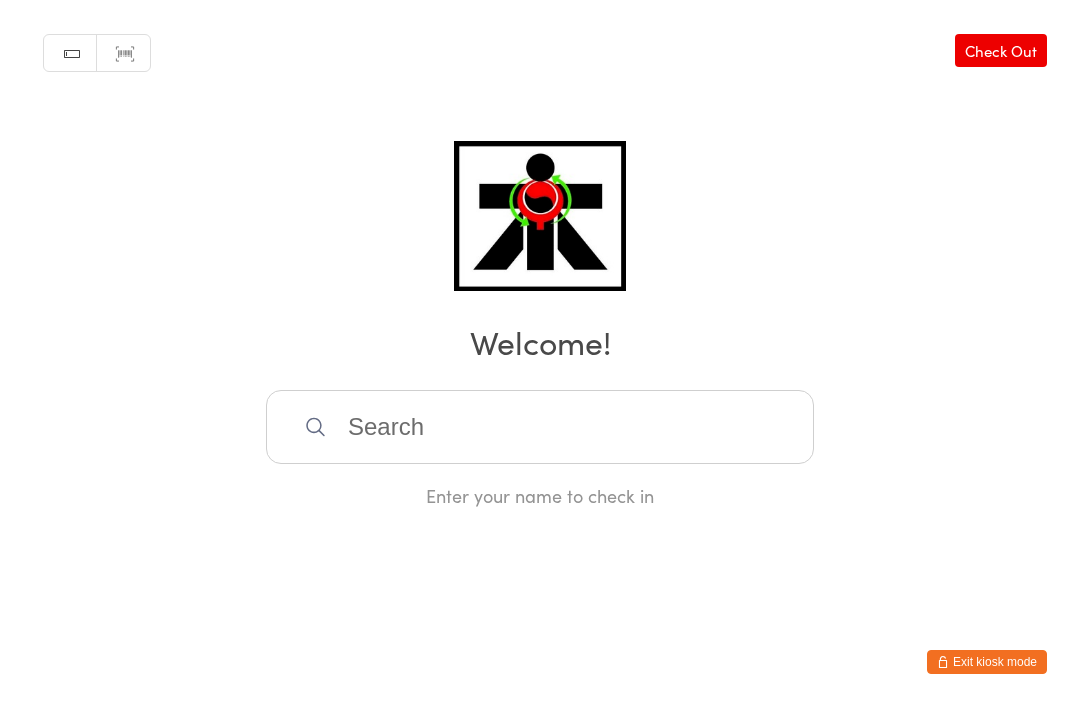 scroll, scrollTop: 0, scrollLeft: 0, axis: both 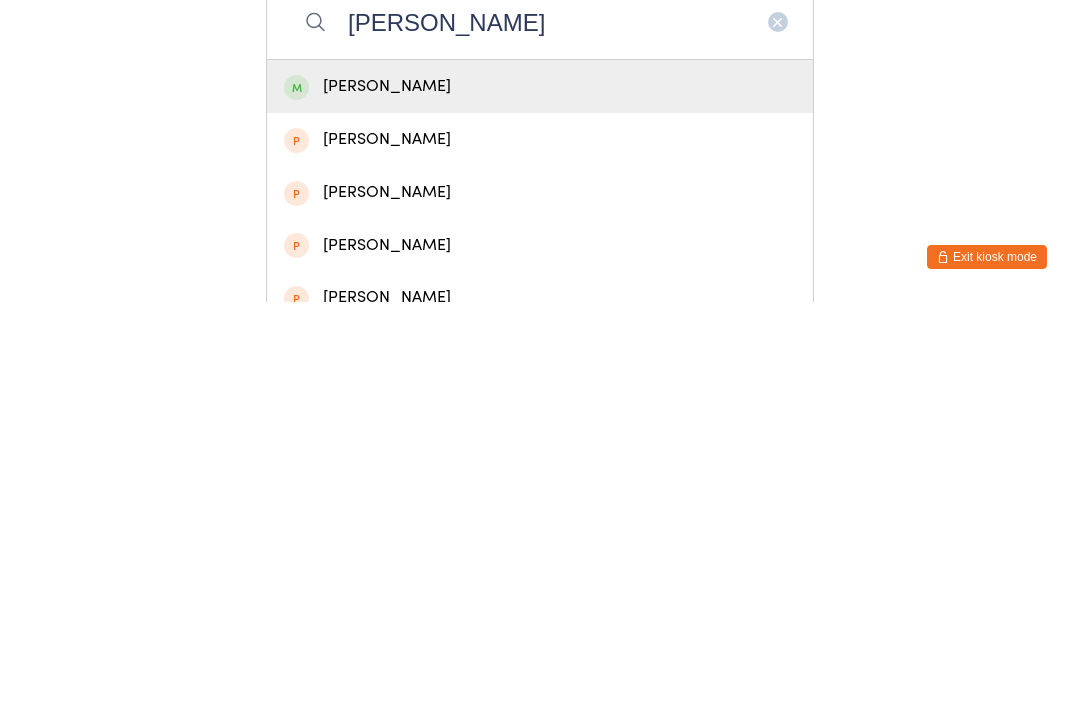 type on "Isabella beche" 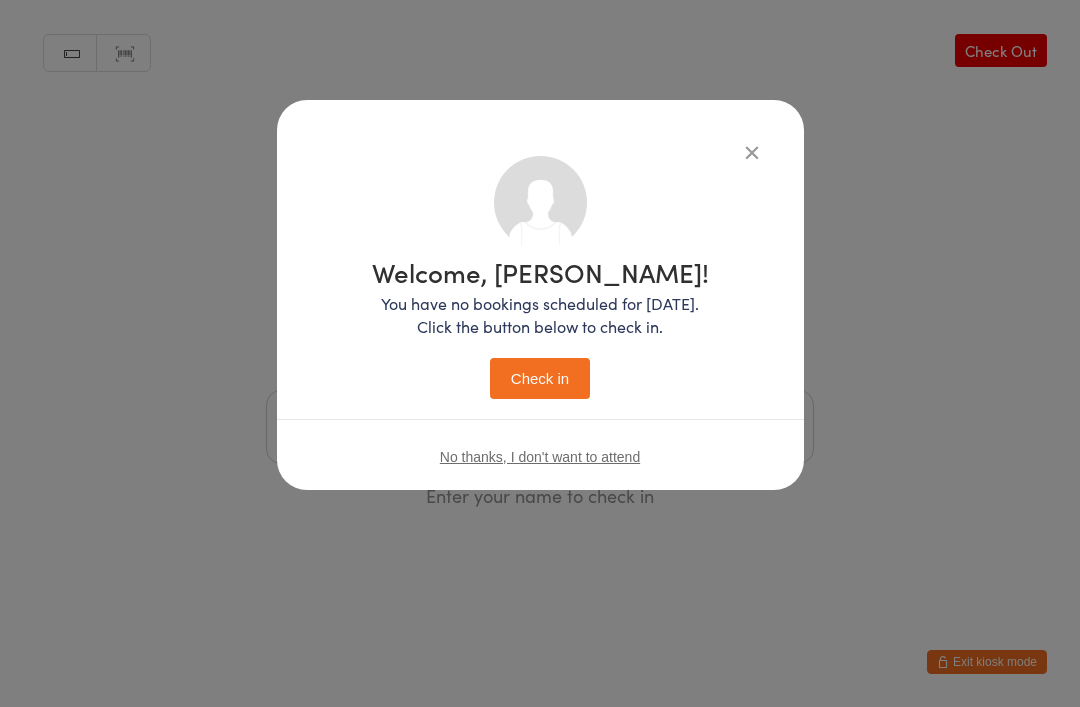 click on "Check in" at bounding box center [540, 378] 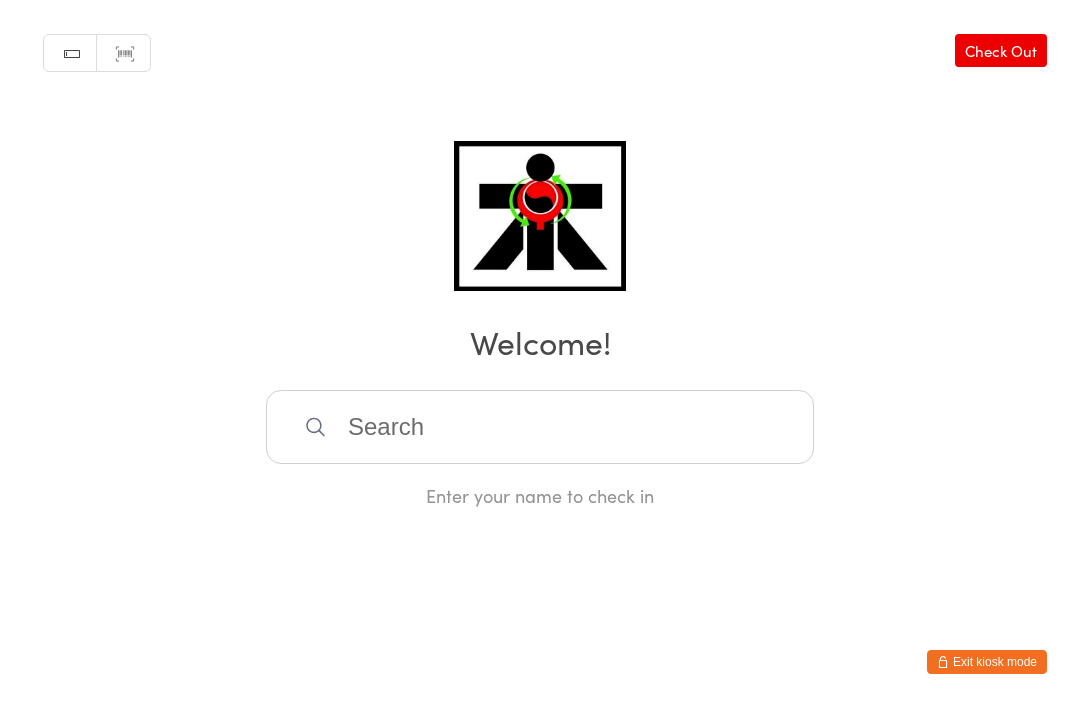 click at bounding box center [540, 427] 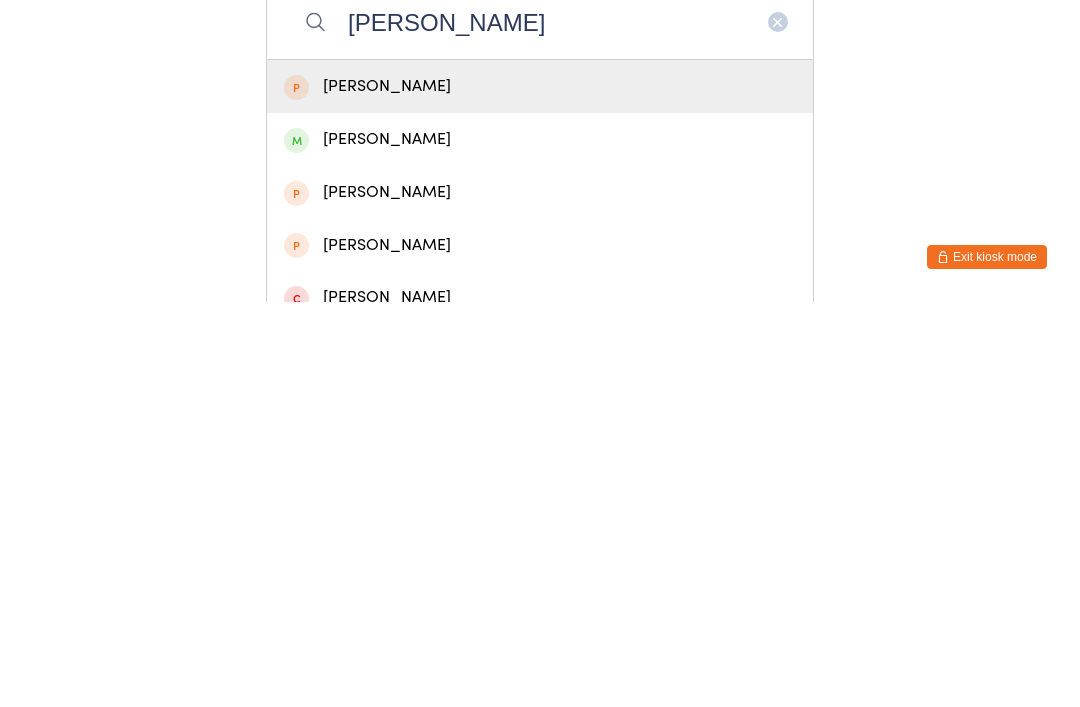 type on "Matteo" 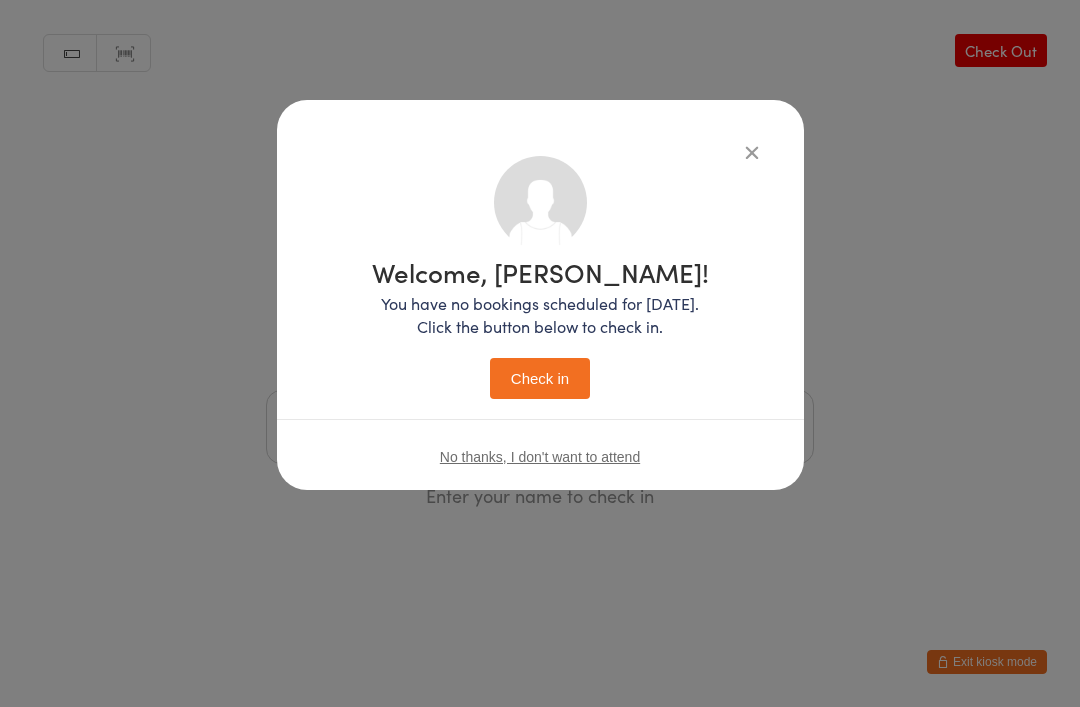 click on "Check in" at bounding box center (540, 378) 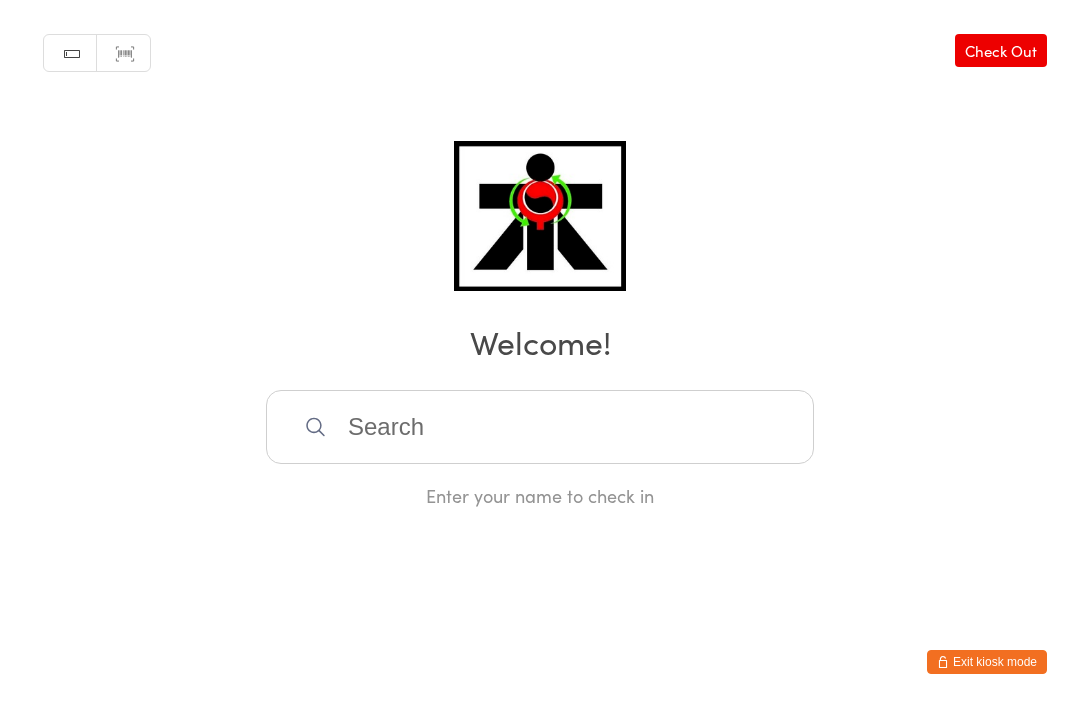 click at bounding box center [540, 427] 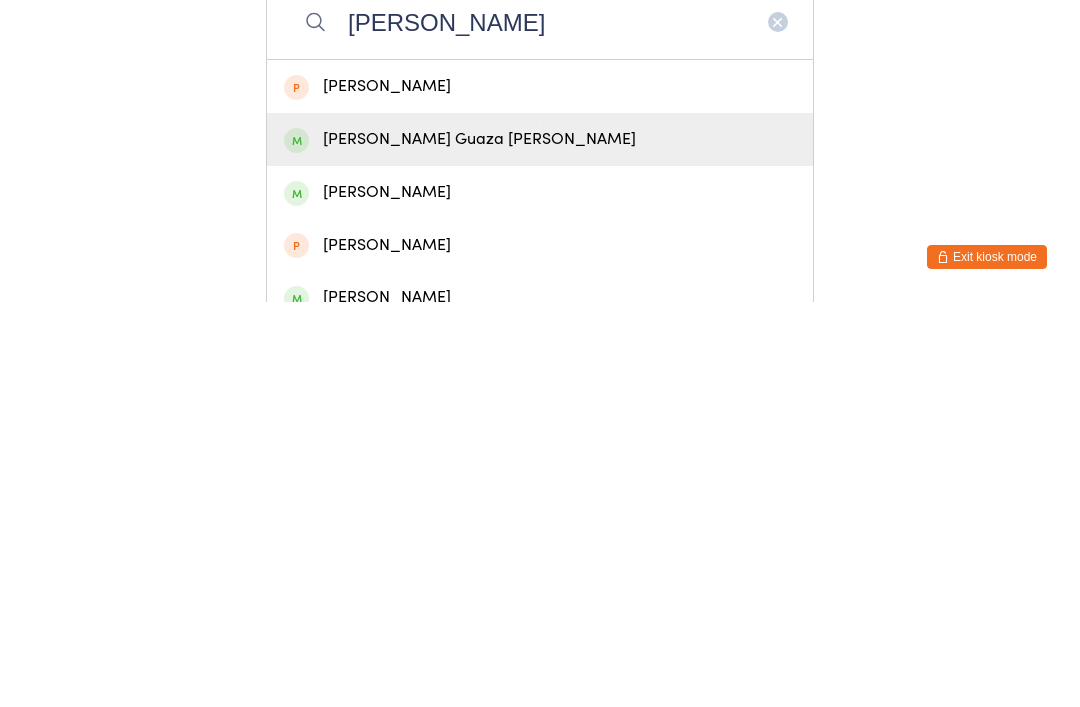 type on "Matias" 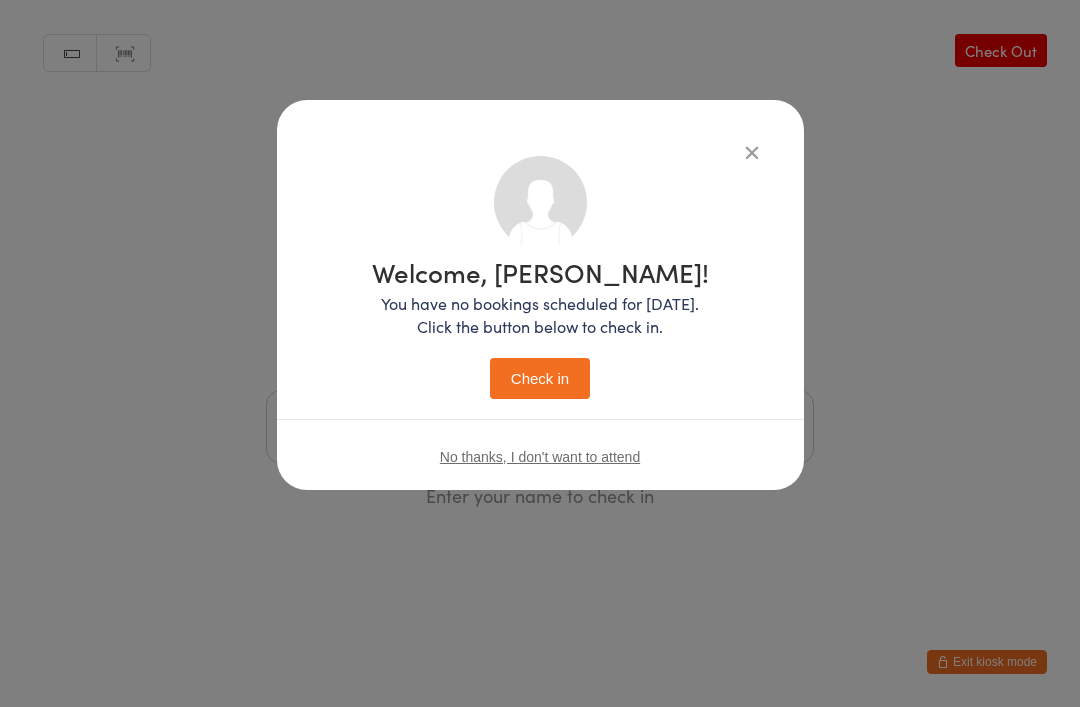 click on "Check in" at bounding box center [540, 378] 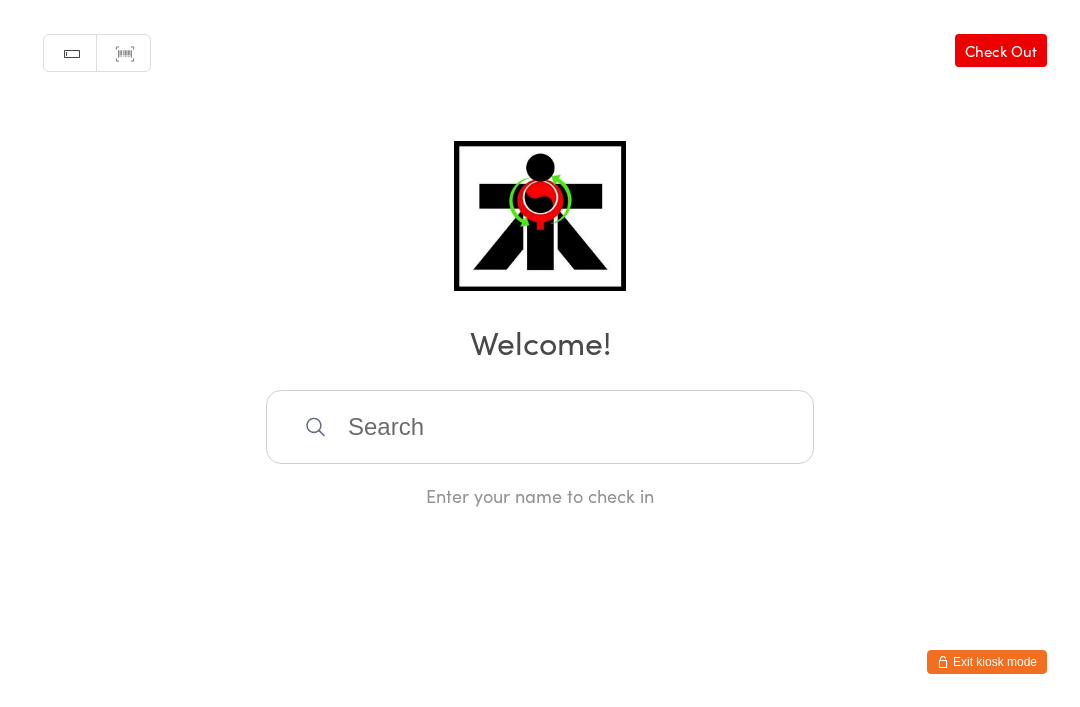 click at bounding box center [540, 427] 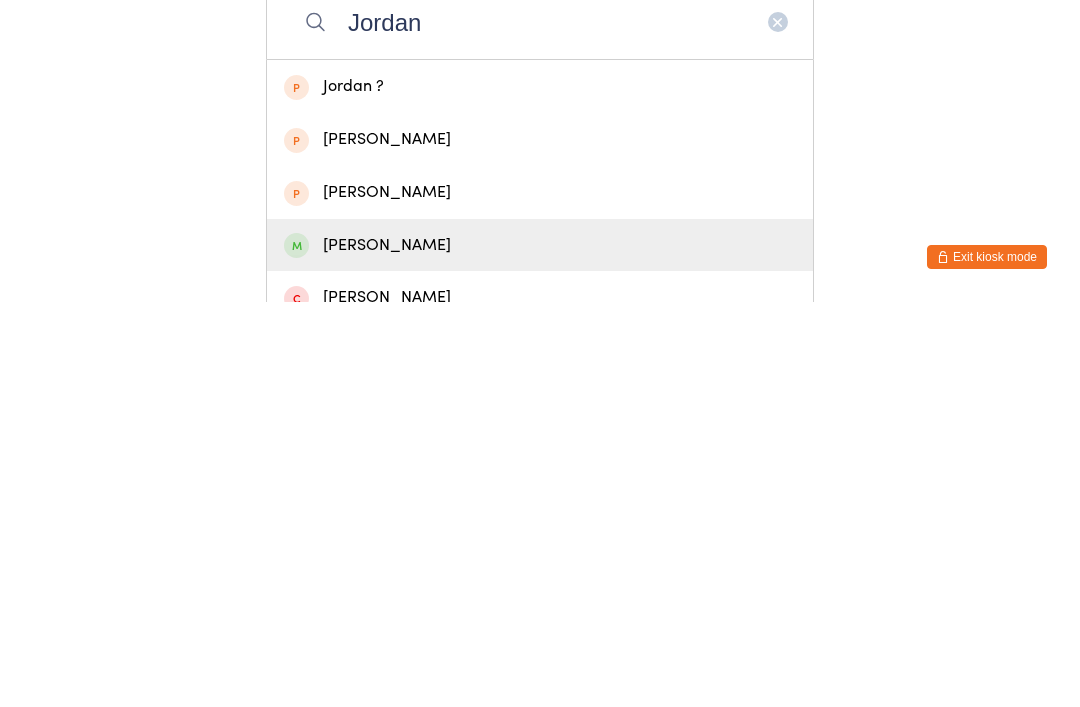 type on "Jordan" 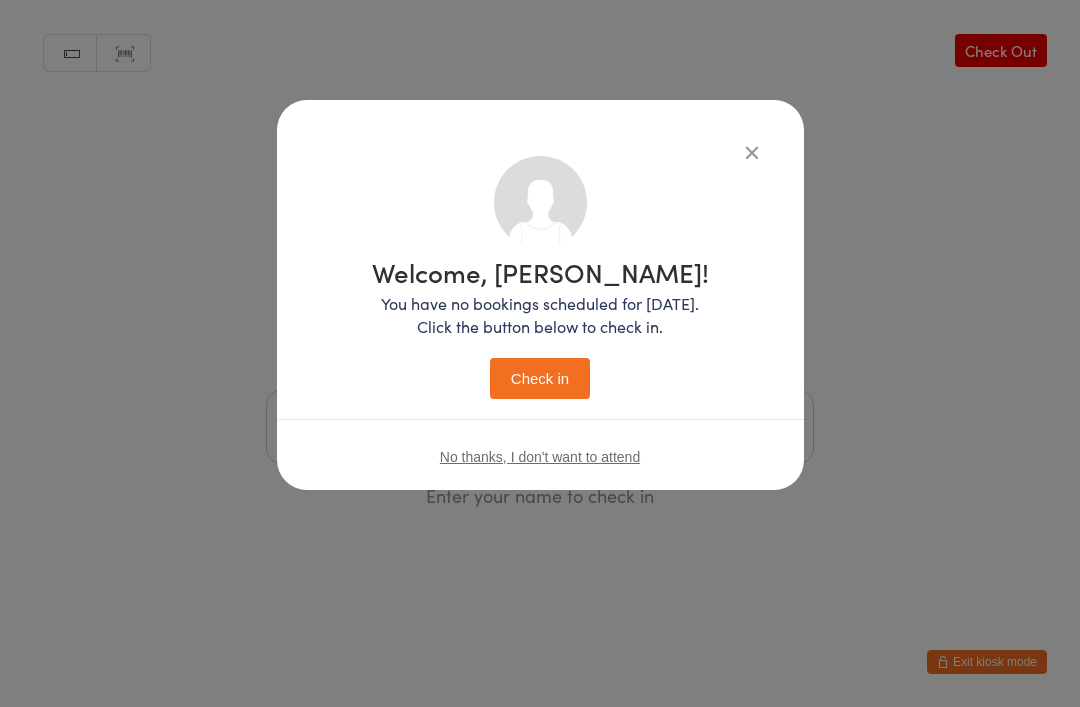 click on "Check in" at bounding box center [540, 378] 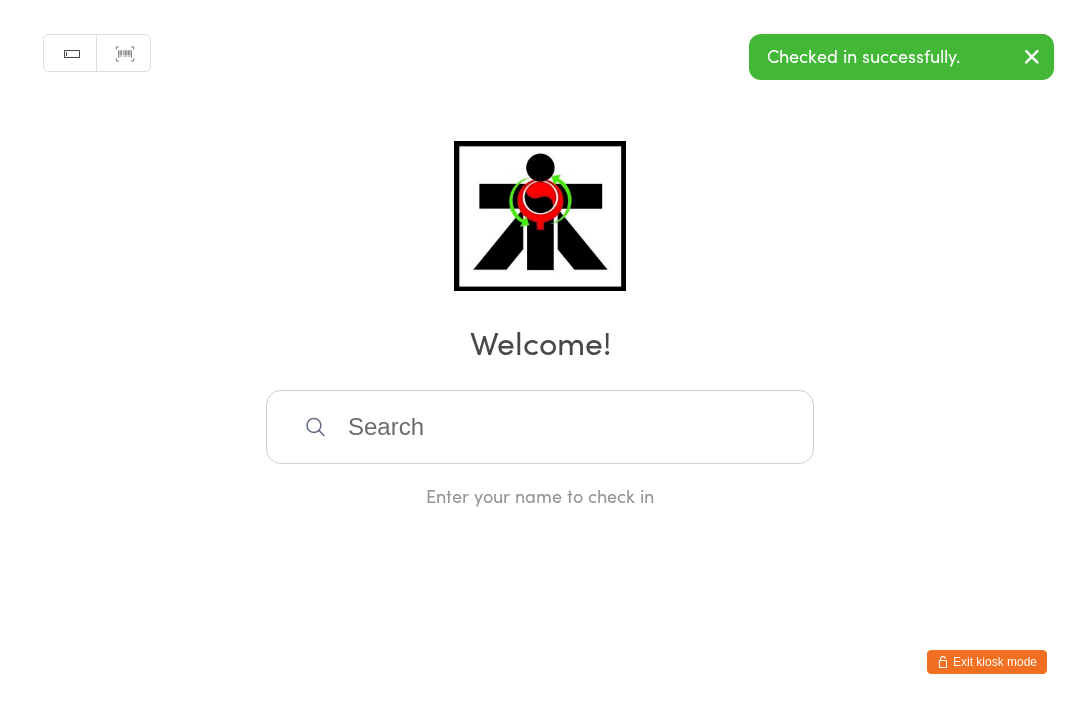 click at bounding box center (540, 427) 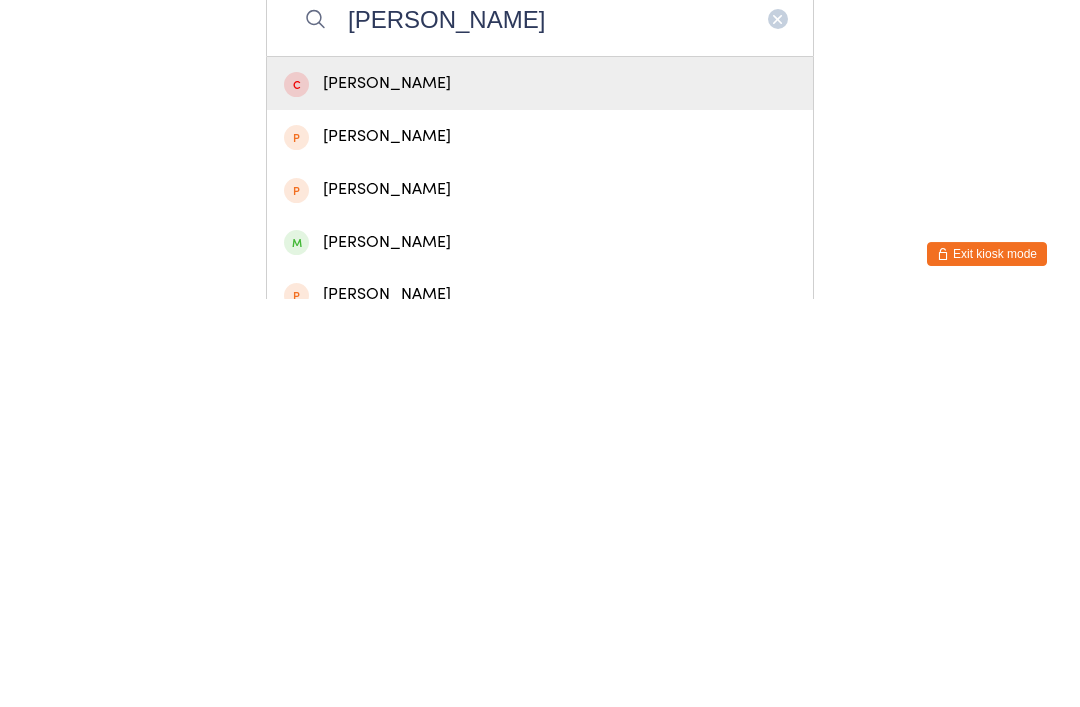 scroll, scrollTop: 4, scrollLeft: 0, axis: vertical 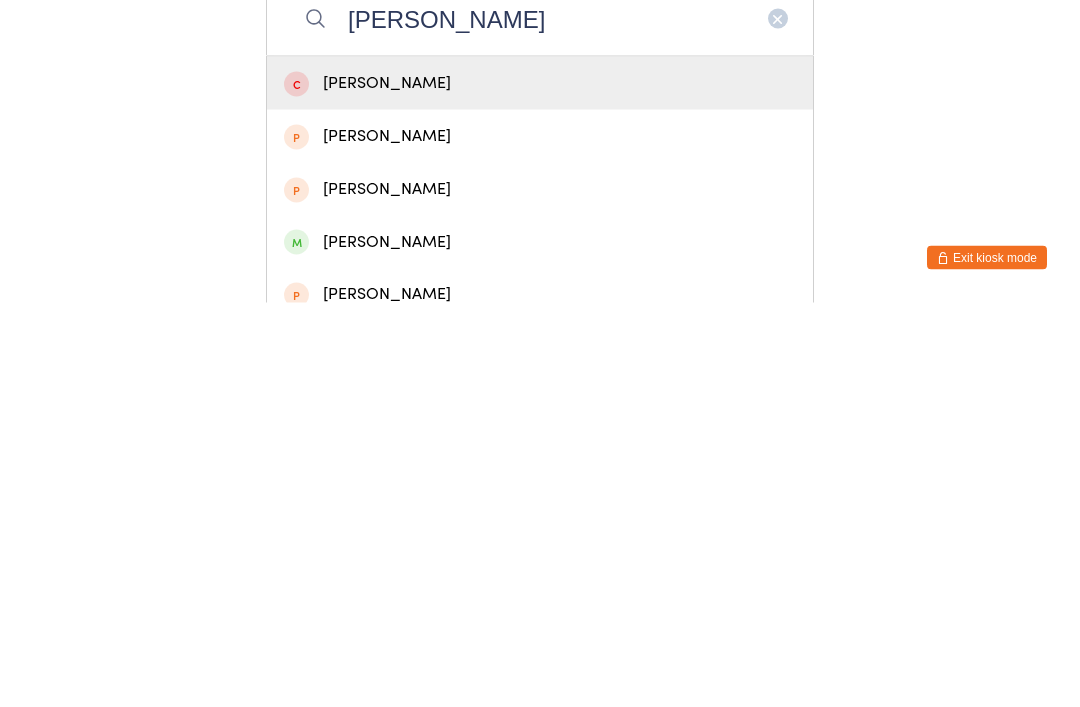 type on "Jennifer" 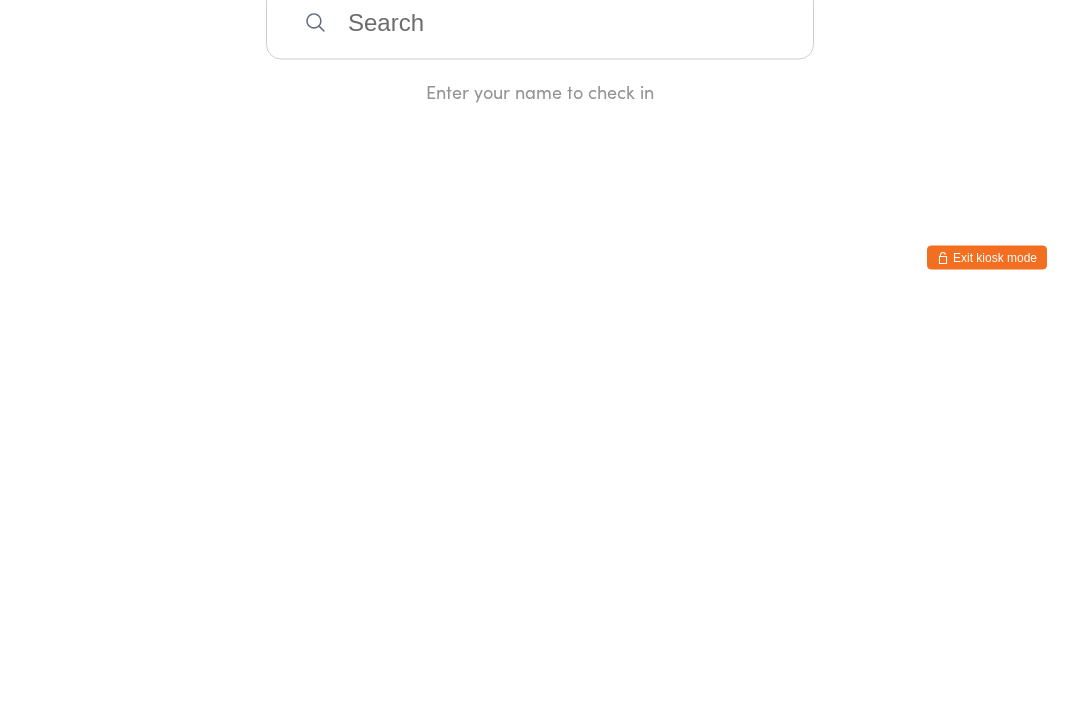 scroll, scrollTop: 0, scrollLeft: 0, axis: both 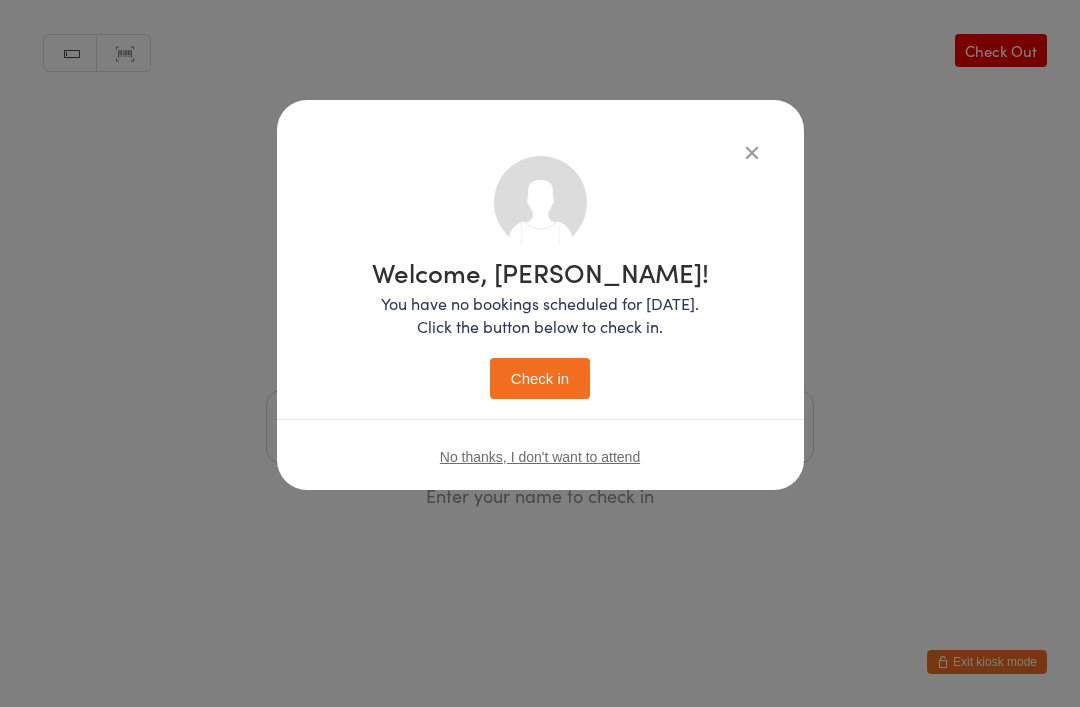 click on "Check in" at bounding box center [540, 378] 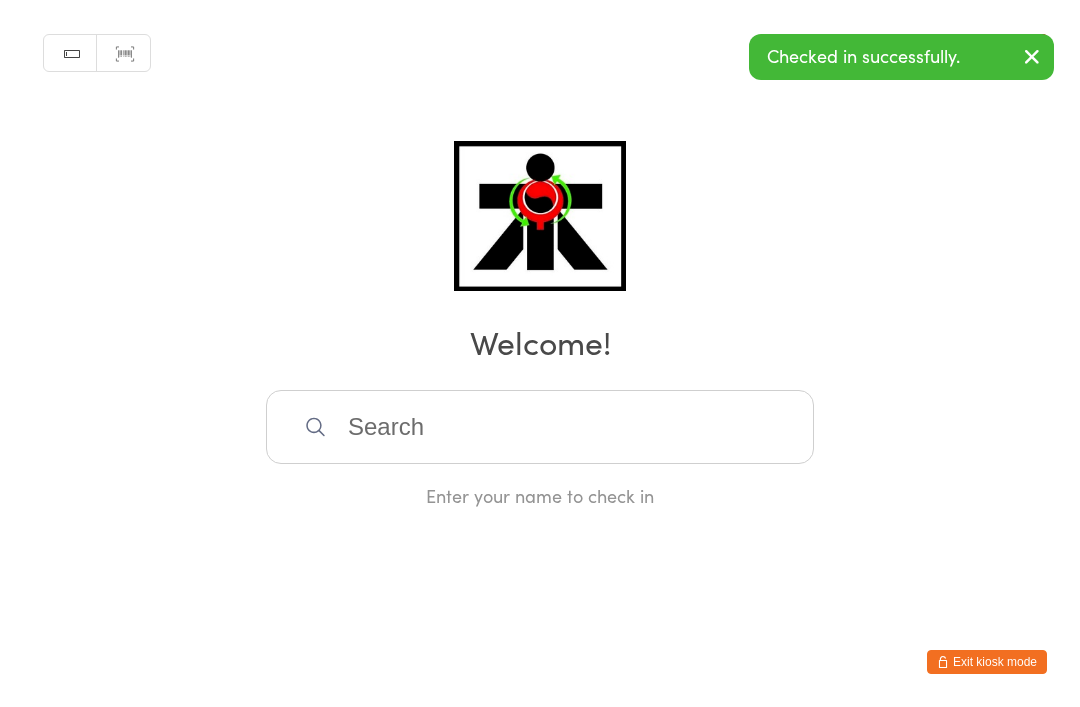 click at bounding box center (540, 427) 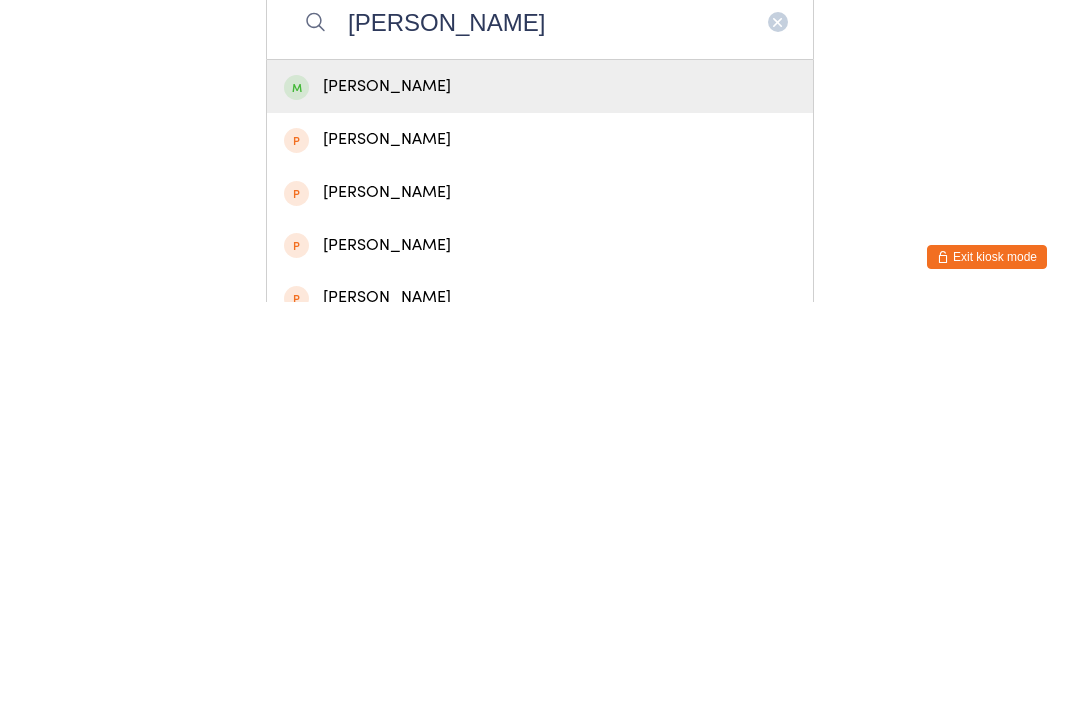 type on "Kendall" 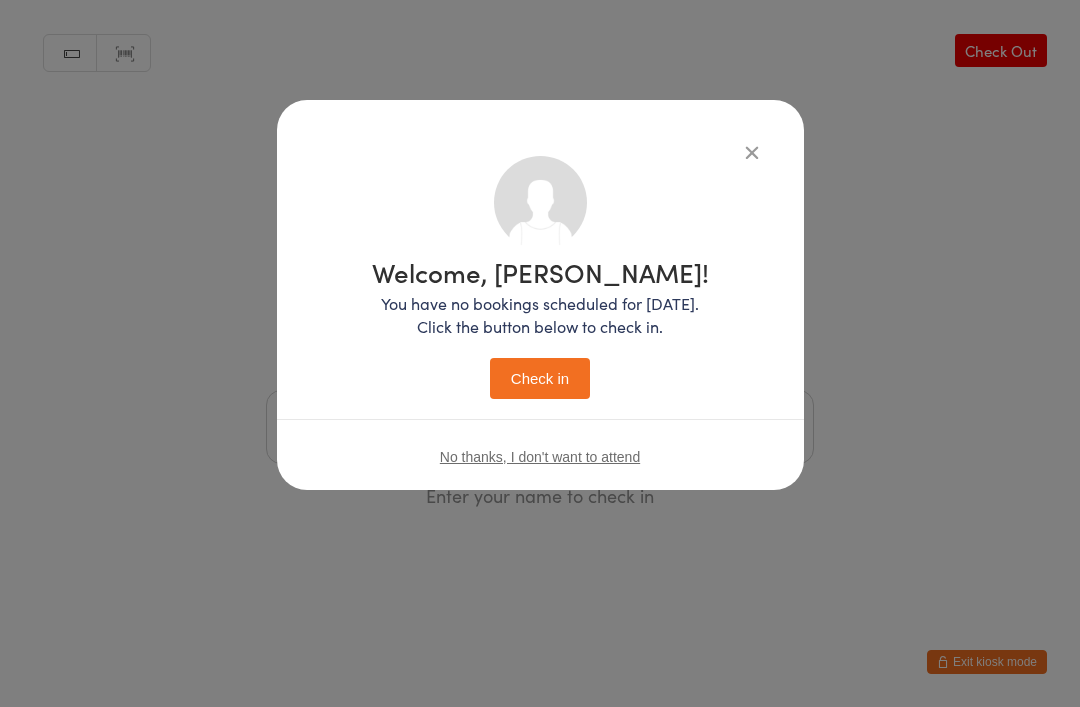 click on "Check in" at bounding box center [540, 378] 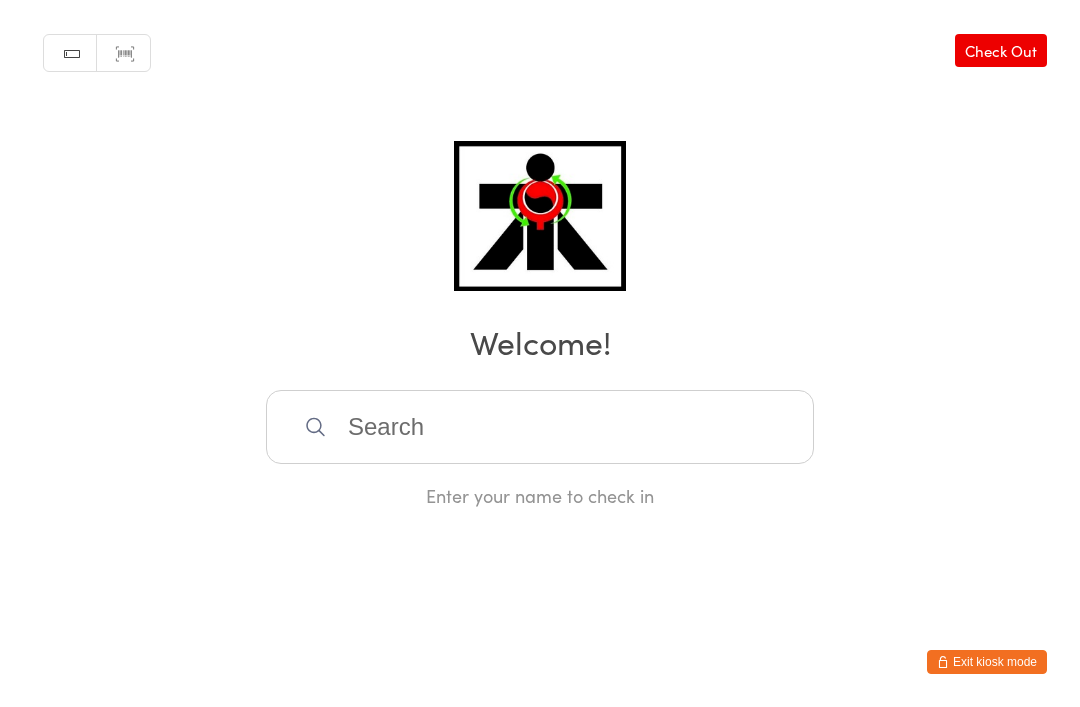 click at bounding box center (540, 427) 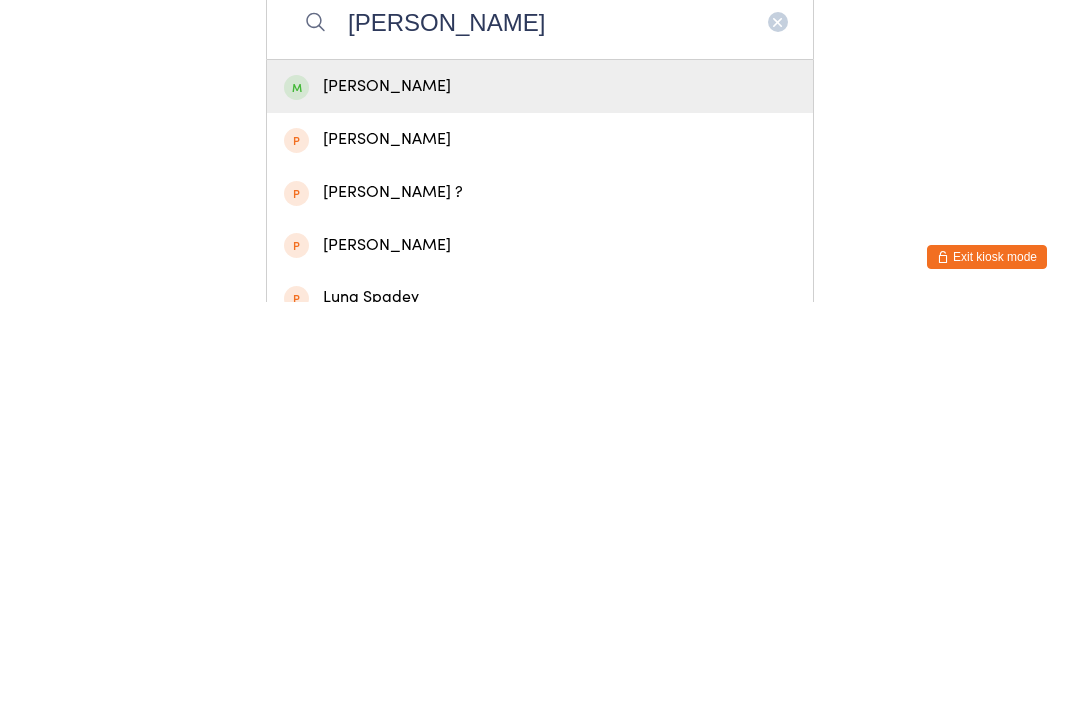 type on "Luna" 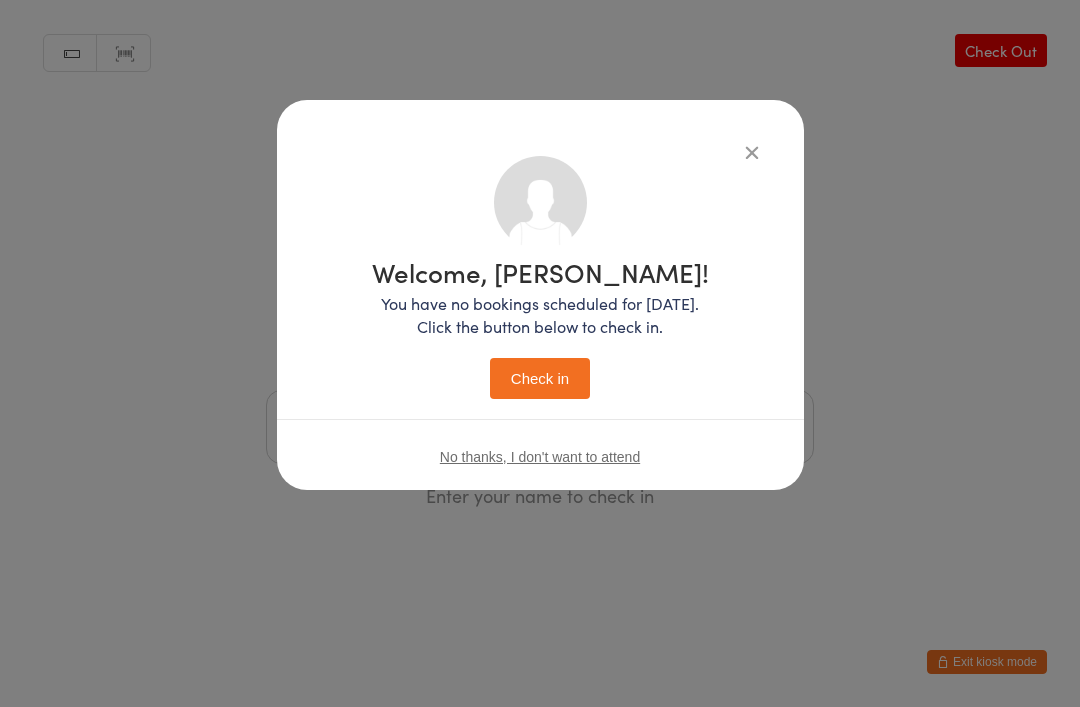 click on "Check in" at bounding box center (540, 378) 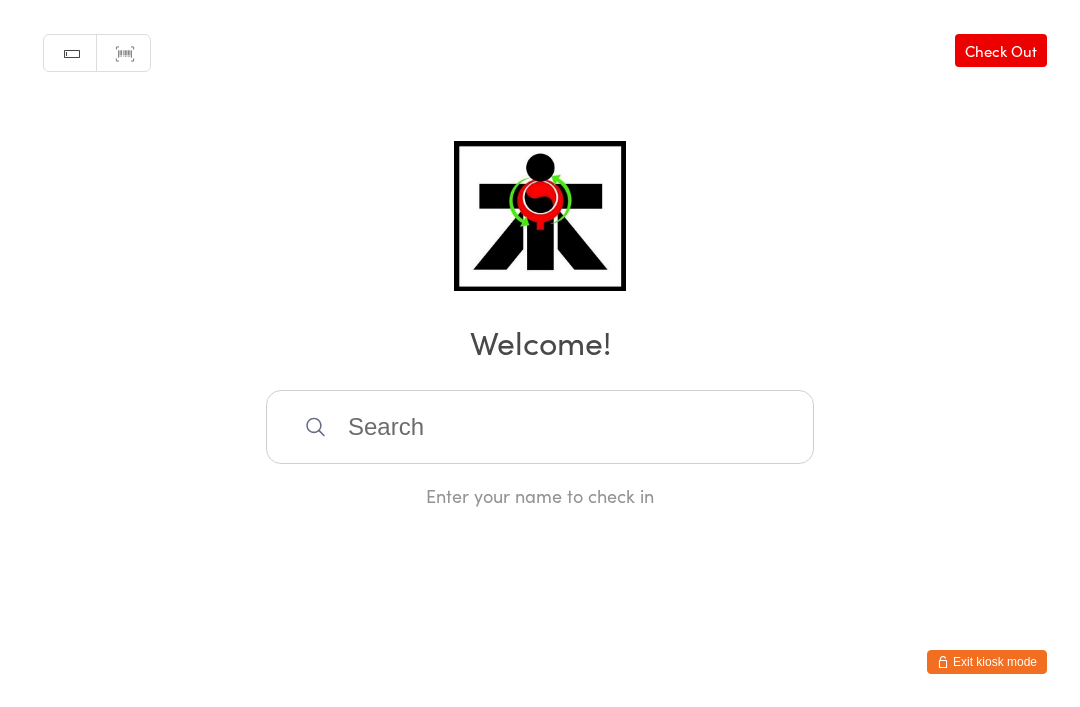 click at bounding box center (540, 427) 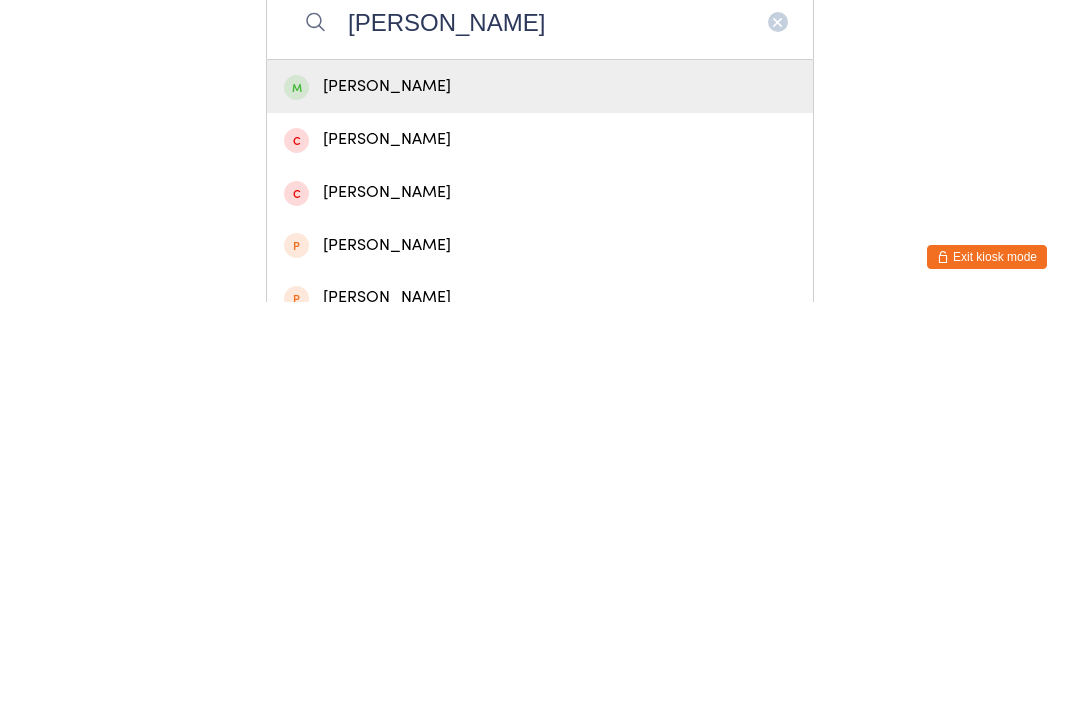 type on "Ella" 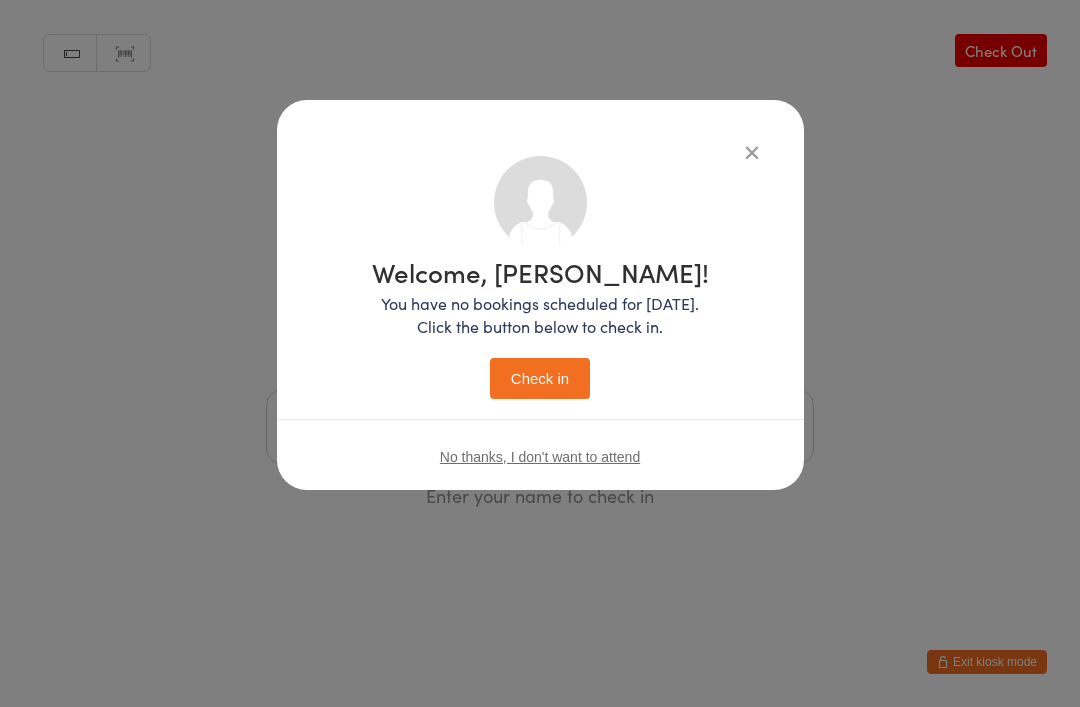 click on "Check in" at bounding box center [540, 378] 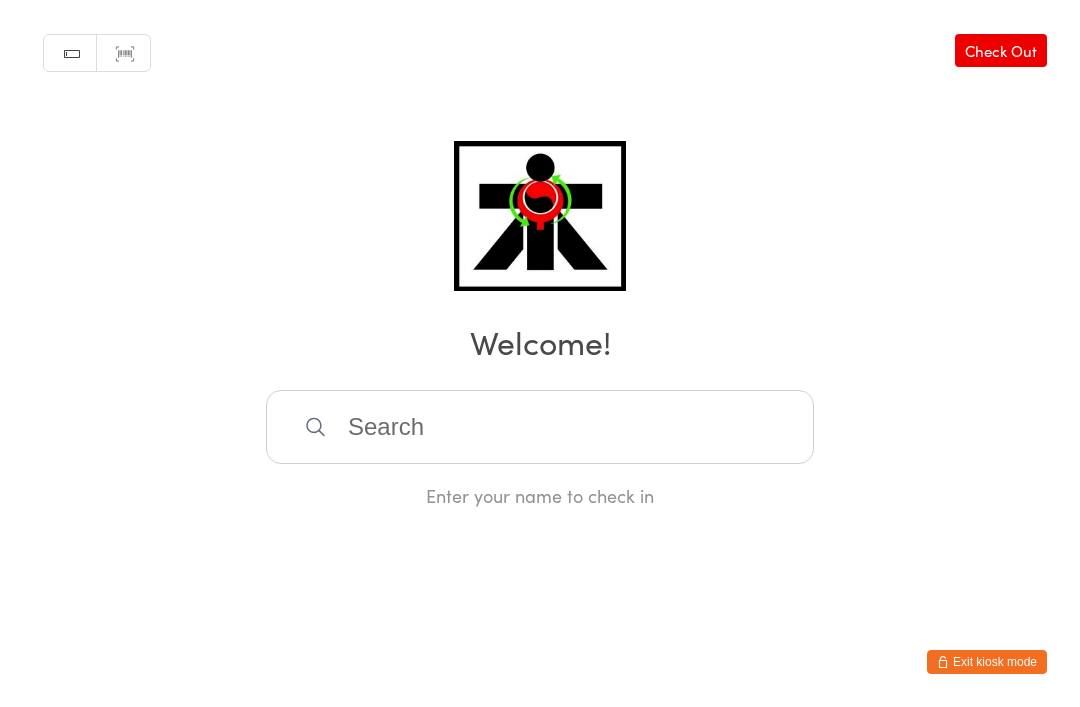 click at bounding box center [540, 427] 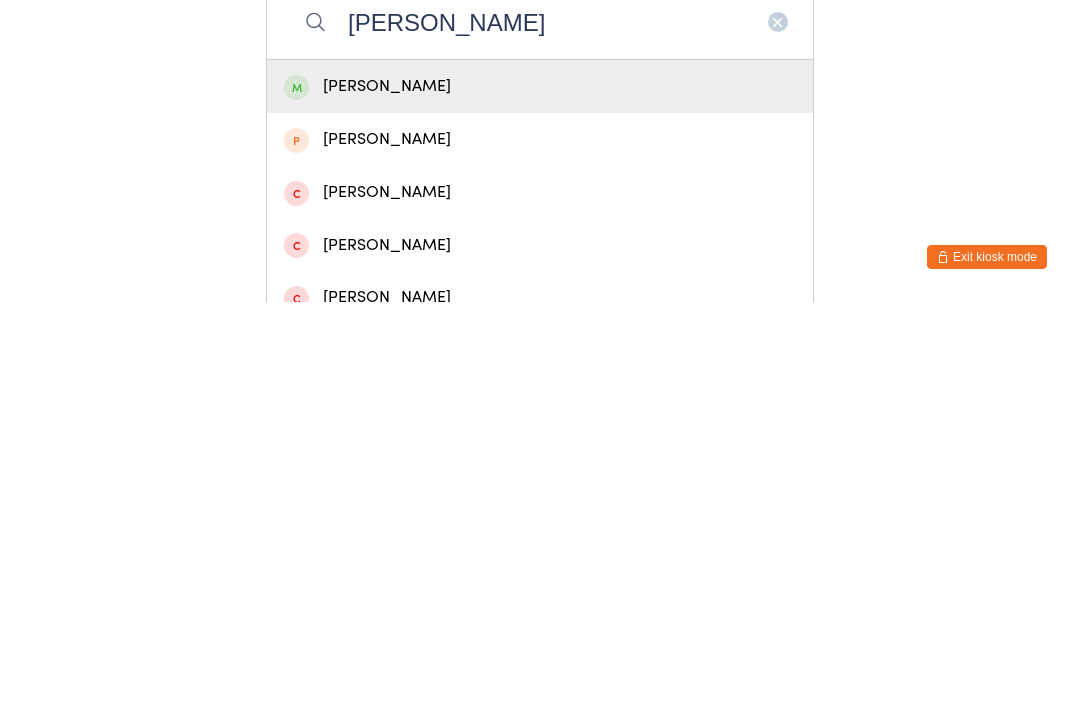 type on "Oliver edw" 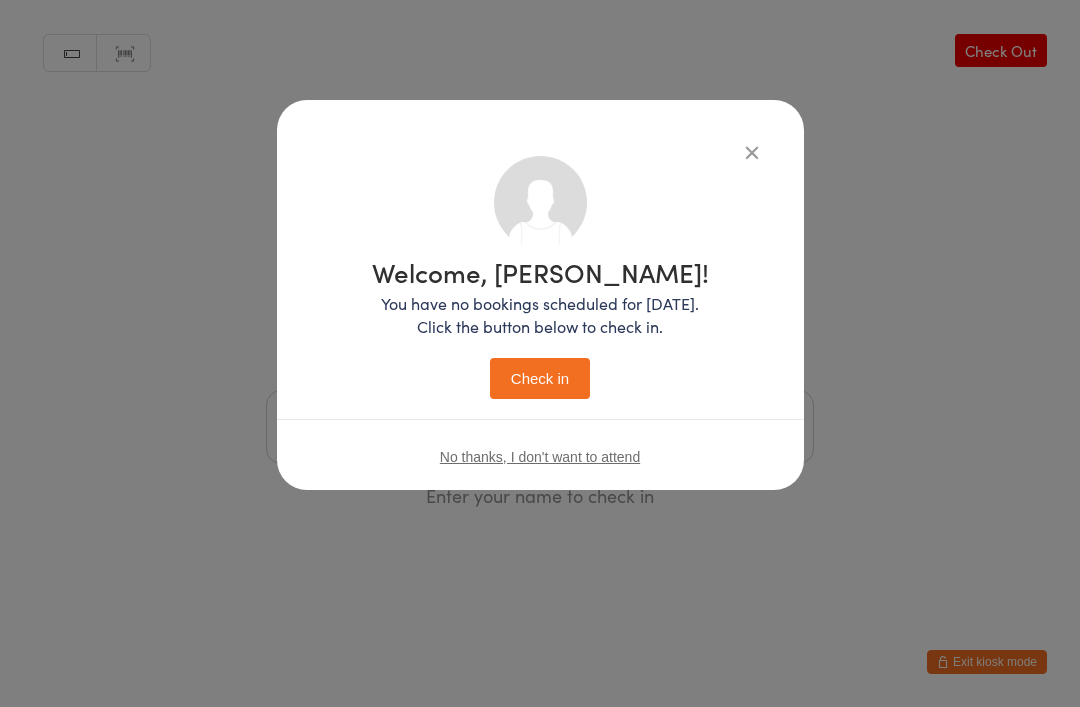 click on "Check in" at bounding box center [540, 378] 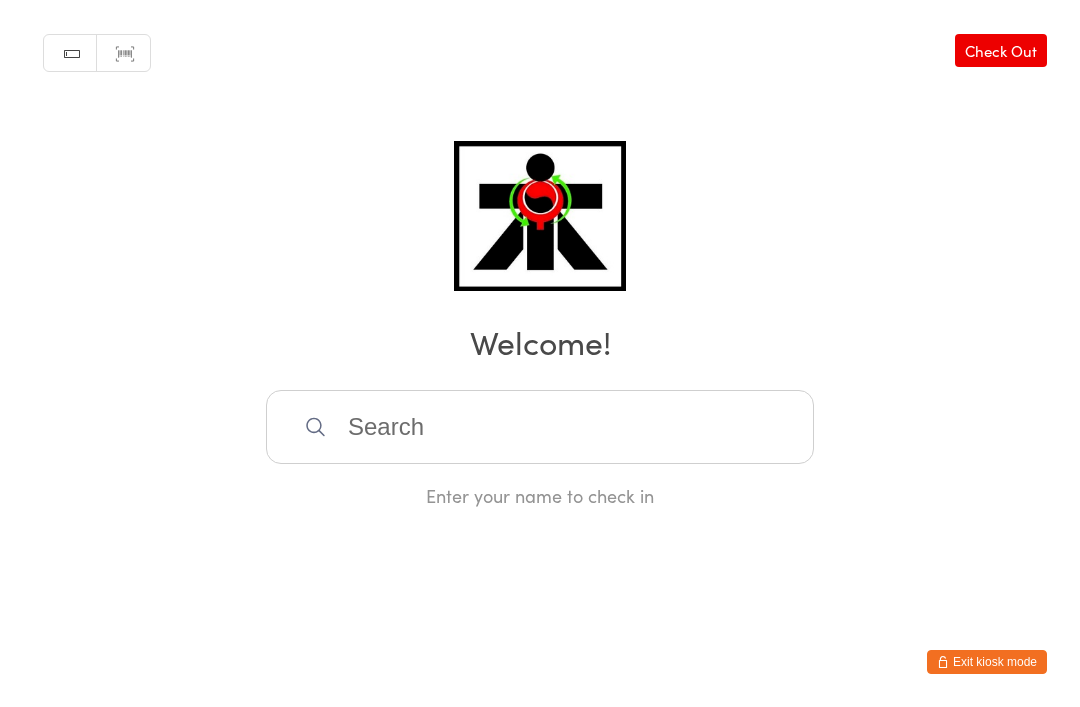 click at bounding box center (540, 427) 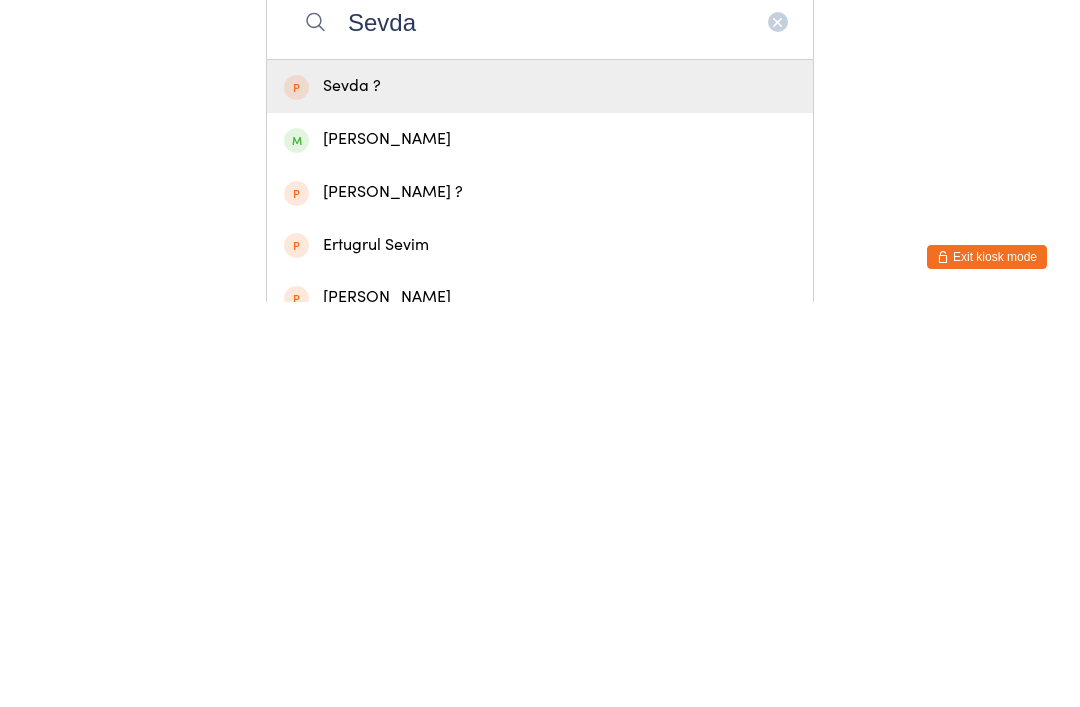 type on "Sevda" 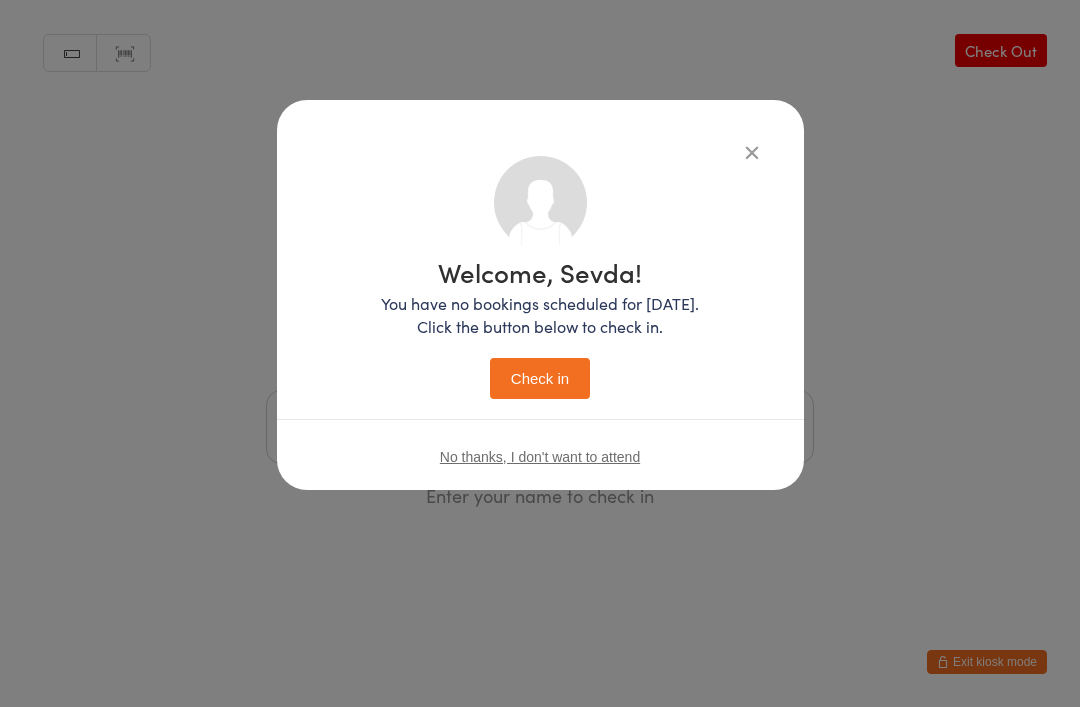 click on "Check in" at bounding box center [540, 378] 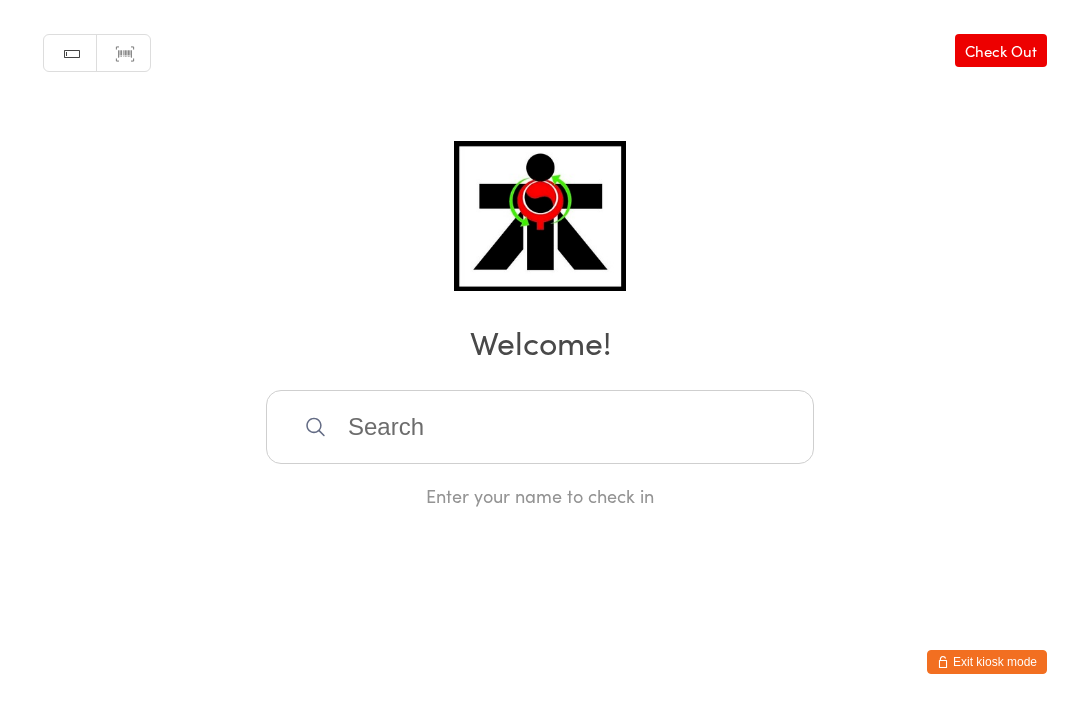 click at bounding box center (540, 427) 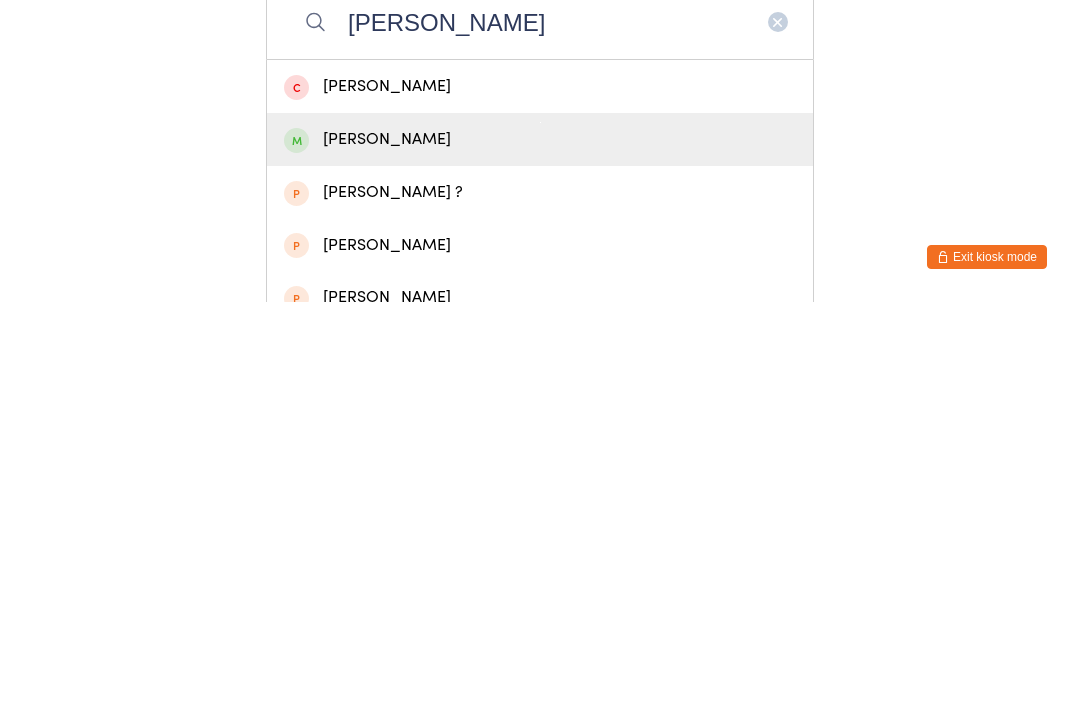 type on "Hadley" 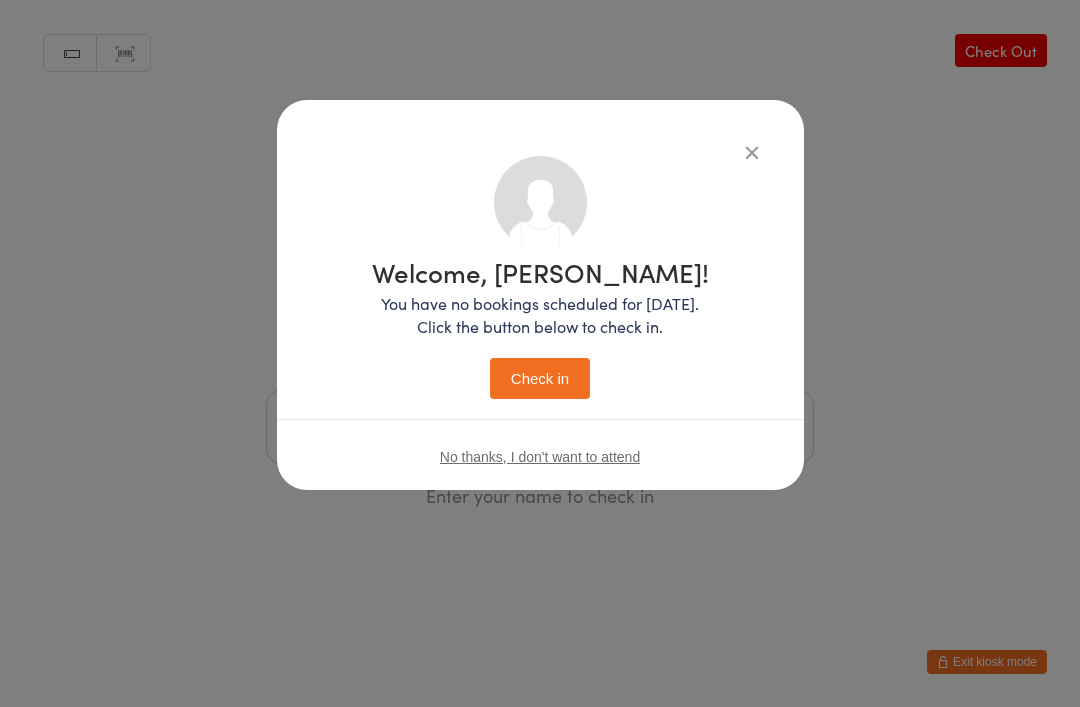 click on "Check in" at bounding box center [540, 378] 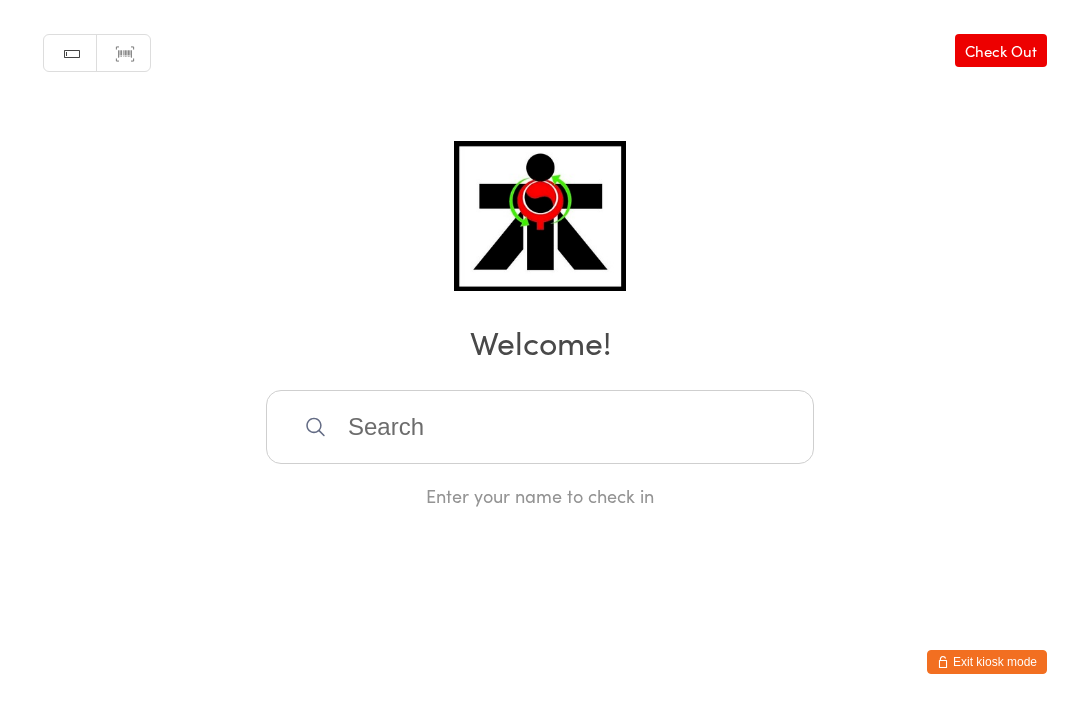 click at bounding box center (540, 427) 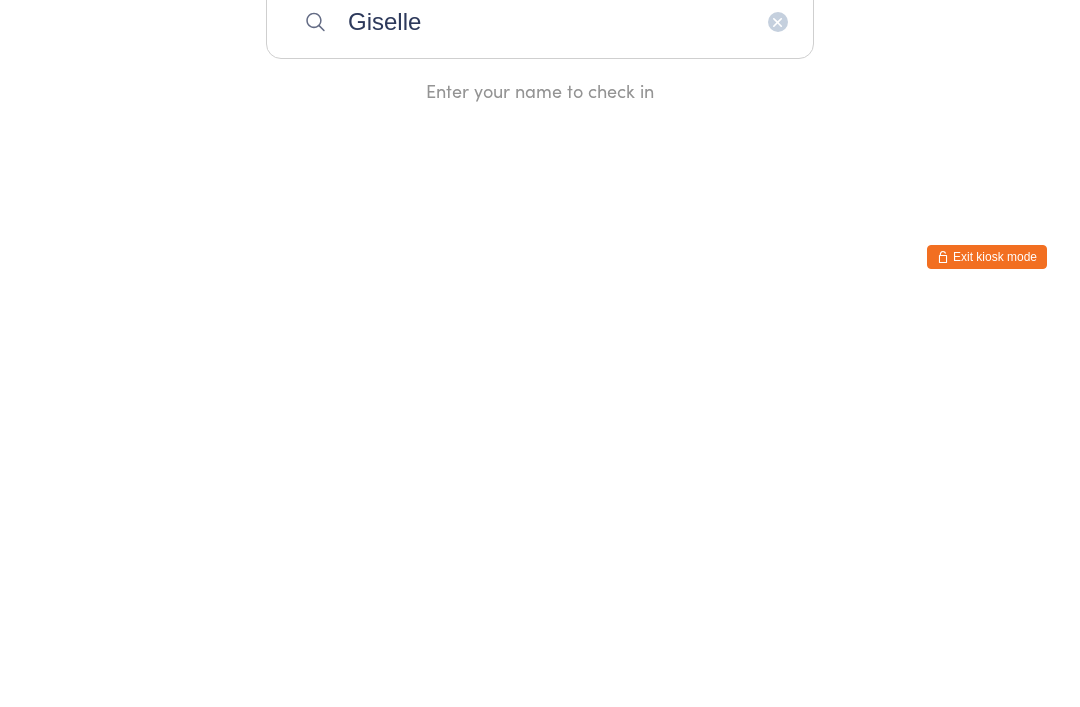type on "Giselle" 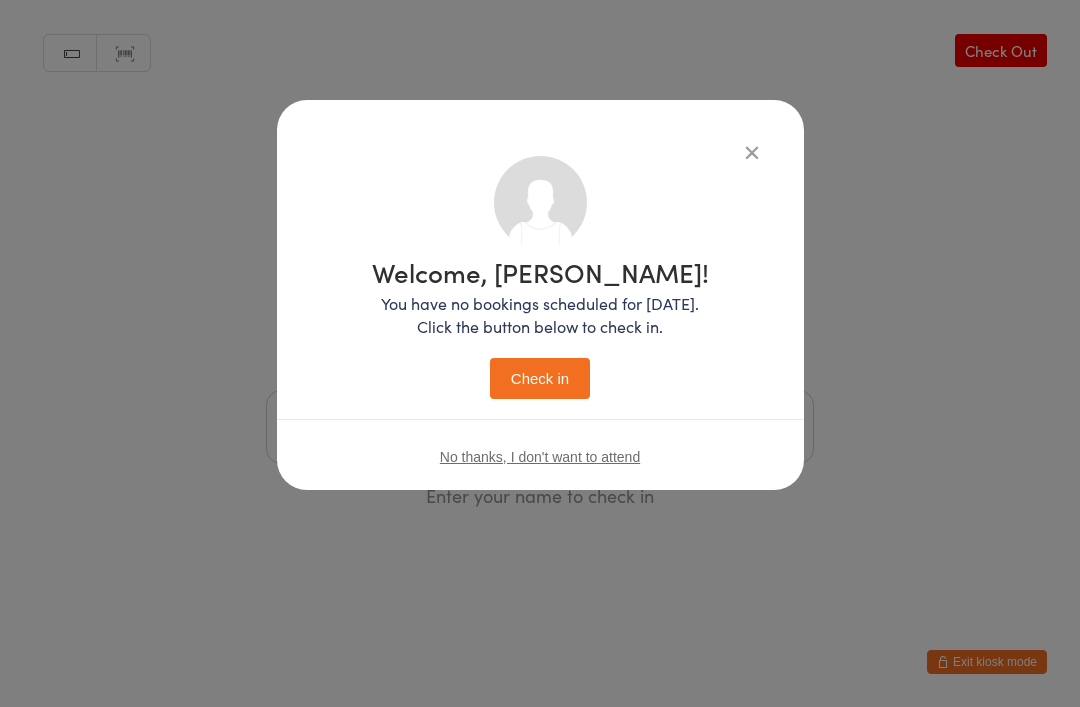 click on "Check in" at bounding box center [540, 378] 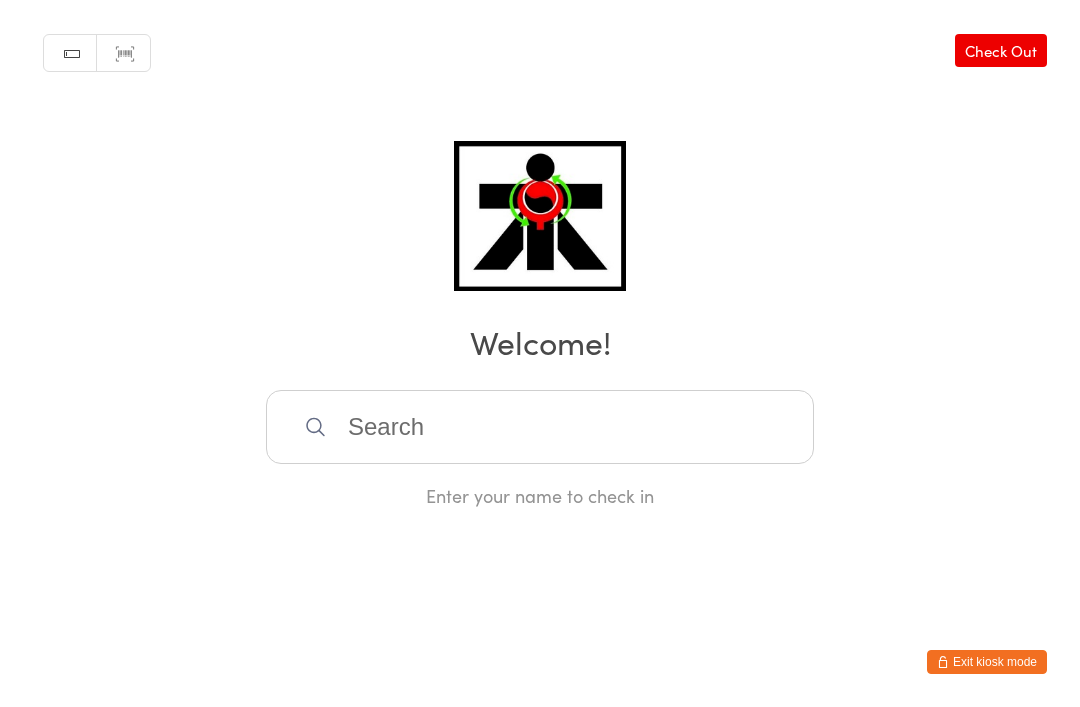 click at bounding box center [540, 427] 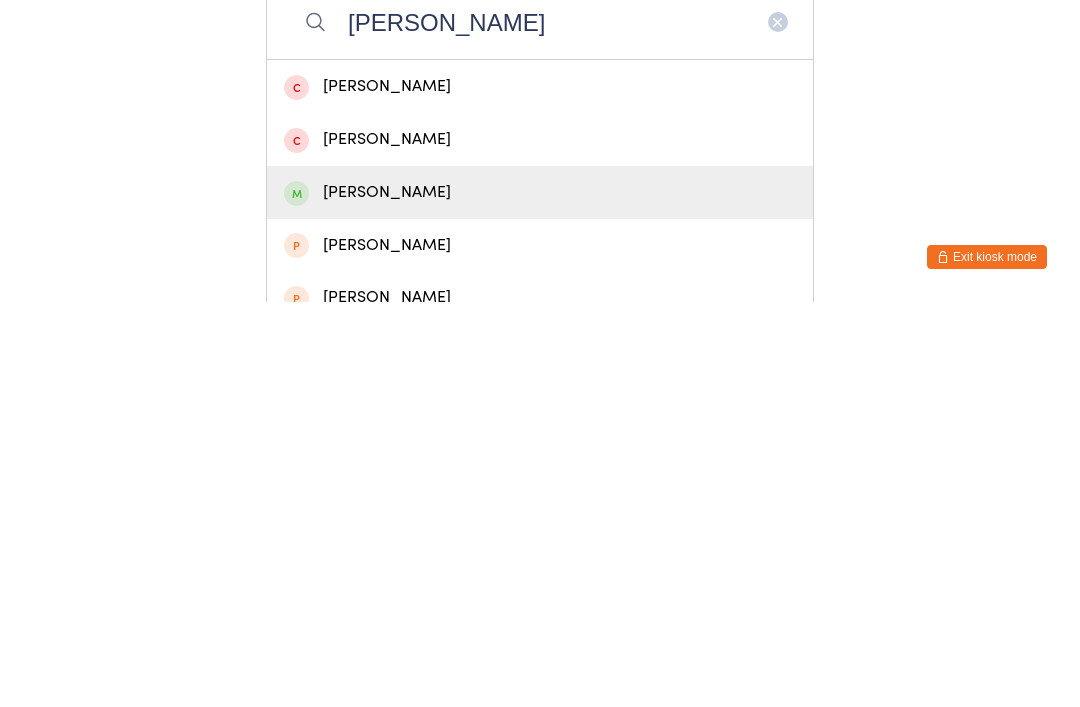 type on "Logan c" 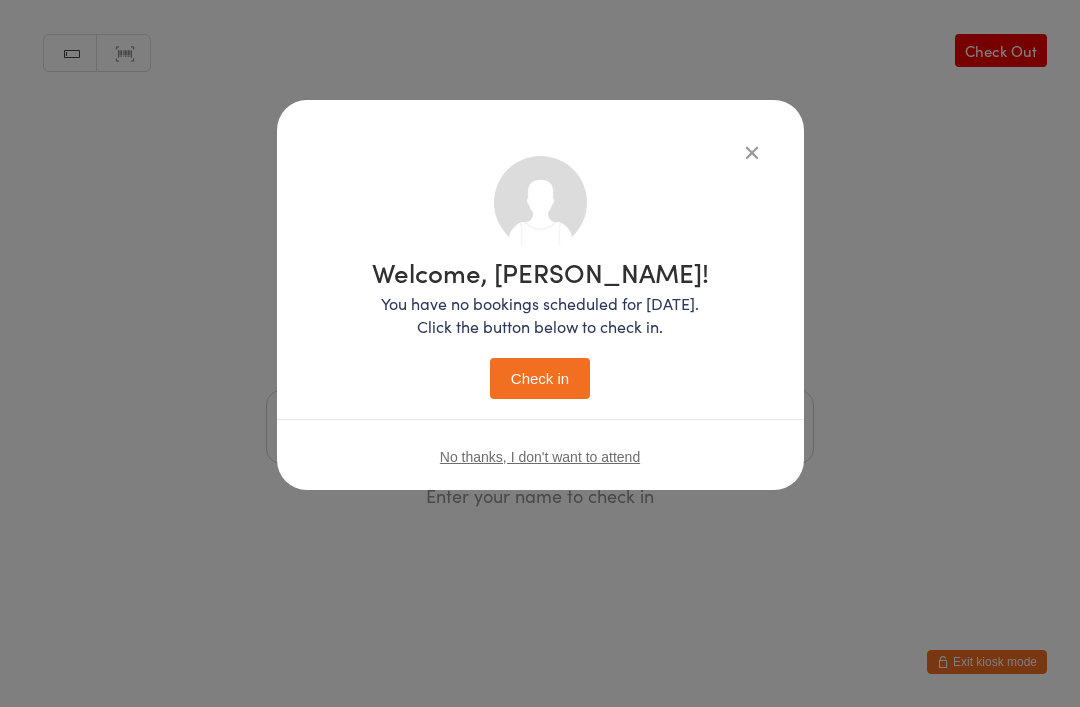 click on "Check in" at bounding box center (540, 378) 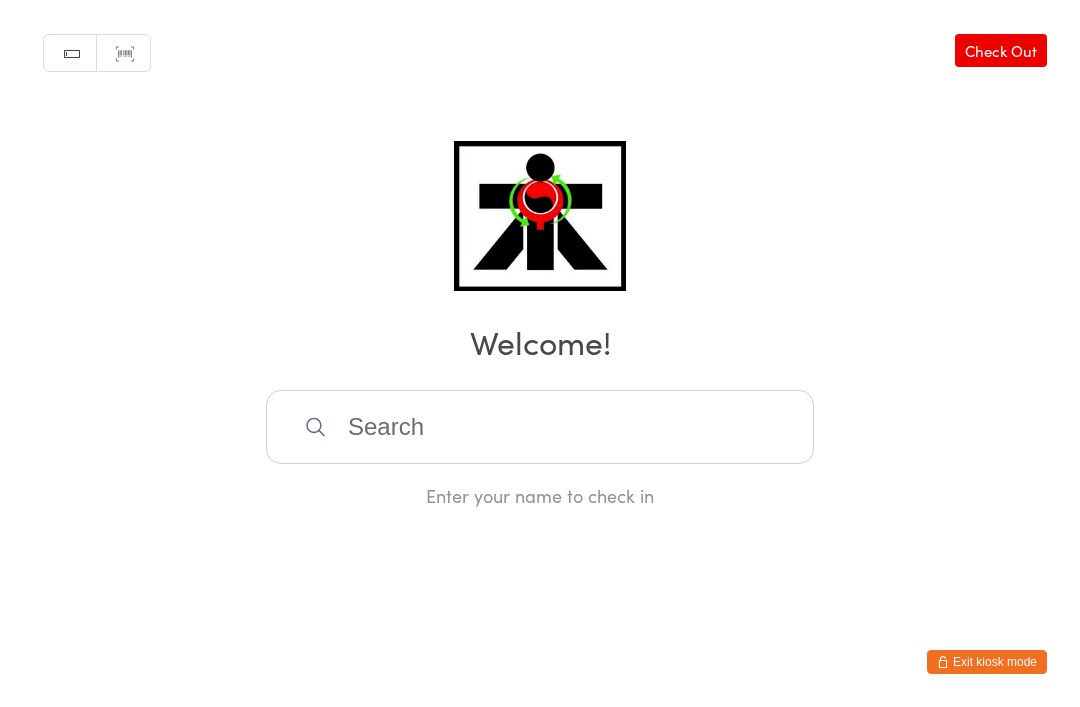 click on "Manual search Scanner input Check Out Welcome! Enter your name to check in" at bounding box center (540, 254) 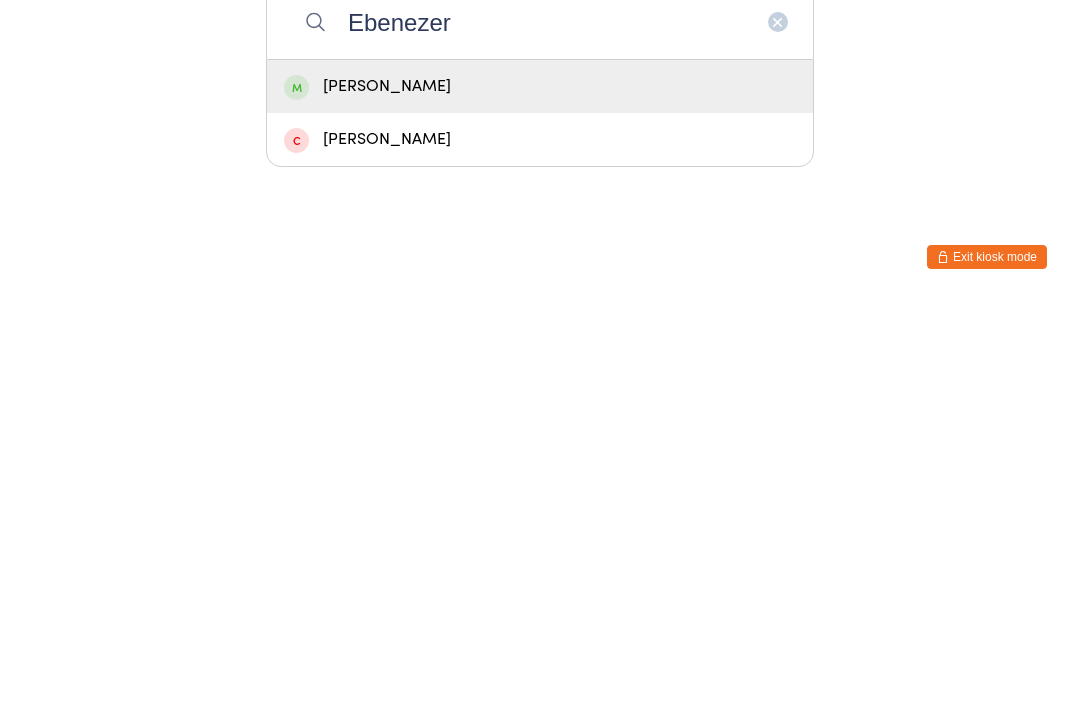 type on "Ebenezer" 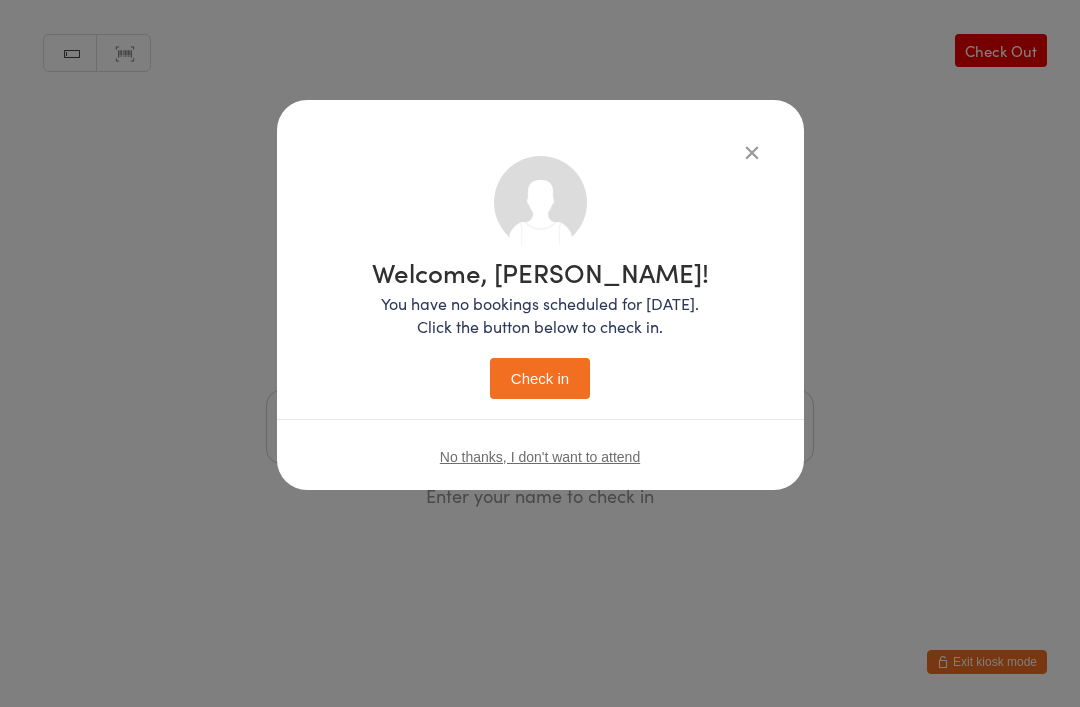 click on "Check in" at bounding box center (540, 378) 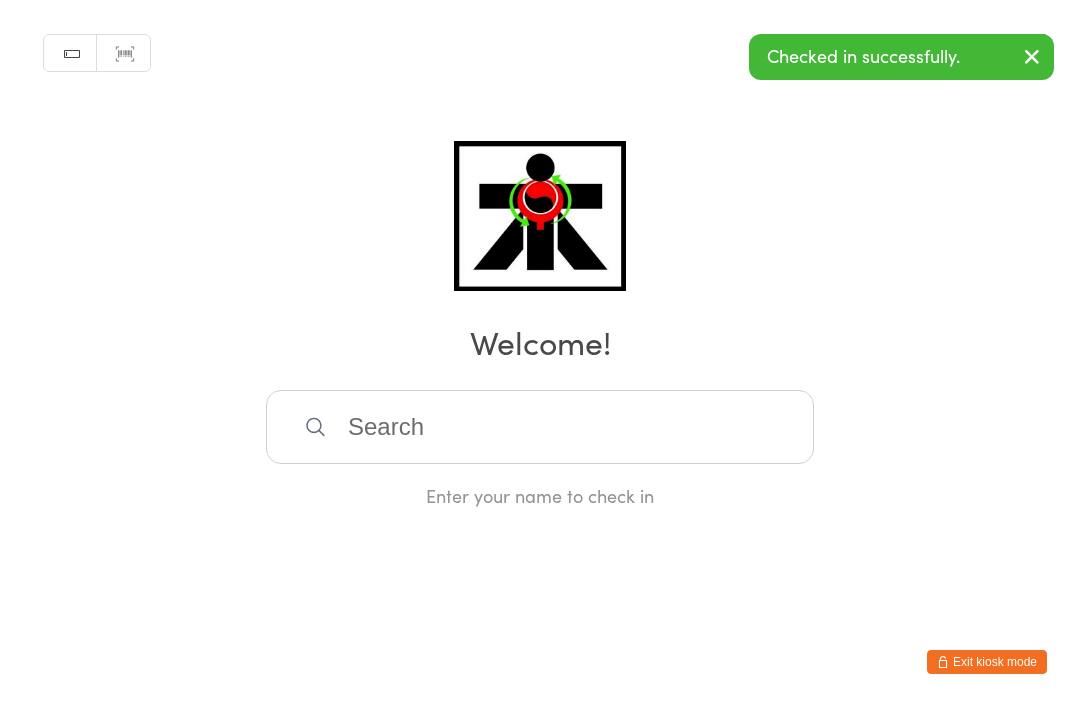 click at bounding box center (540, 427) 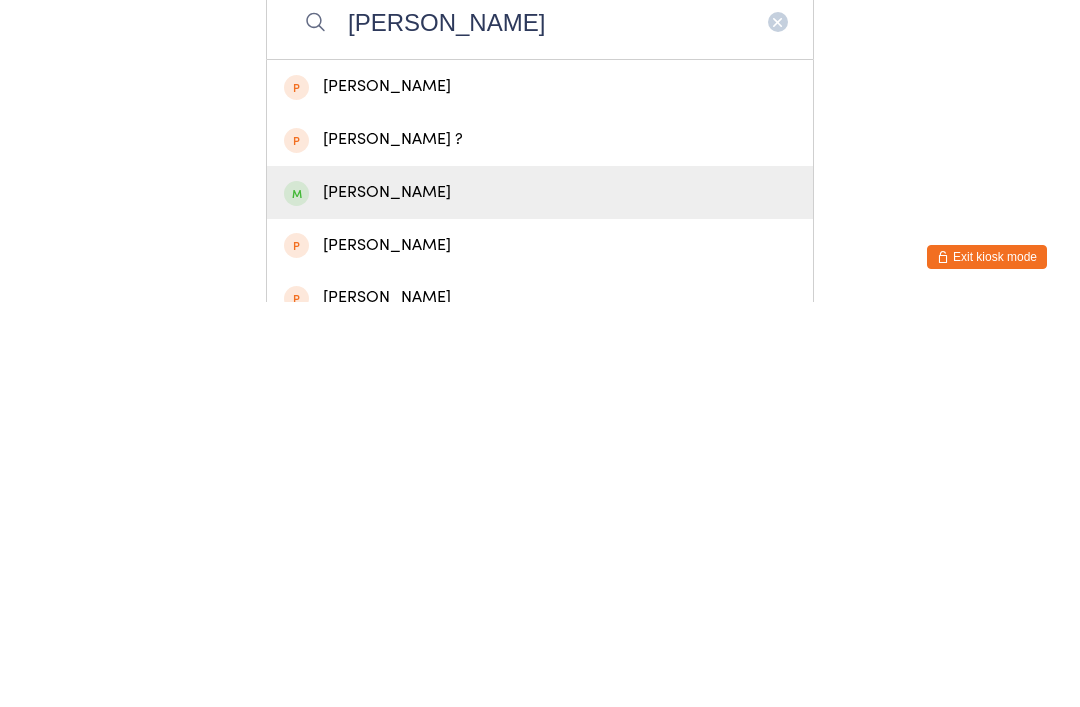 type on "Thue" 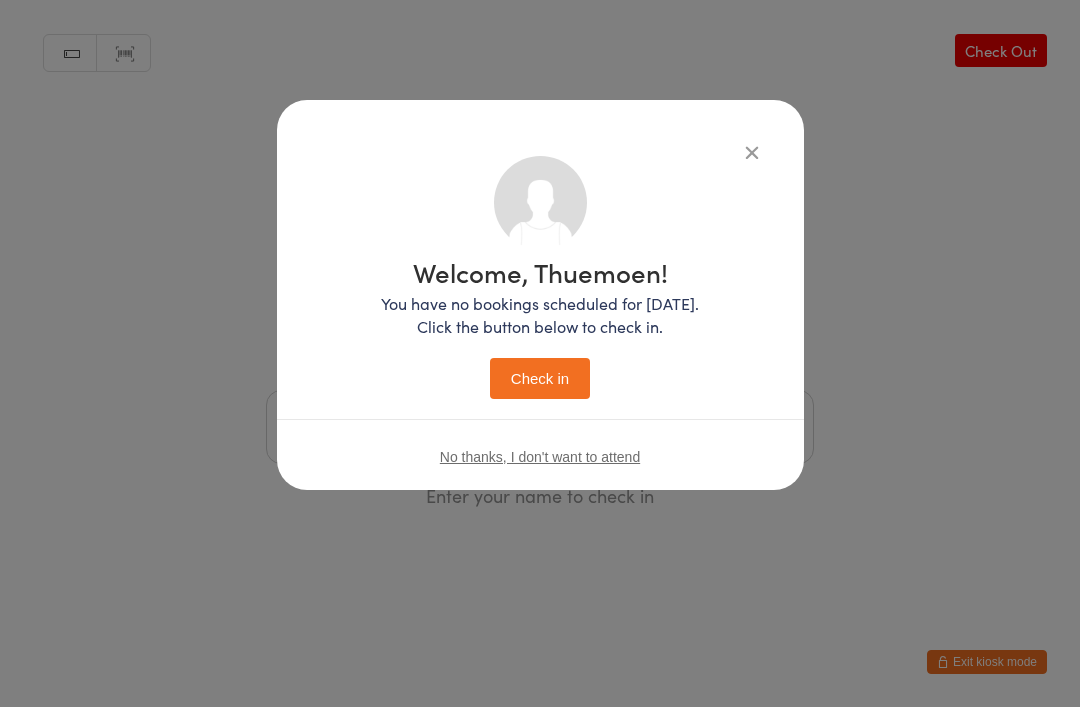 click on "Check in" at bounding box center (540, 378) 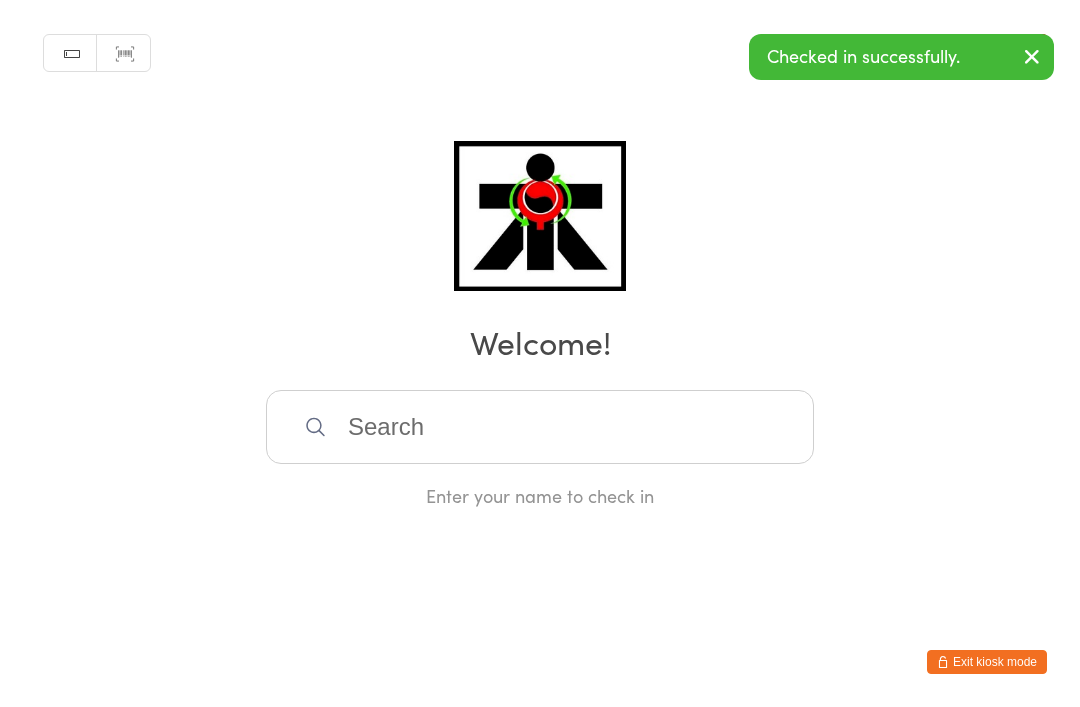 click at bounding box center (540, 427) 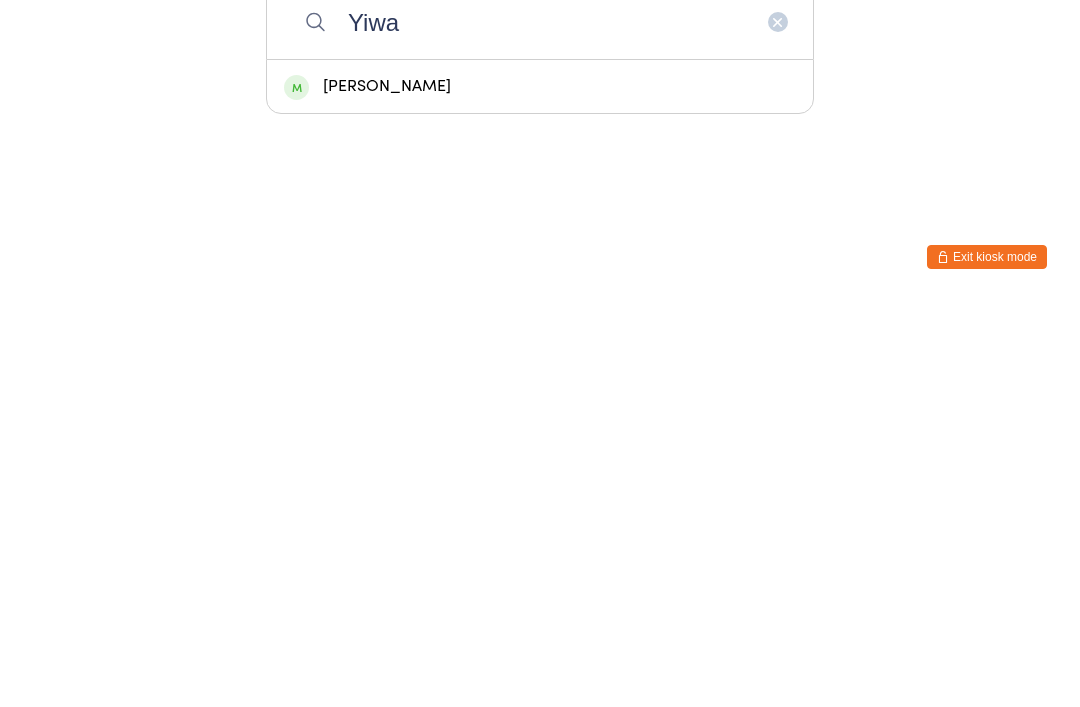 type on "Yiwa" 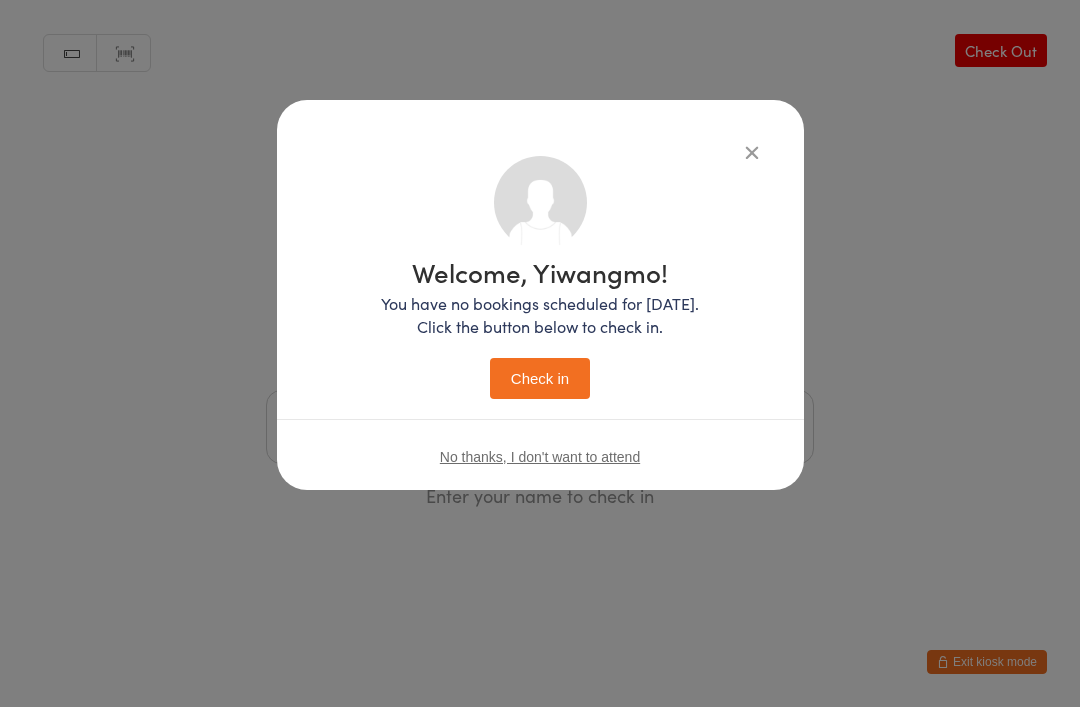 click on "Check in" at bounding box center (540, 378) 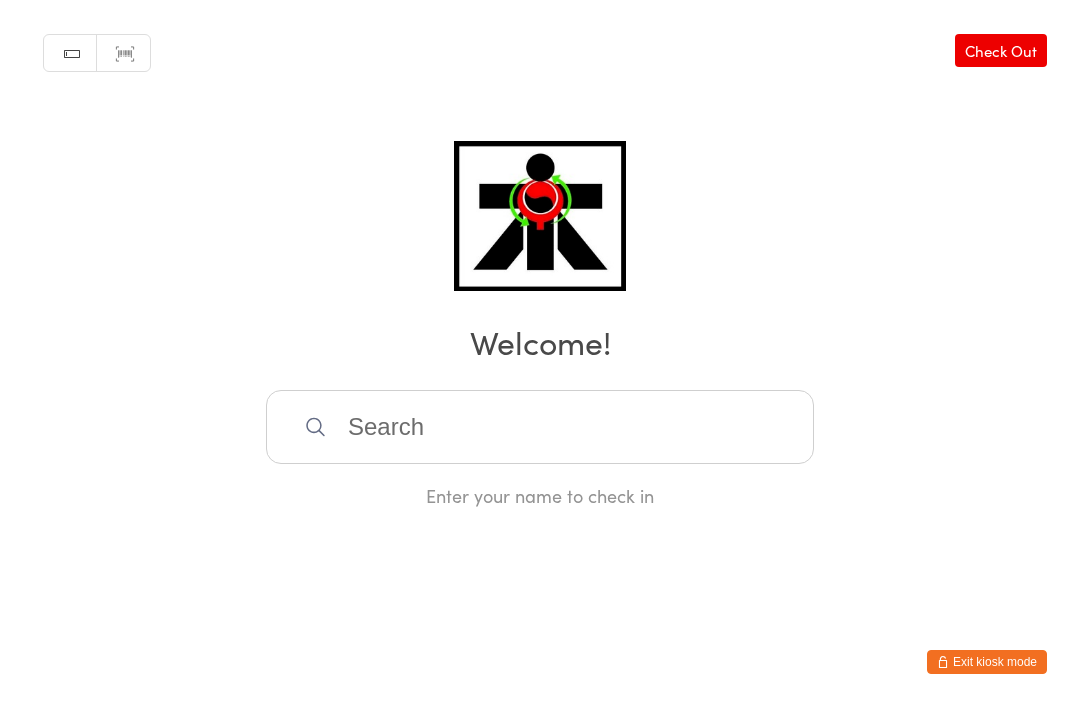 click at bounding box center (540, 427) 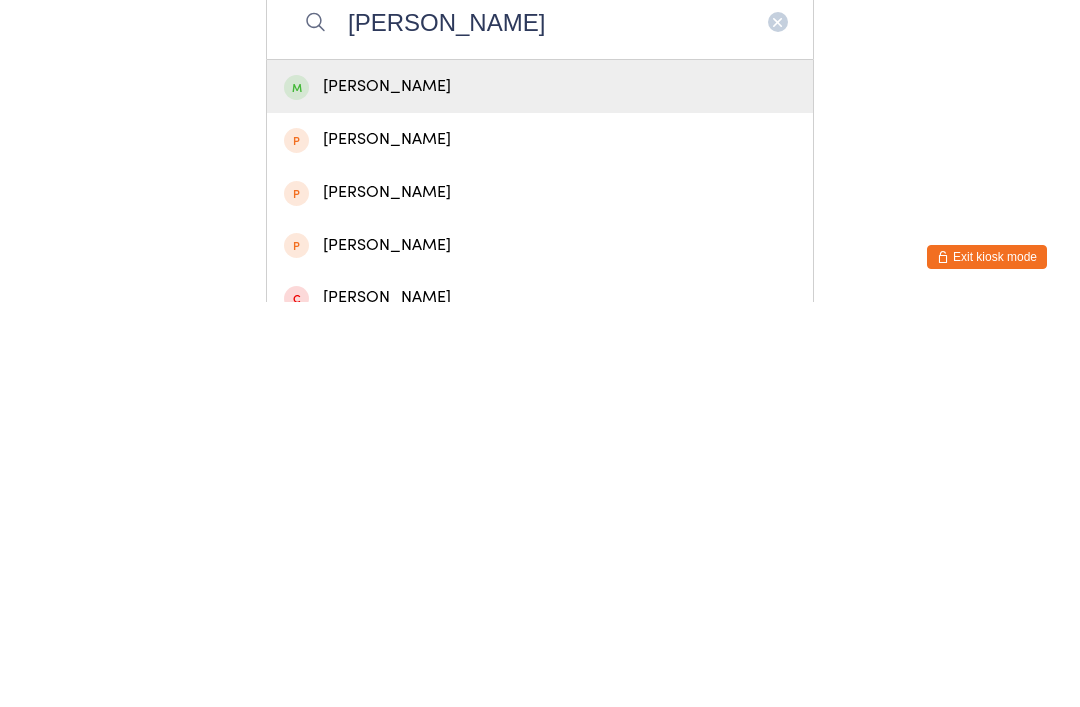 type on "Alisa k" 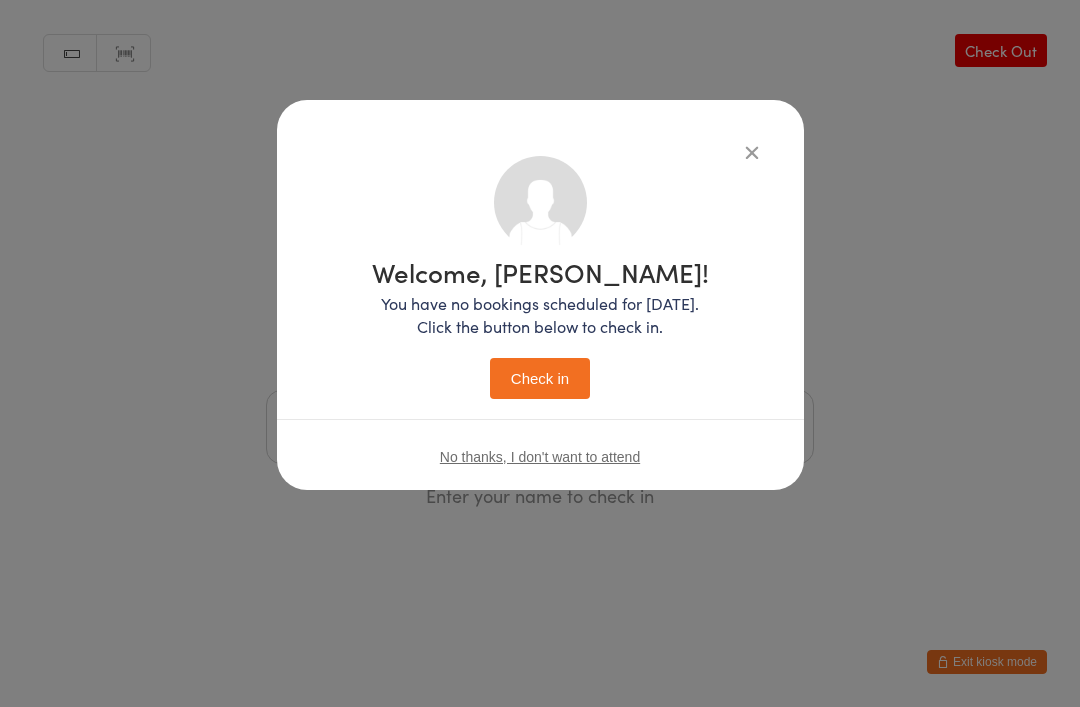 click on "Check in" at bounding box center (540, 378) 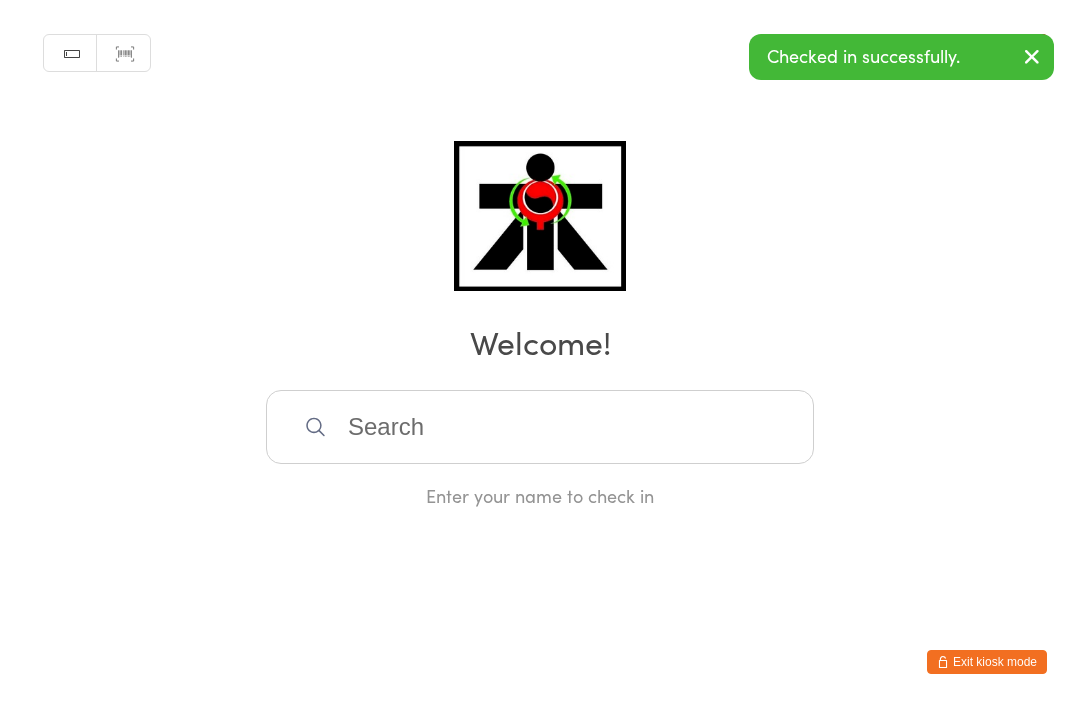 click at bounding box center (540, 427) 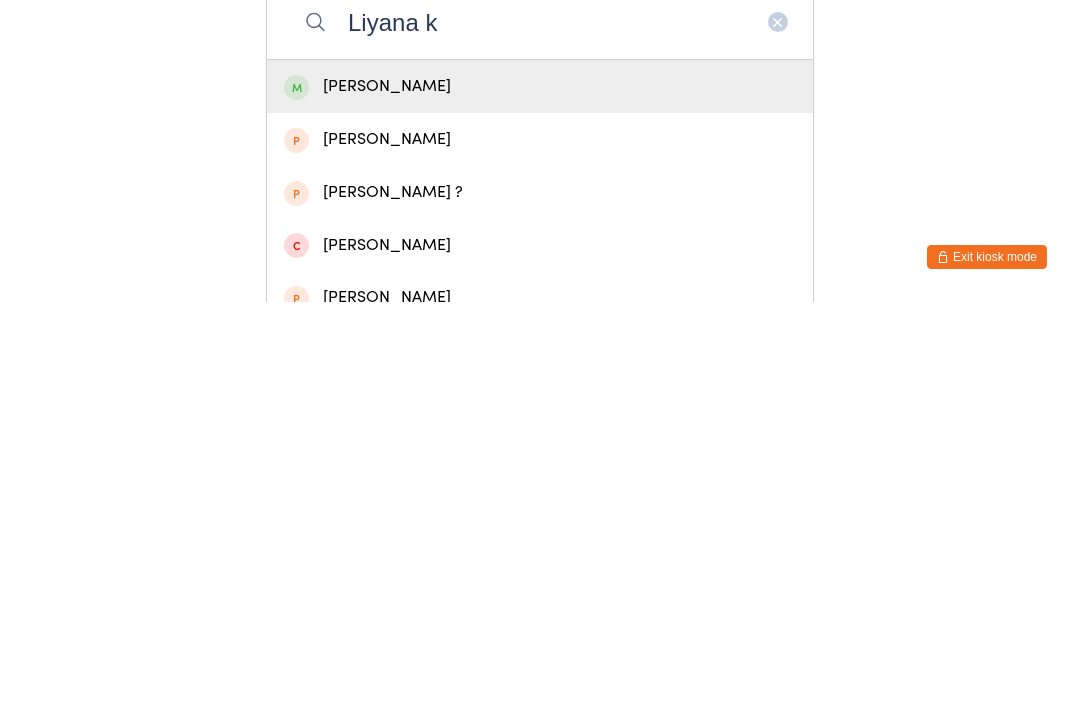 type on "Liyana k" 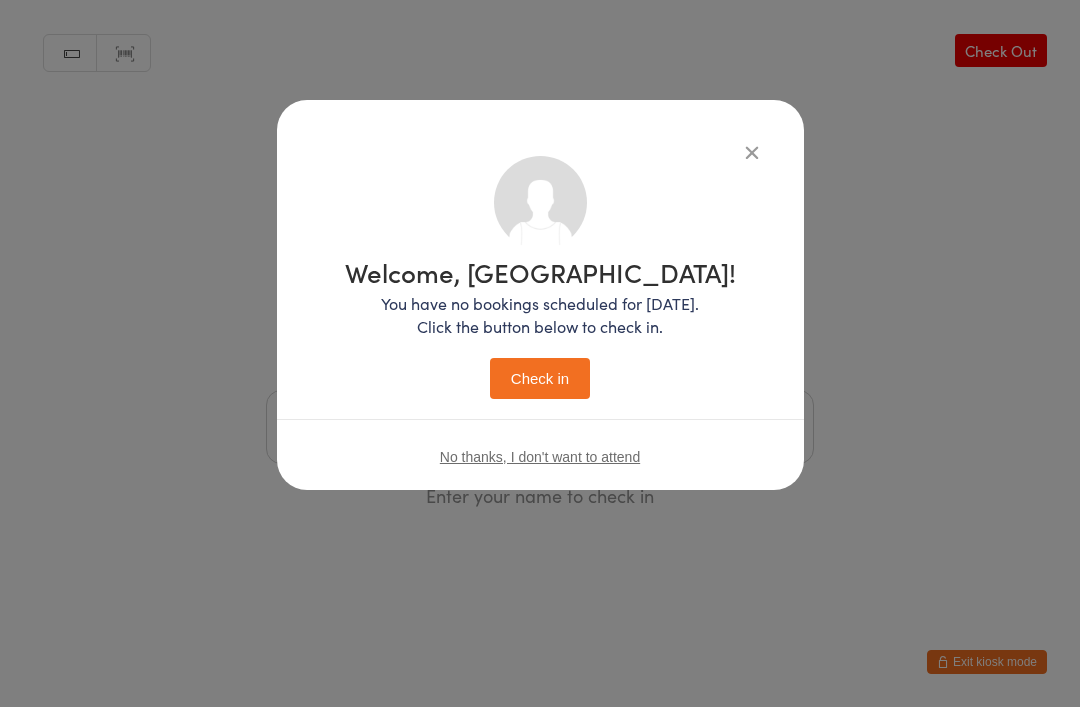 click on "Check in" at bounding box center [540, 378] 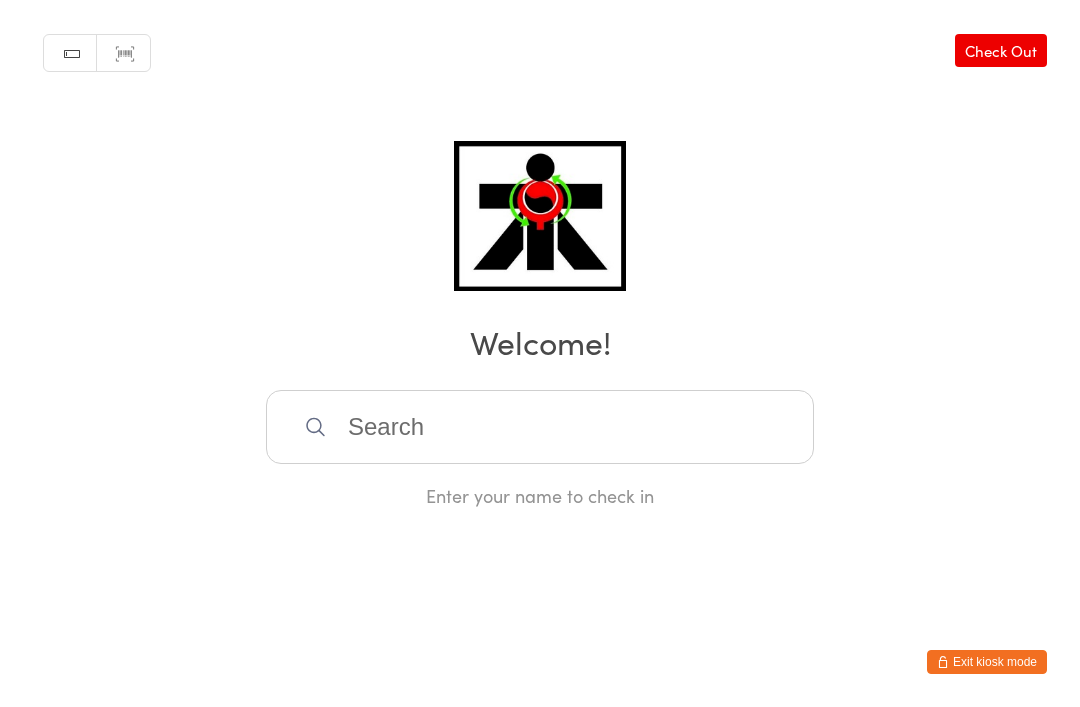 click at bounding box center (540, 427) 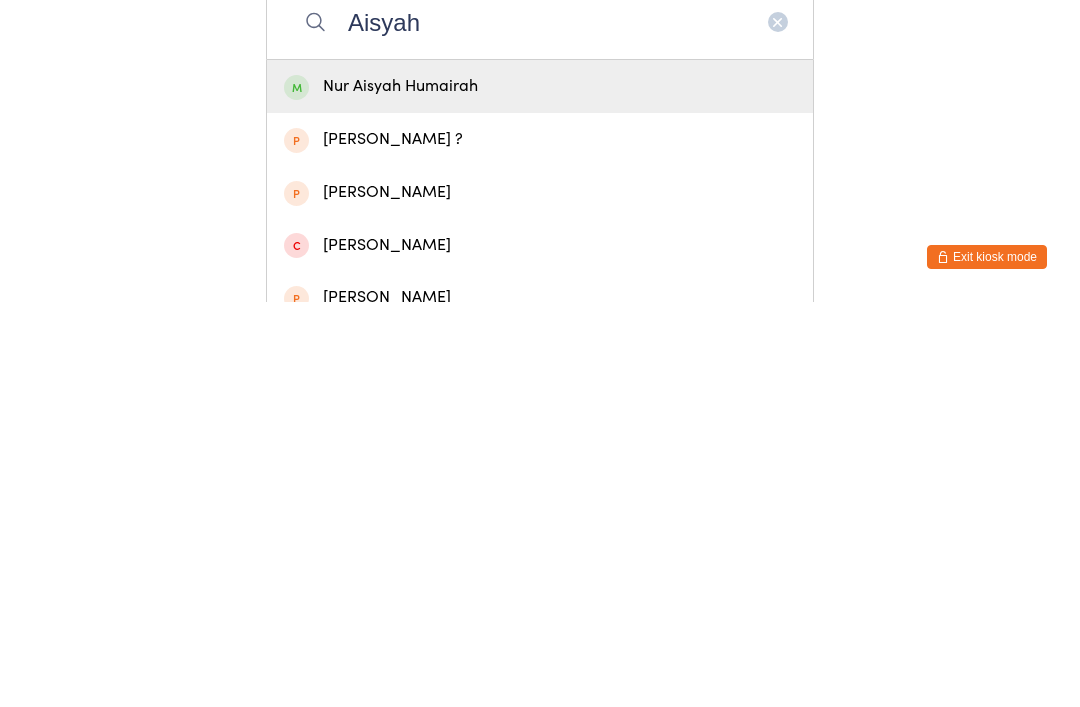 type on "Aisyah" 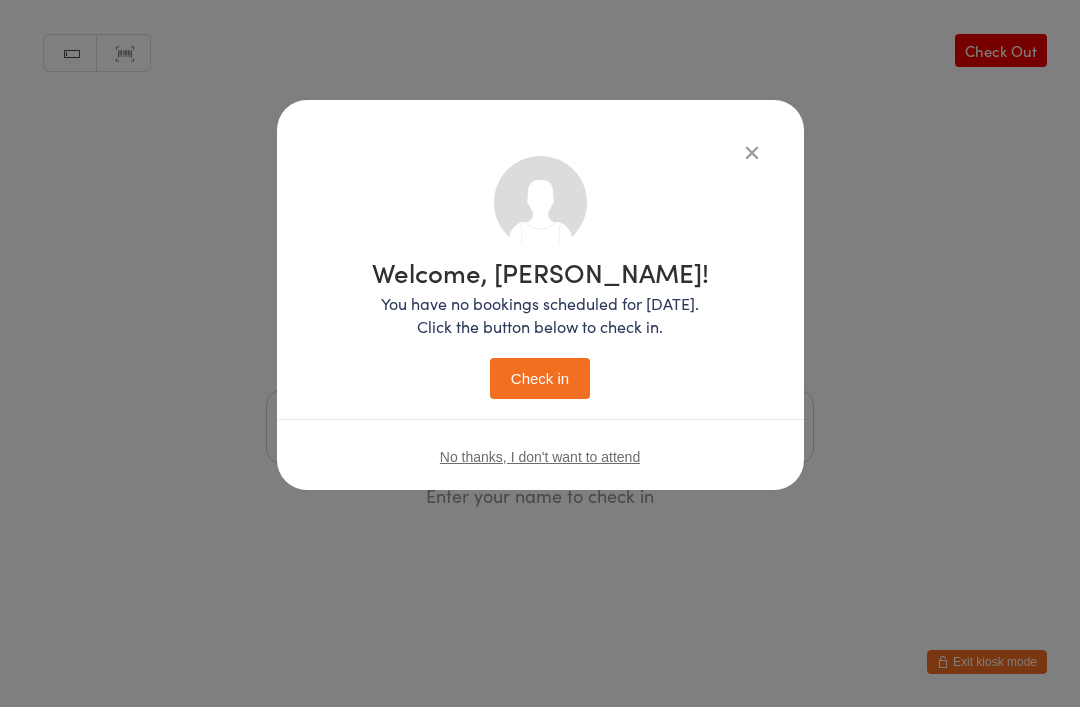 click on "Check in" at bounding box center (540, 378) 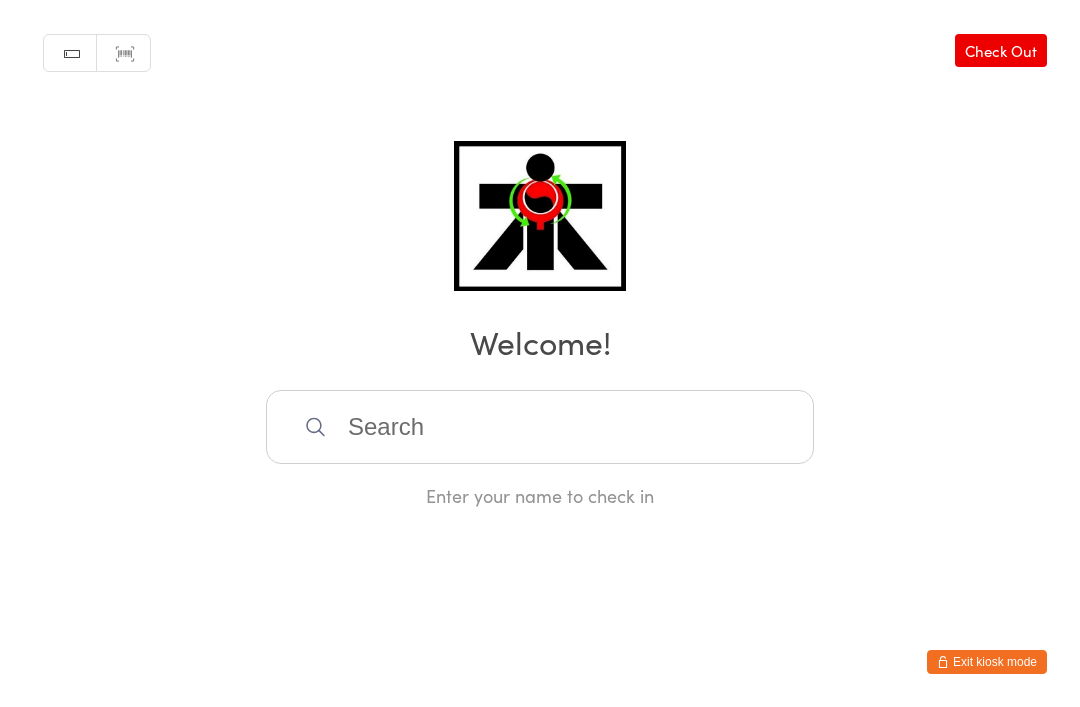 click at bounding box center [540, 427] 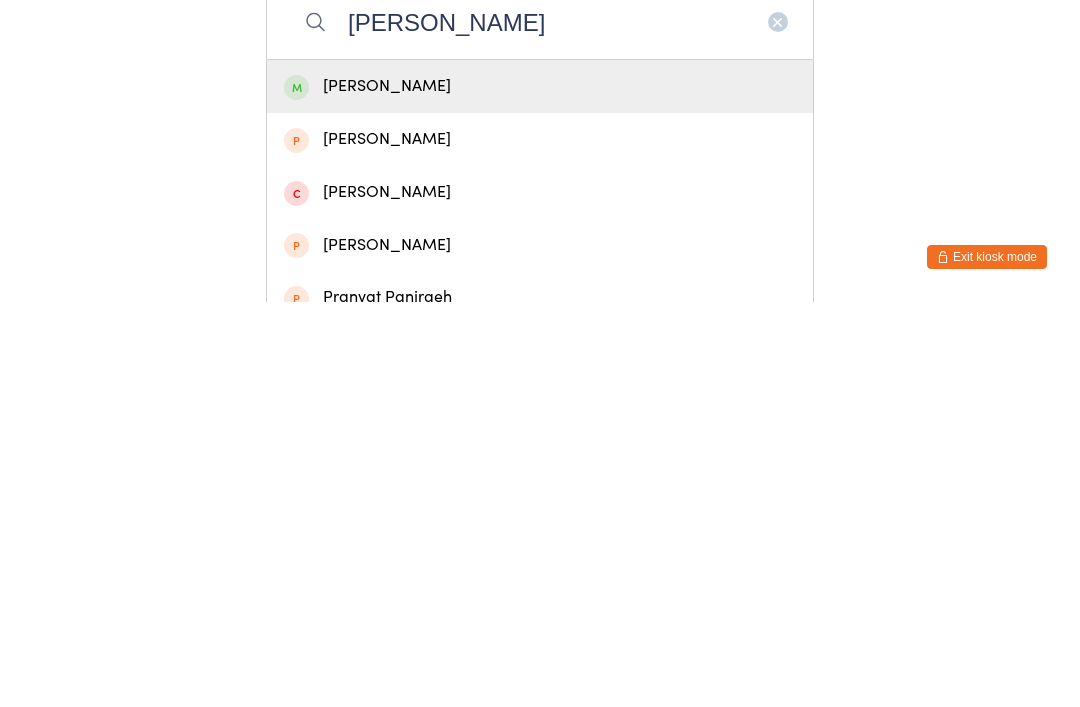 type on "Pranay" 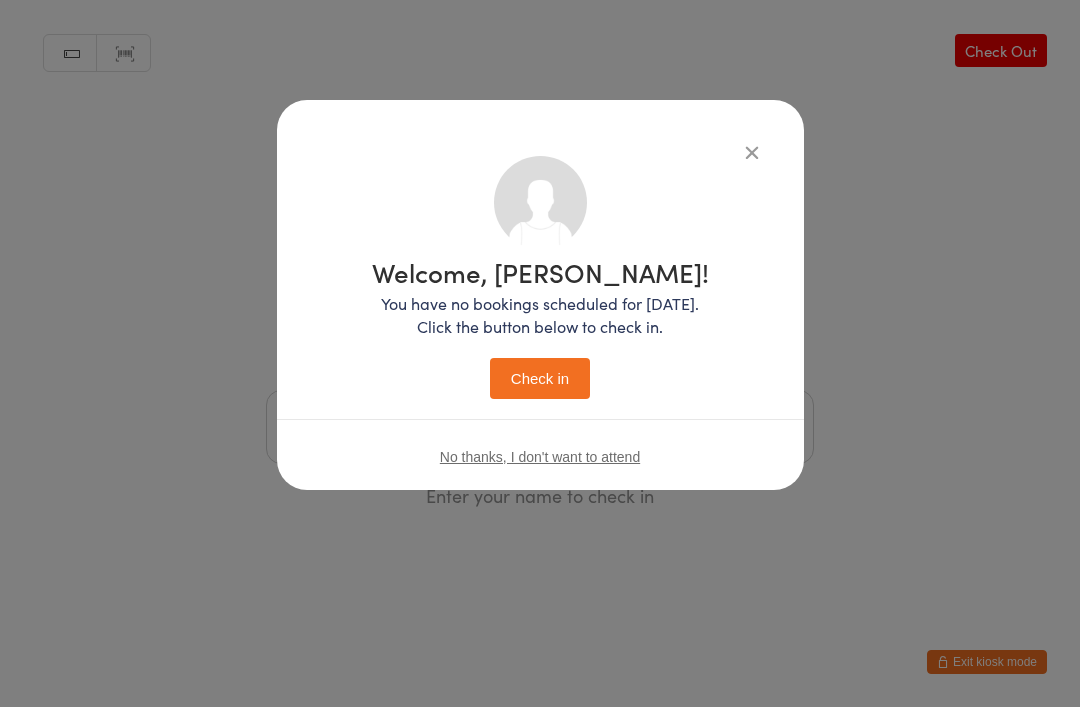 click on "Check in" at bounding box center (540, 378) 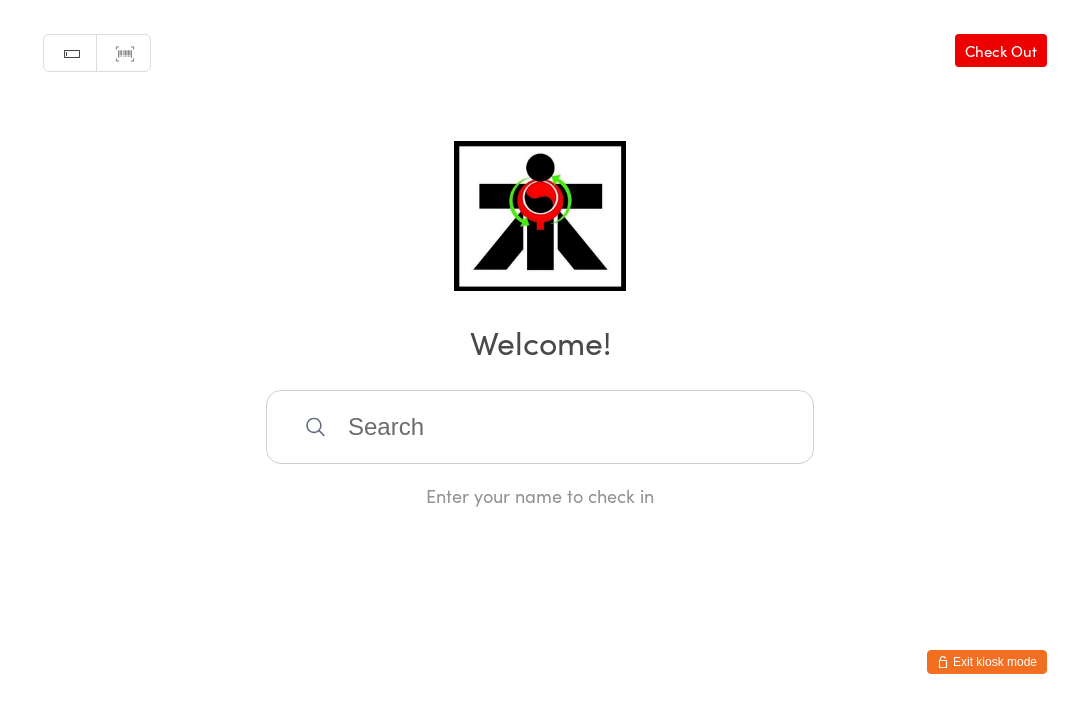 click at bounding box center [540, 427] 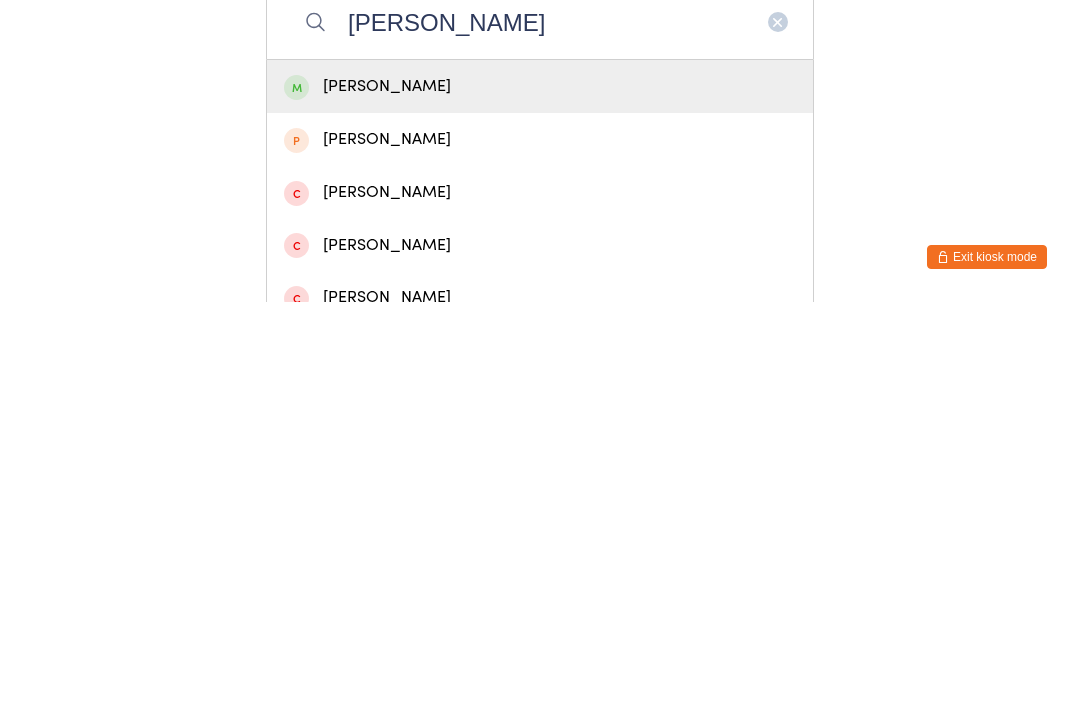 type on "Lorenzo gentili" 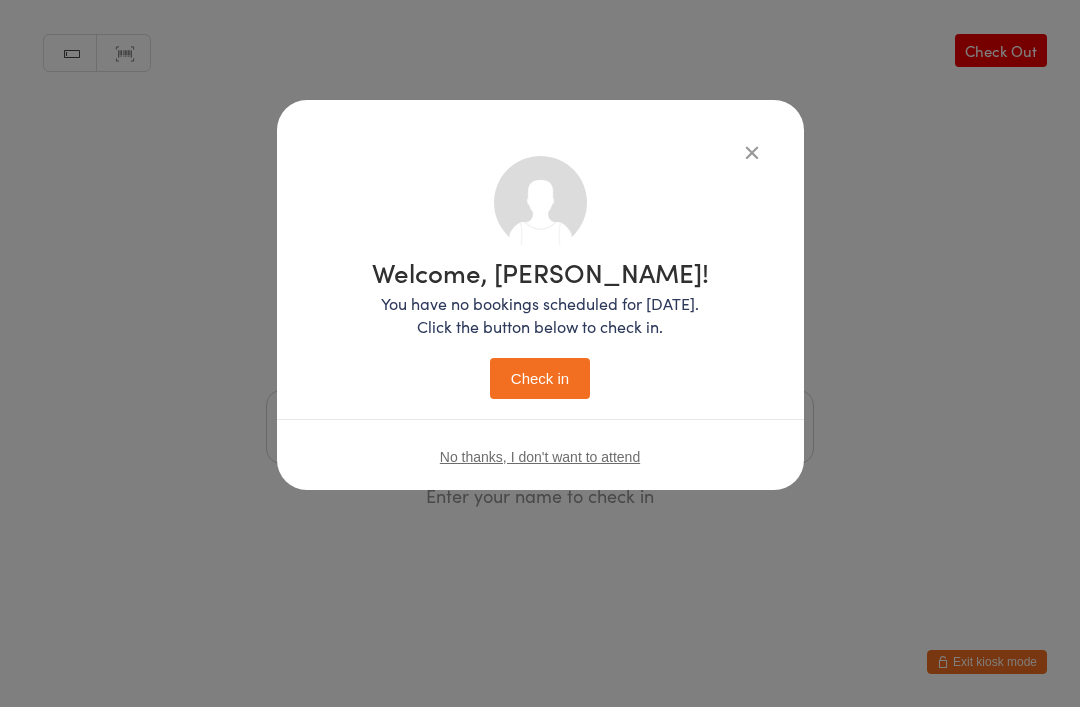 click on "Check in" at bounding box center (540, 378) 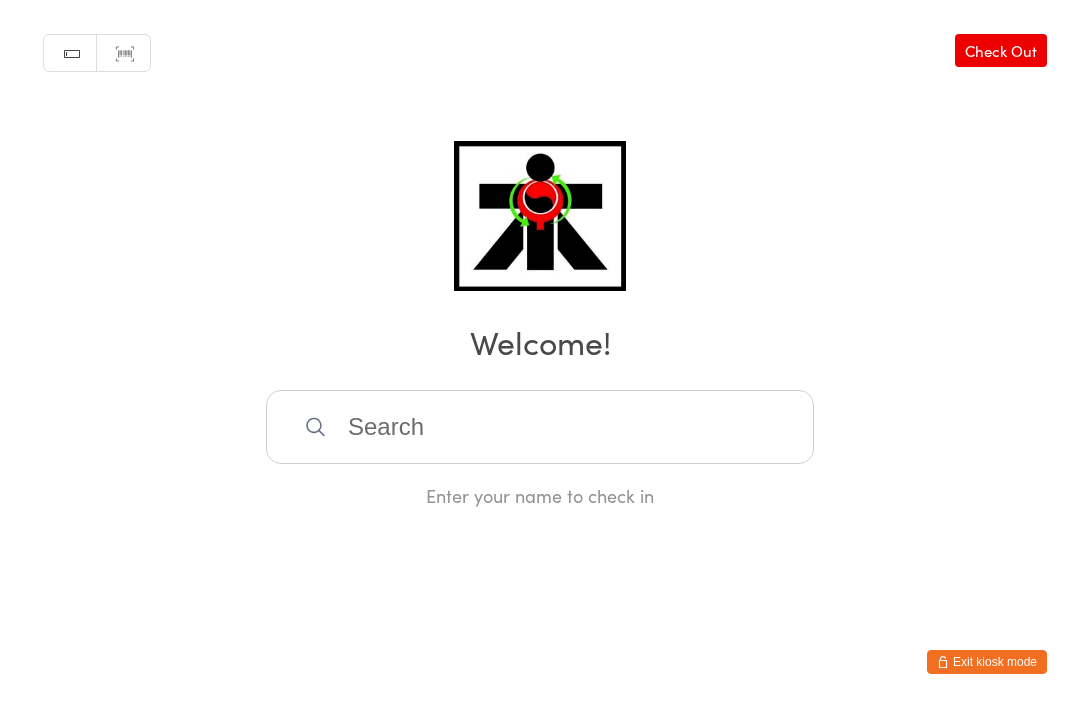 click at bounding box center [540, 427] 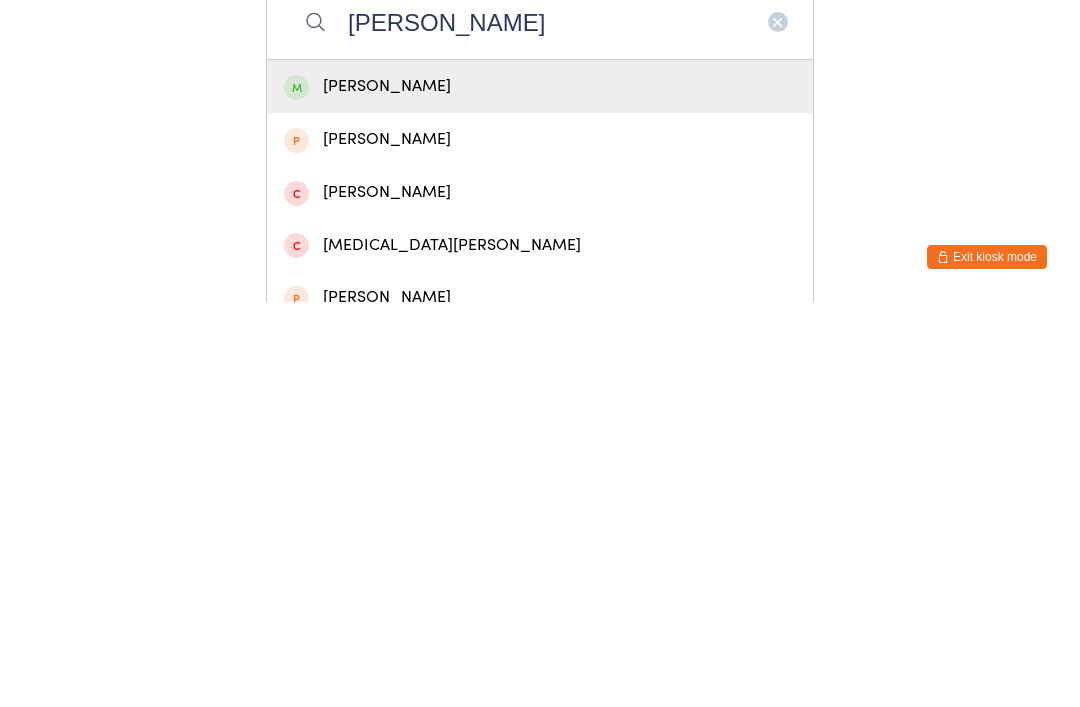 type on "Ali yazdari" 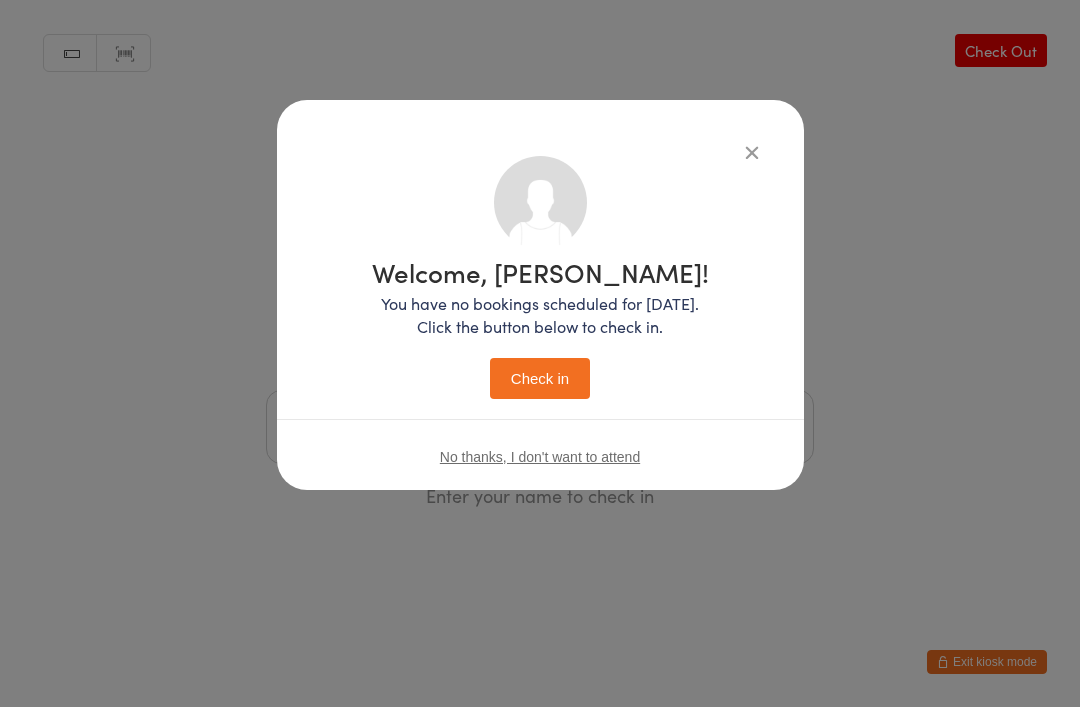 click on "Check in" at bounding box center [540, 378] 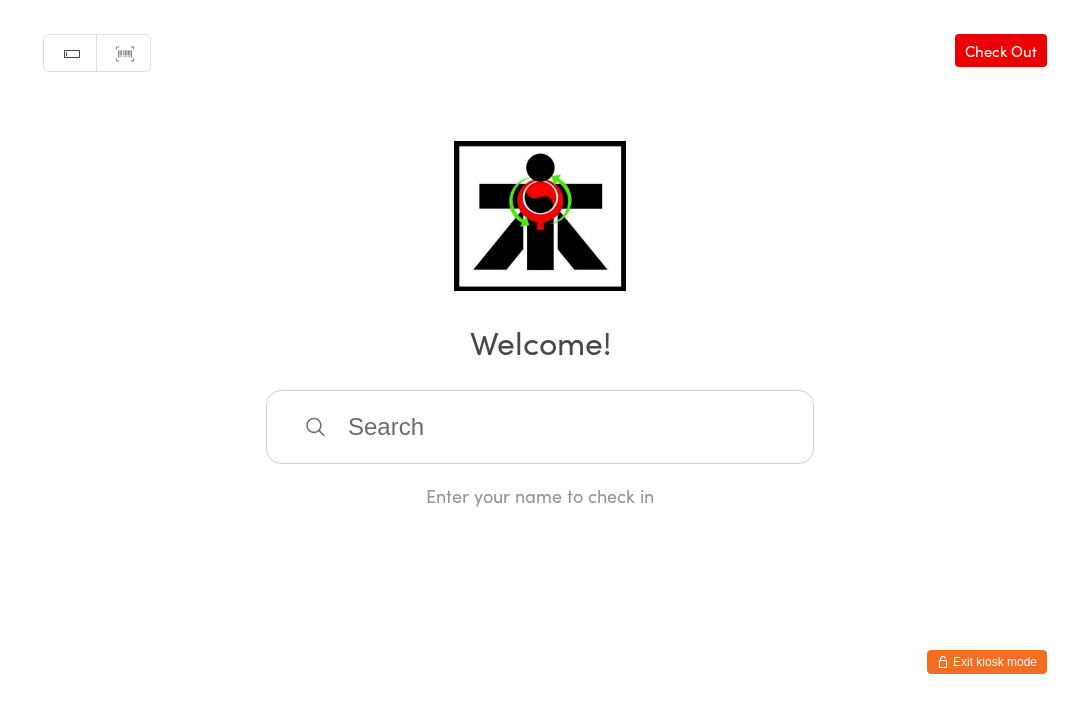 click at bounding box center (540, 427) 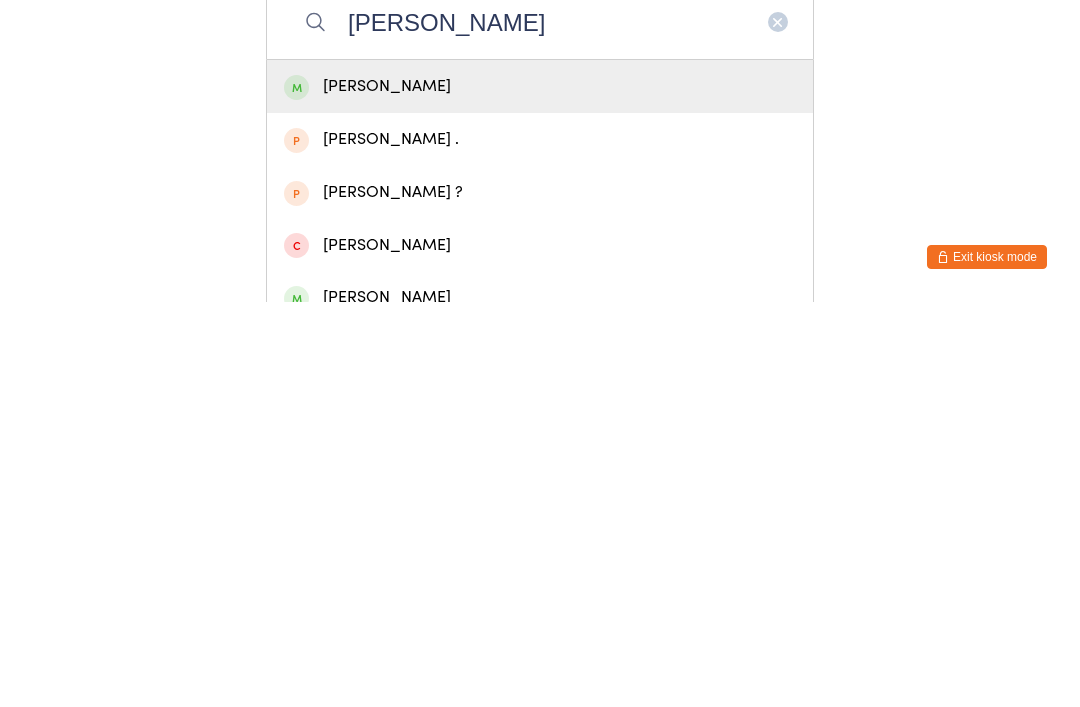 type on "John ha ning" 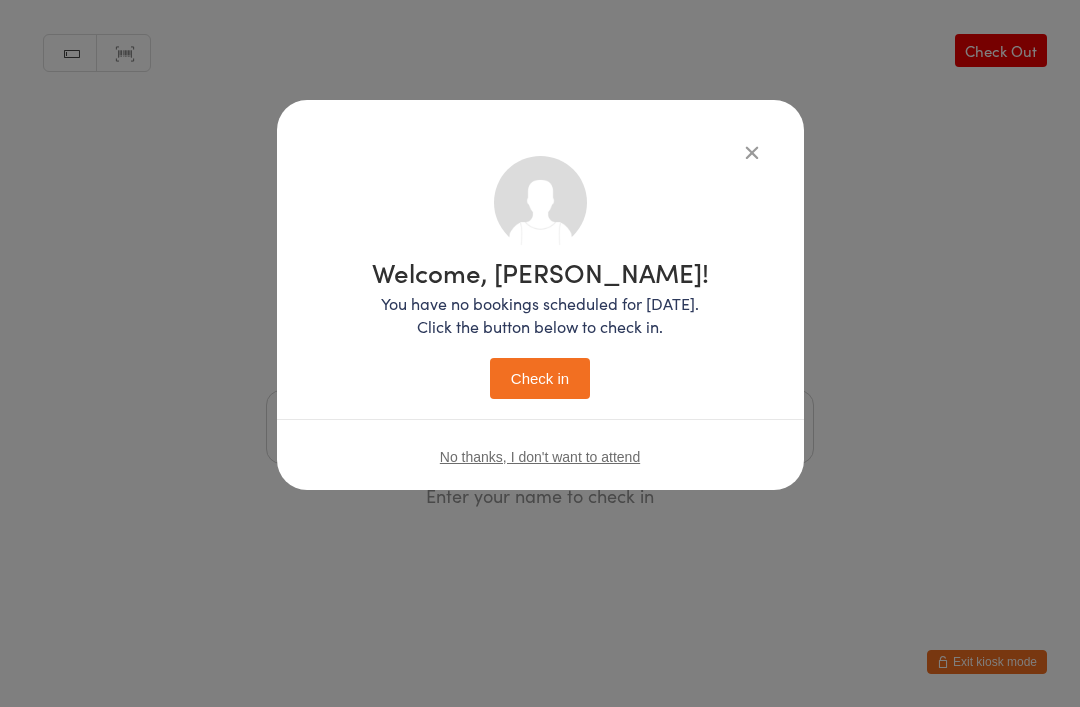 click on "Check in" at bounding box center (540, 378) 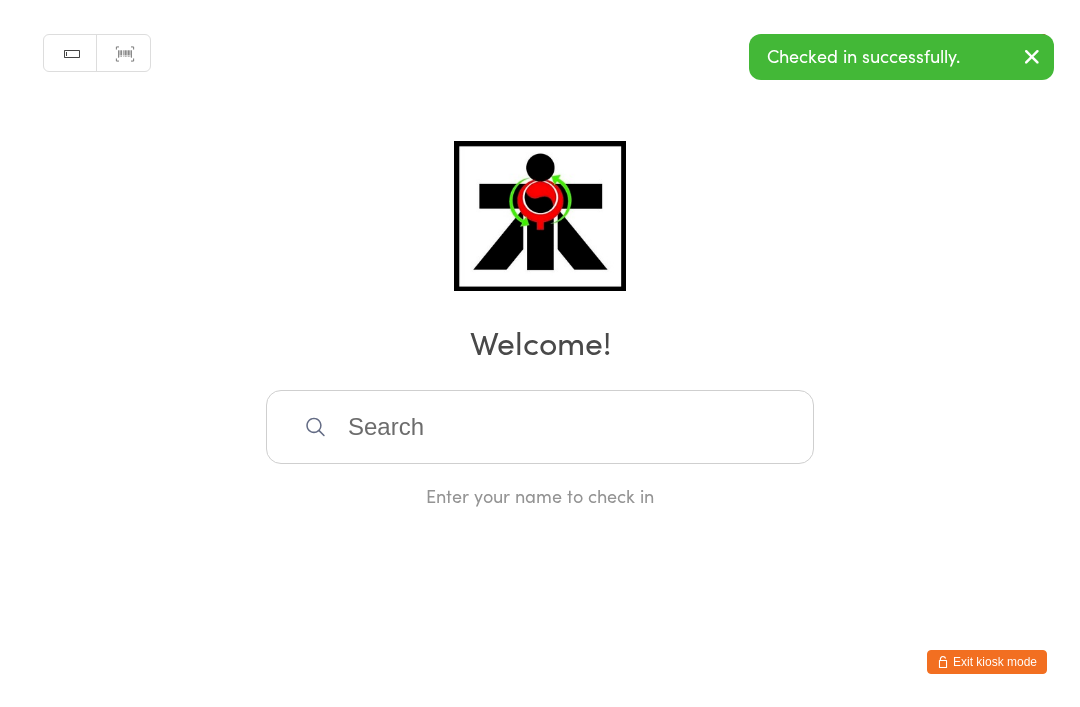 click at bounding box center (540, 427) 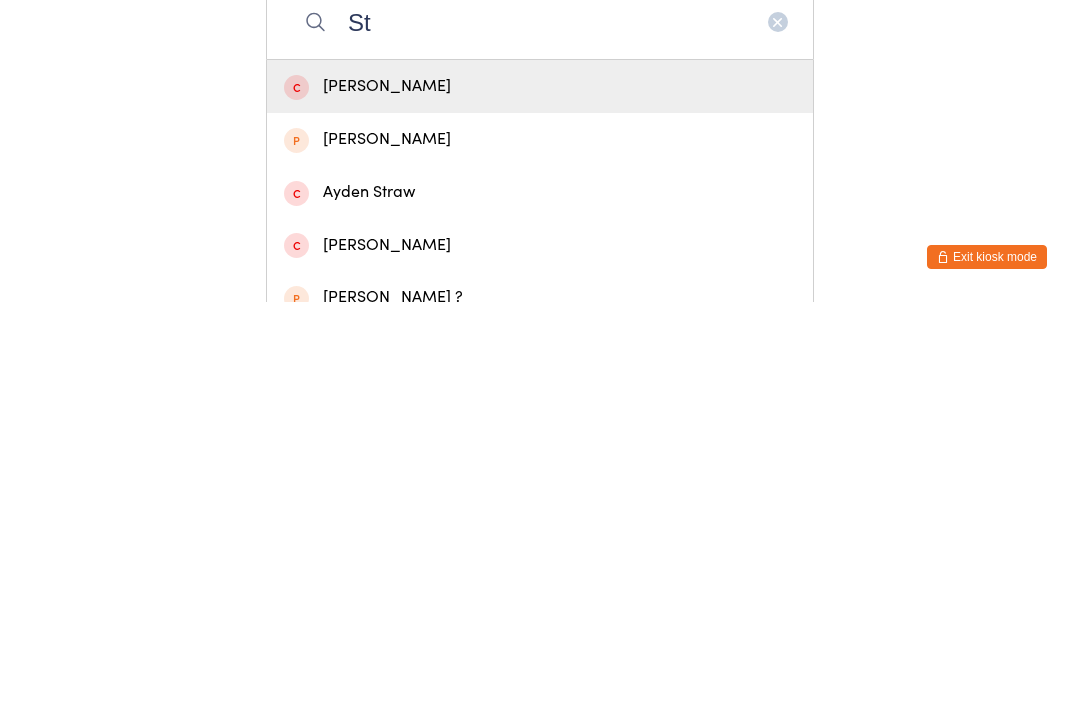 type on "S" 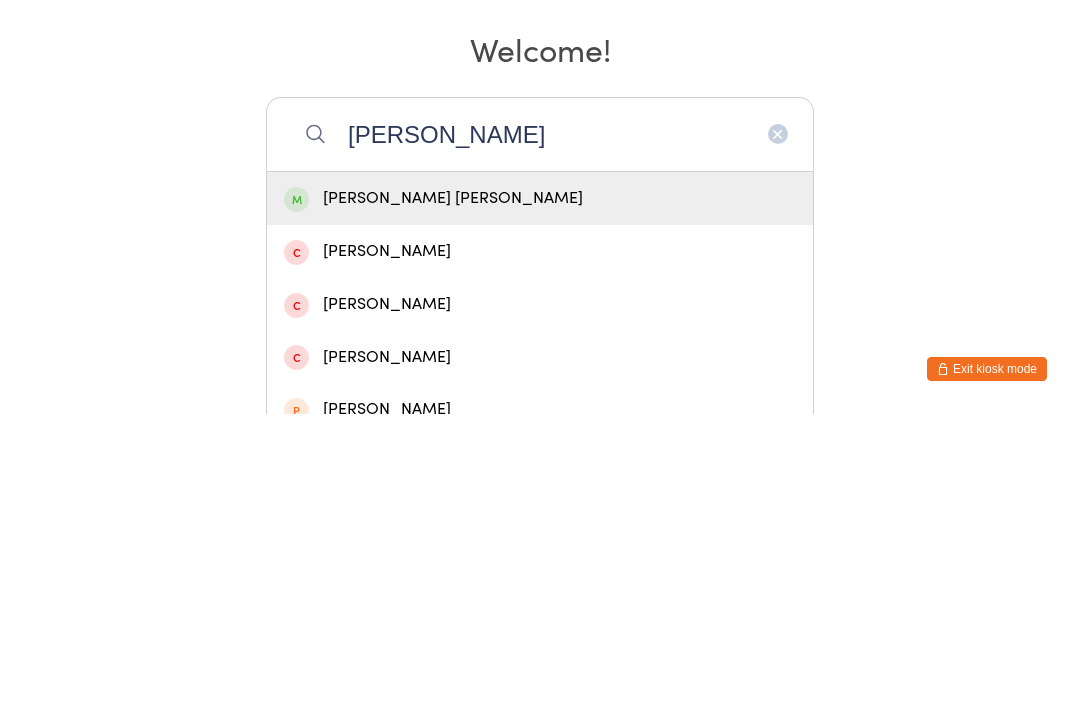 type on "Magdalena" 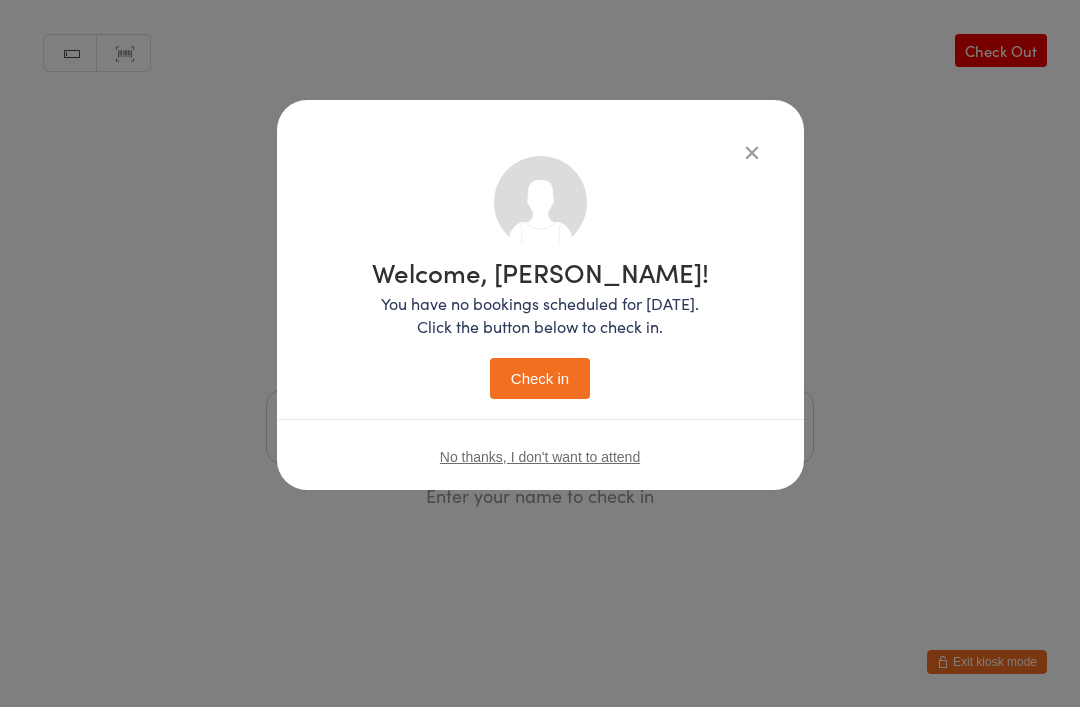 click on "Check in" at bounding box center [540, 378] 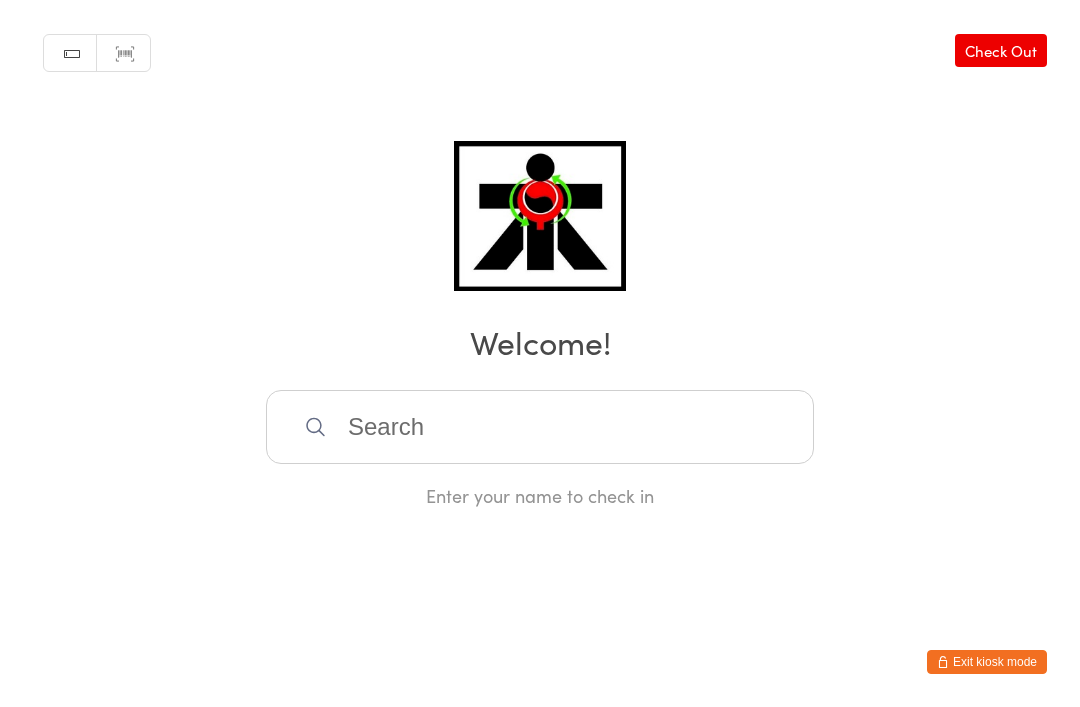 click on "Enter your name to check in" at bounding box center (540, 449) 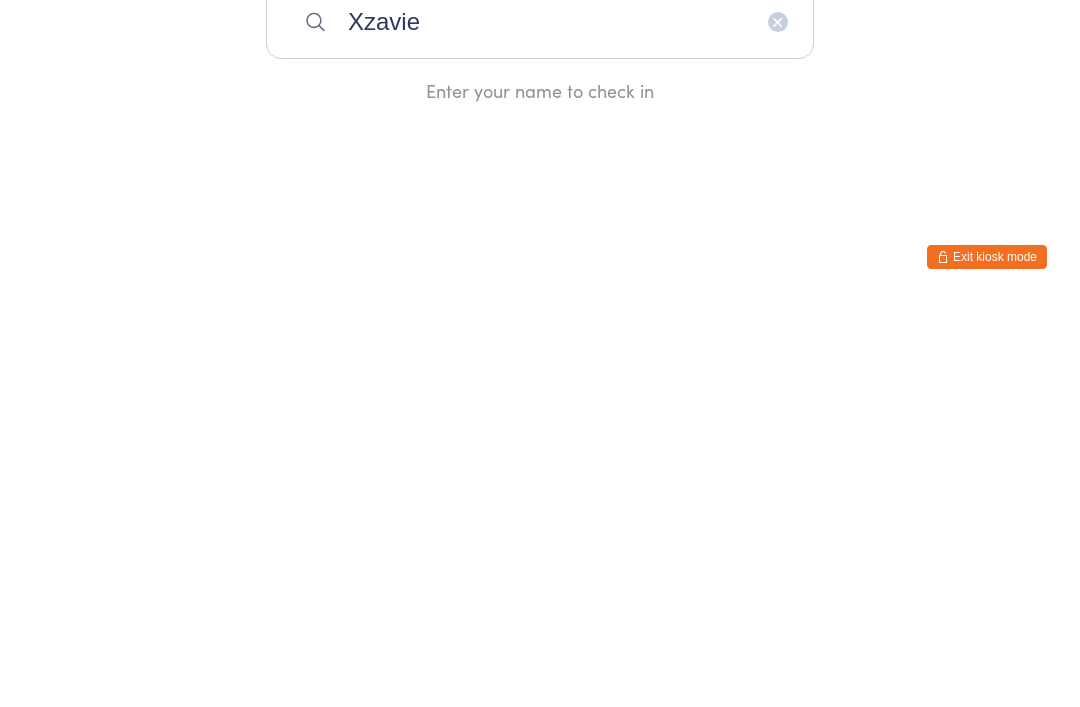 type on "Xzavier" 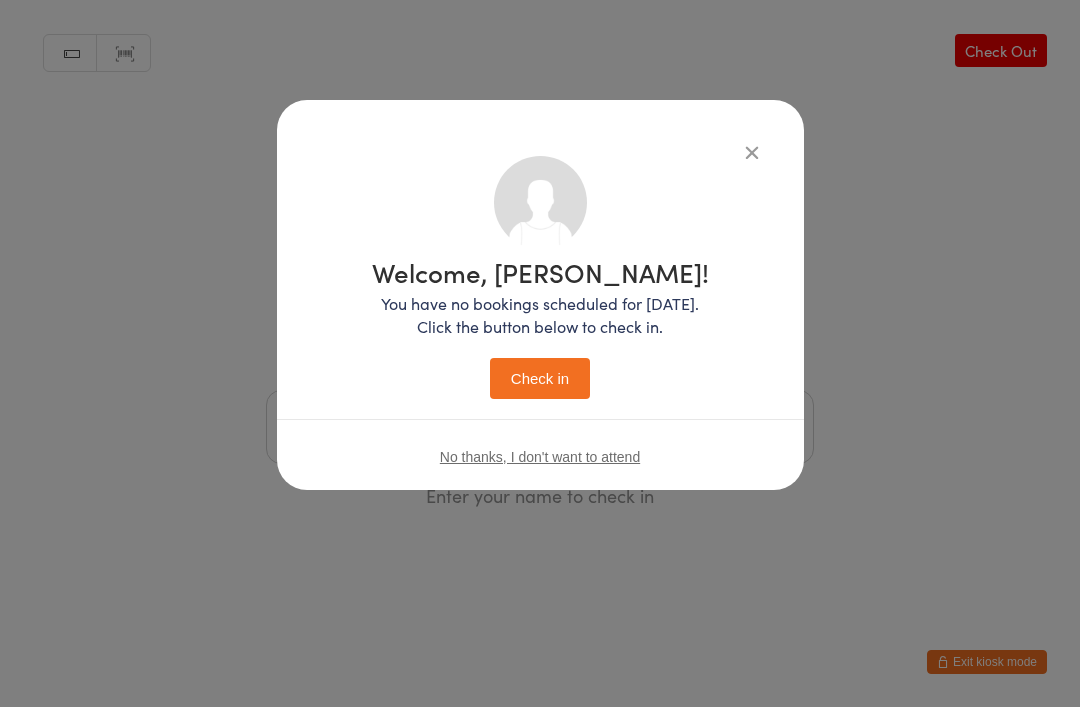 click at bounding box center (752, 152) 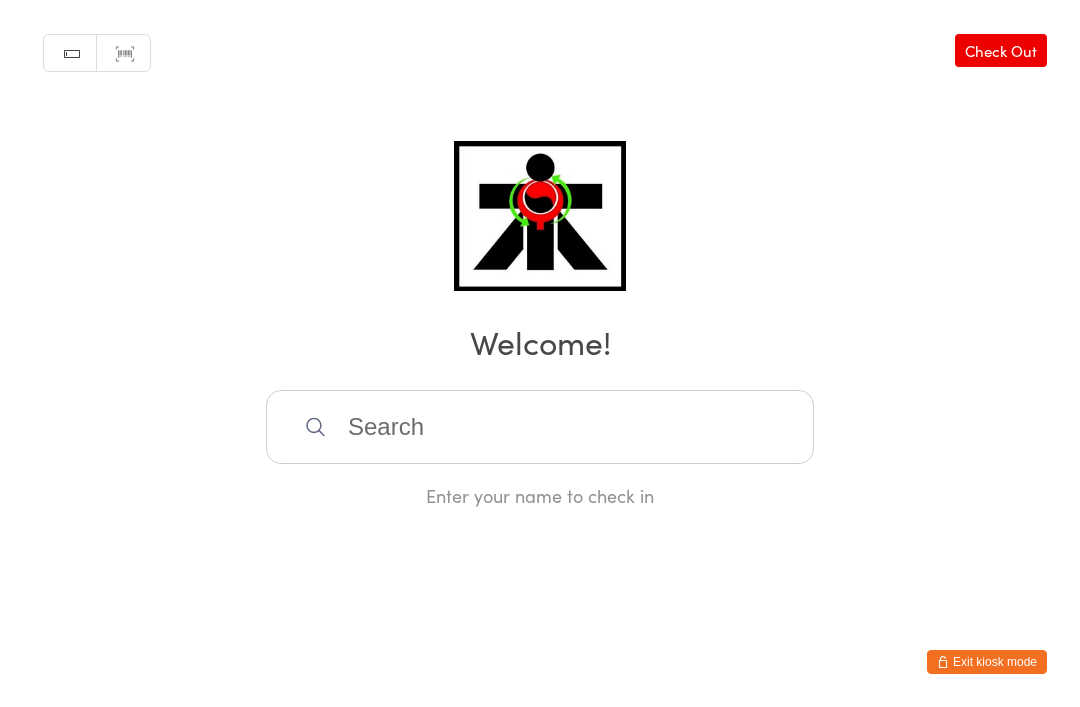 click at bounding box center [540, 427] 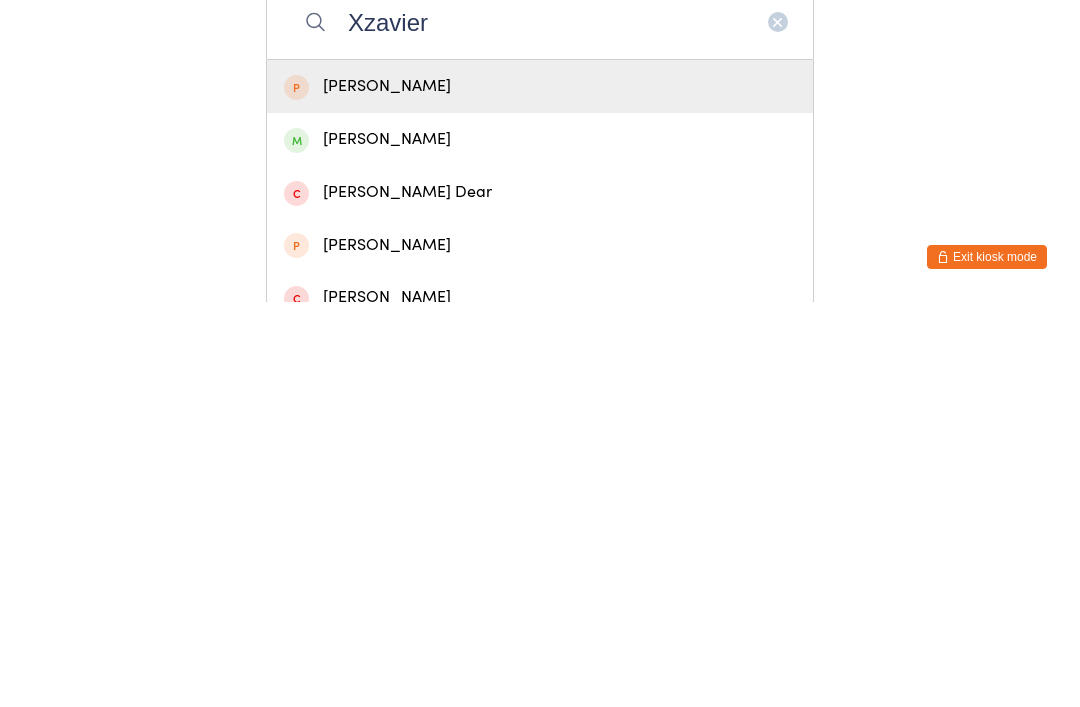 type on "Xzavier" 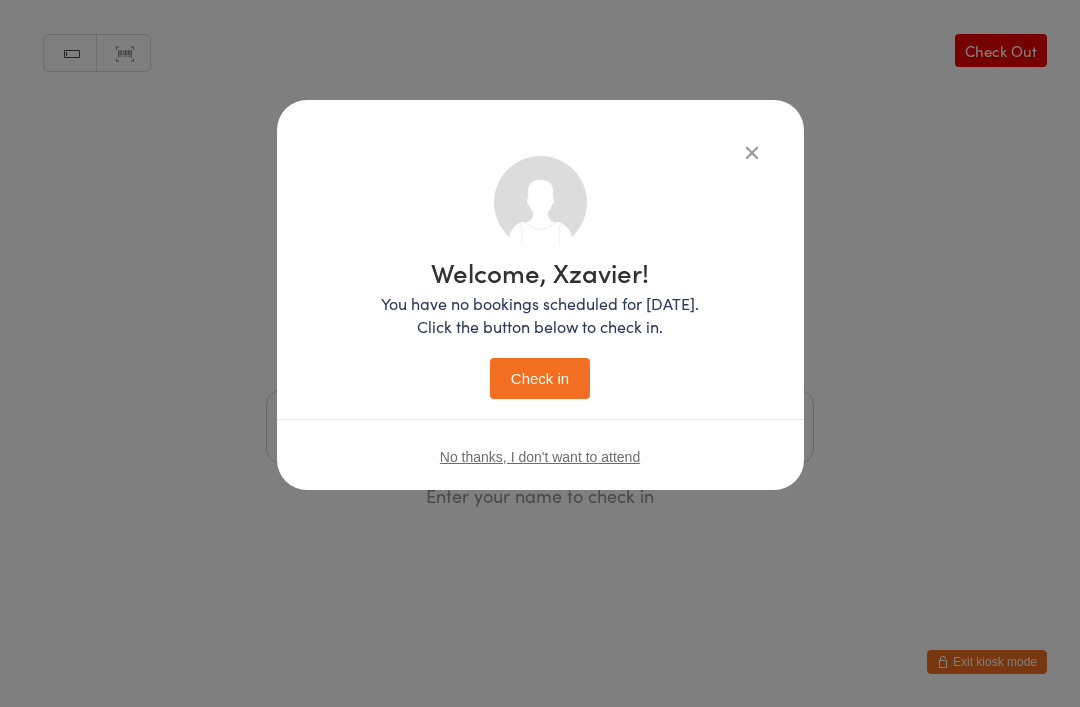 click on "Welcome, Xzavier! You have no bookings scheduled for today. Click the button below to check in. Check in" at bounding box center [540, 277] 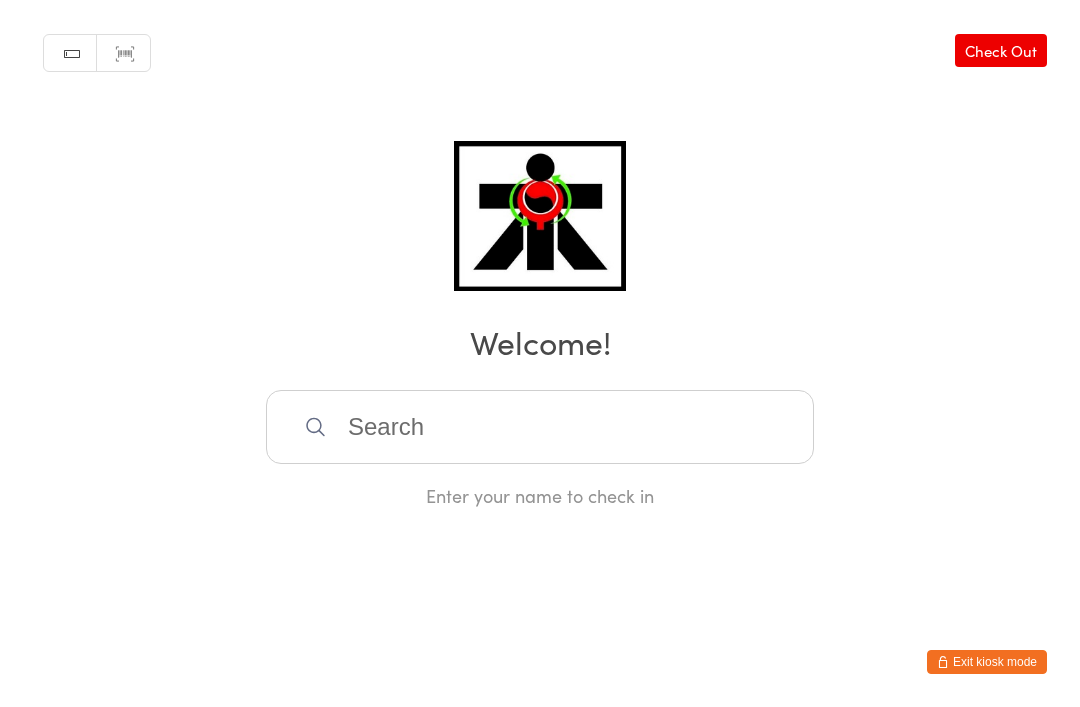 click at bounding box center (540, 427) 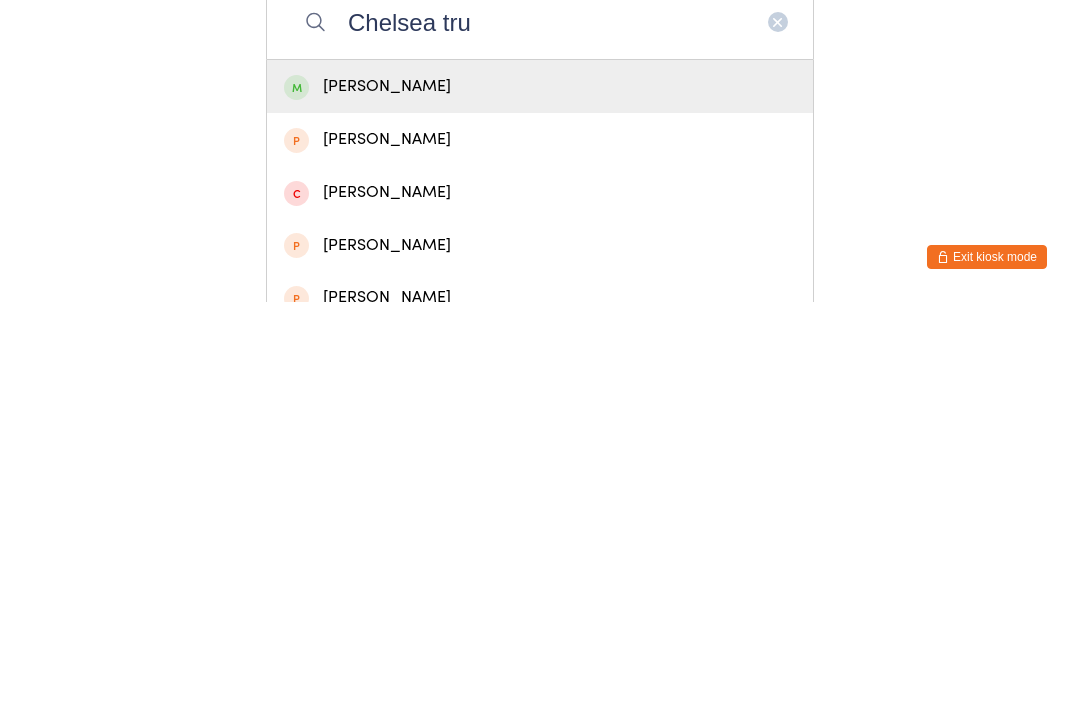 type on "Chelsea tru" 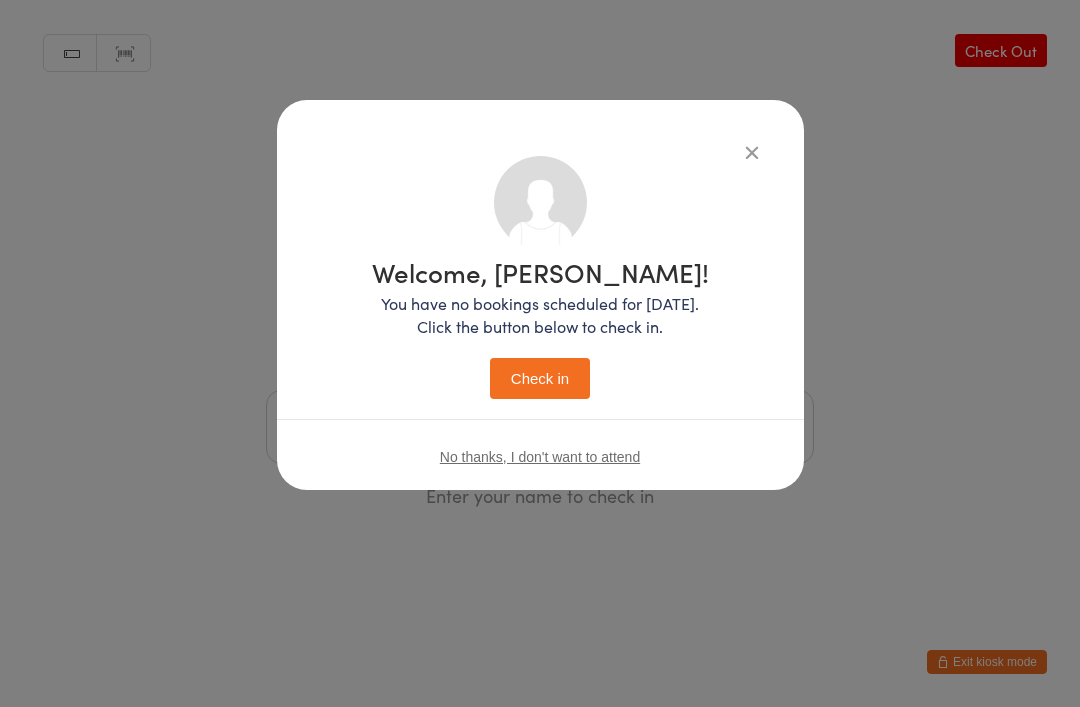 click on "Check in" at bounding box center (540, 378) 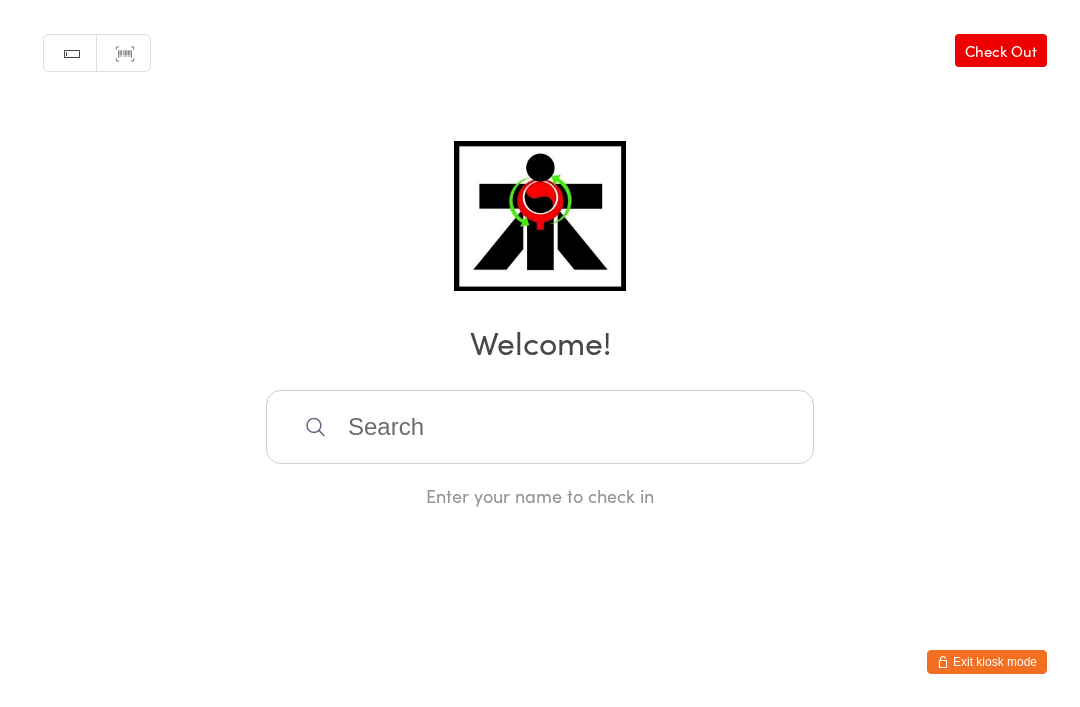 click at bounding box center (540, 427) 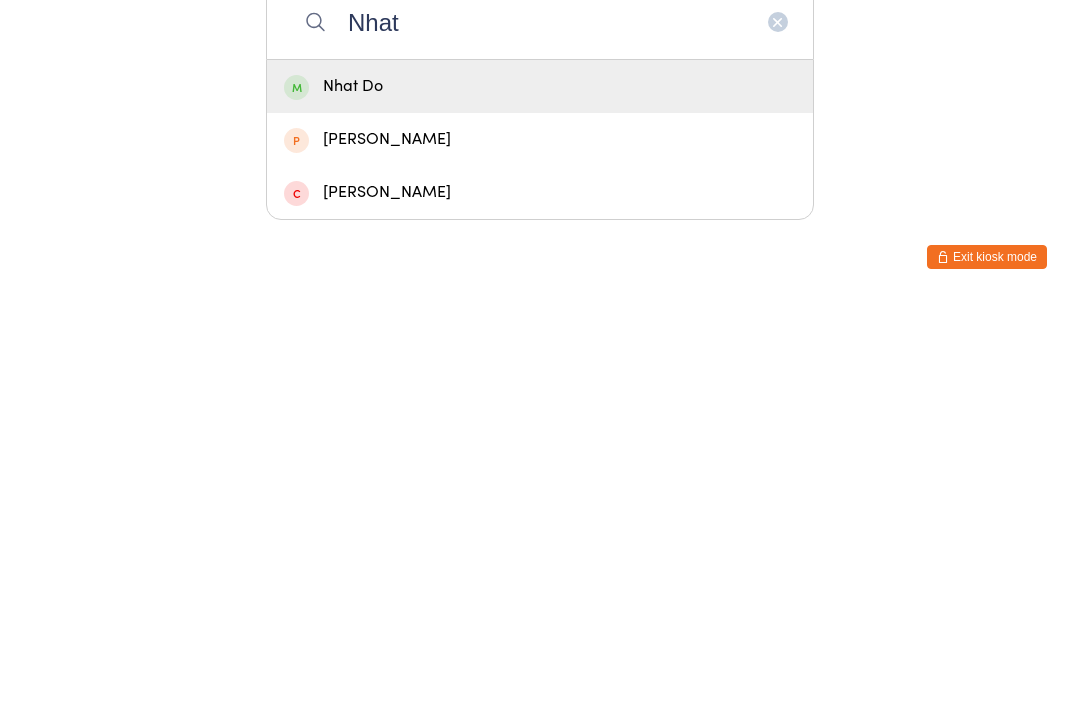 type on "Nhat" 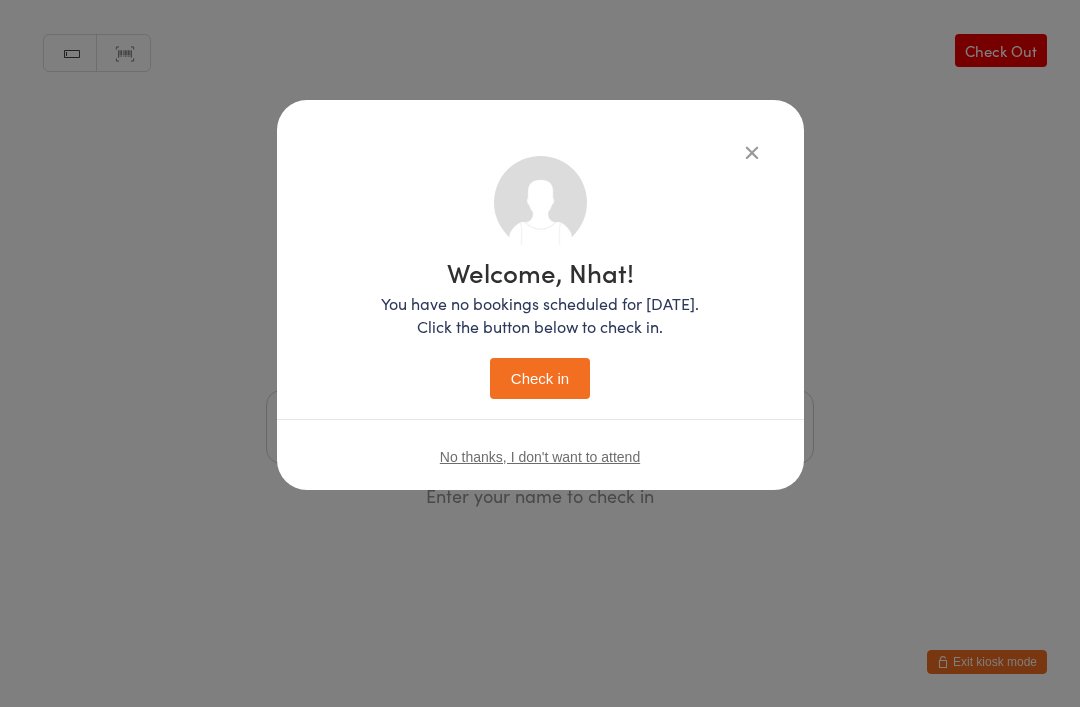 click on "Check in" at bounding box center [540, 378] 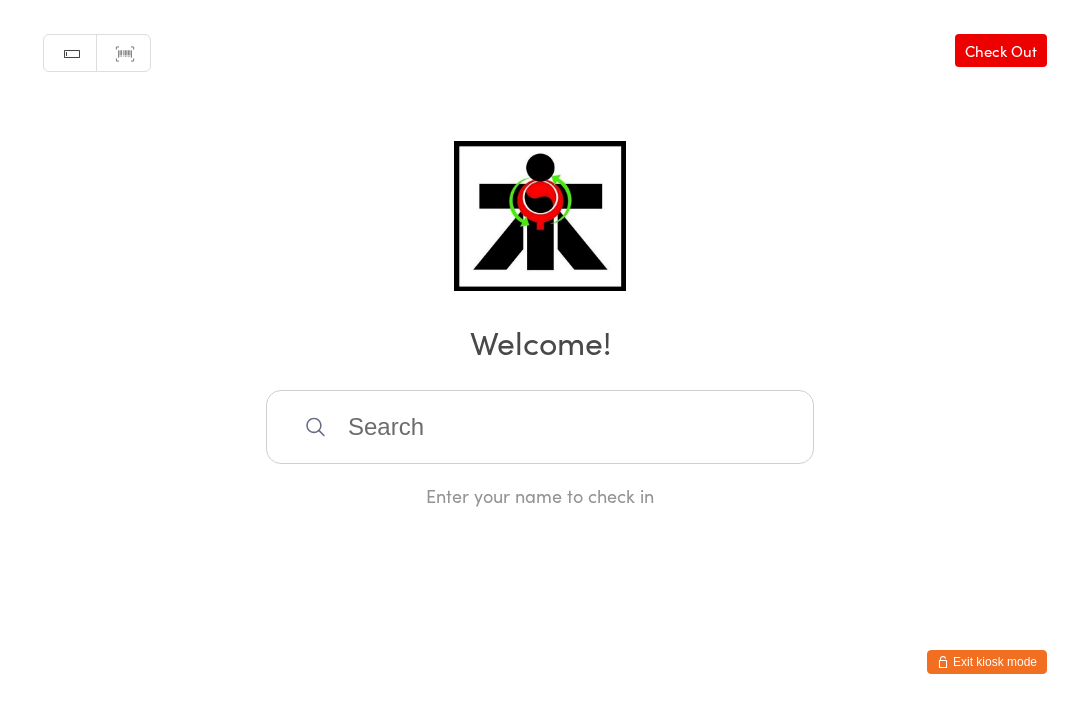 click at bounding box center [540, 427] 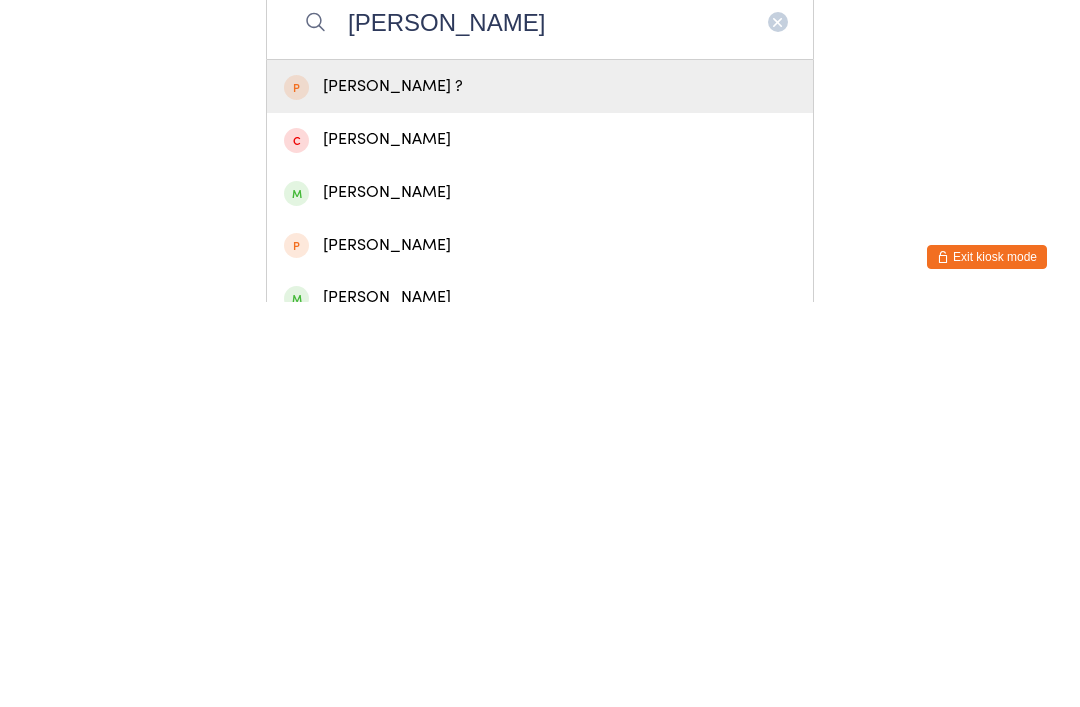 type on "[PERSON_NAME]" 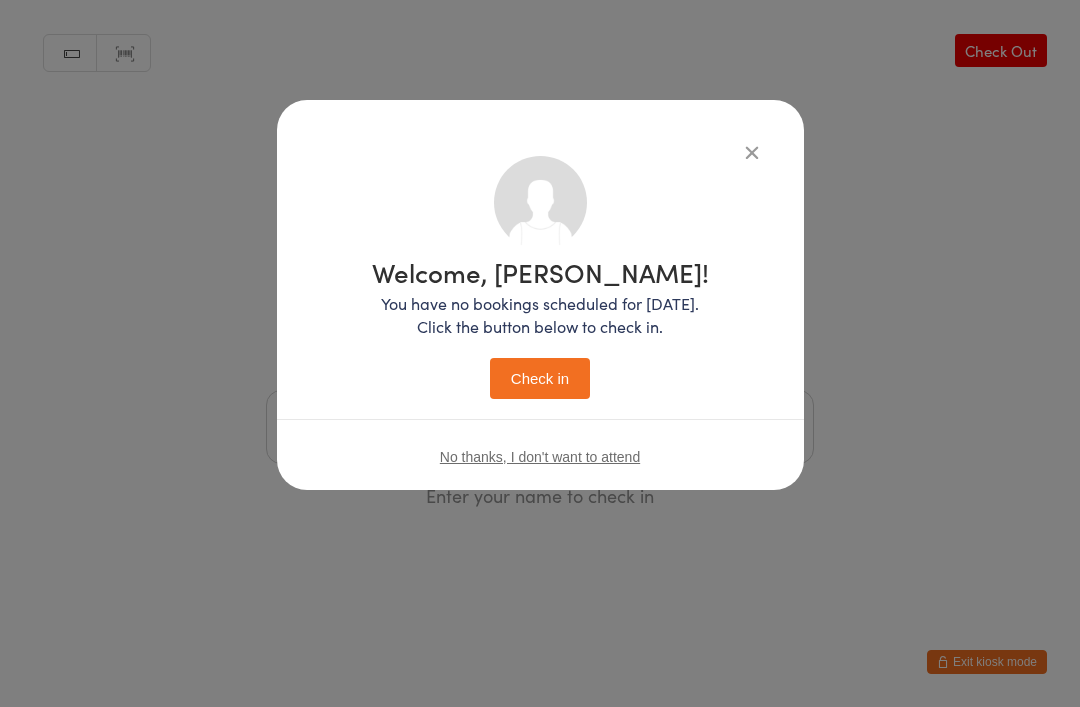 click on "Check in" at bounding box center [540, 378] 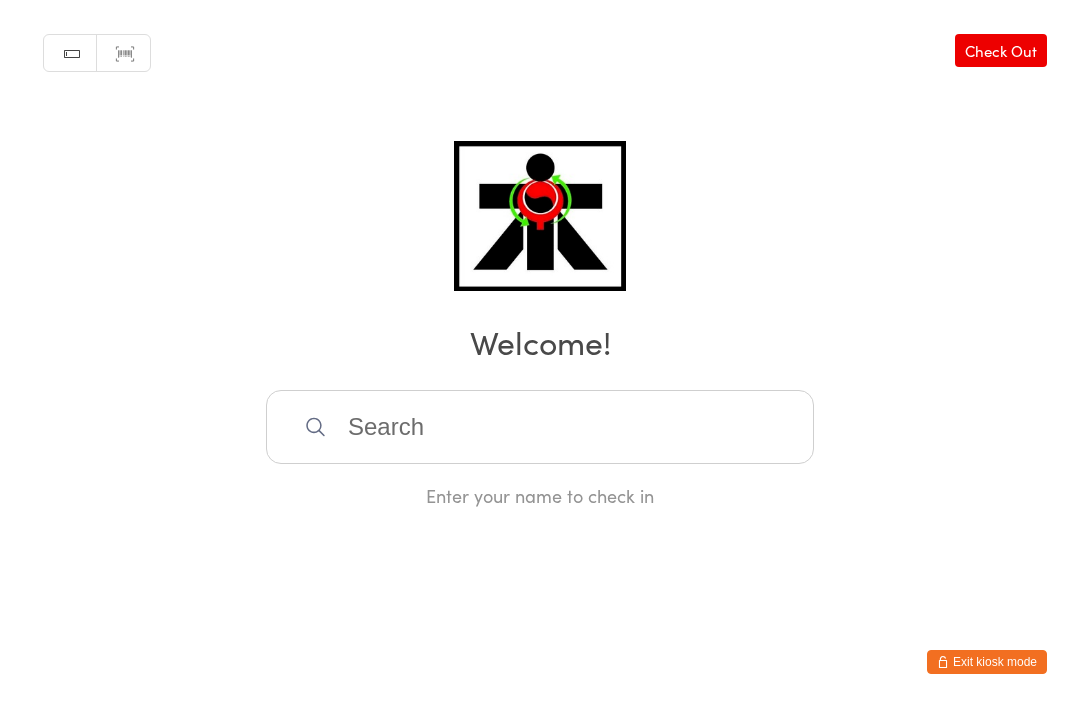 click at bounding box center (540, 427) 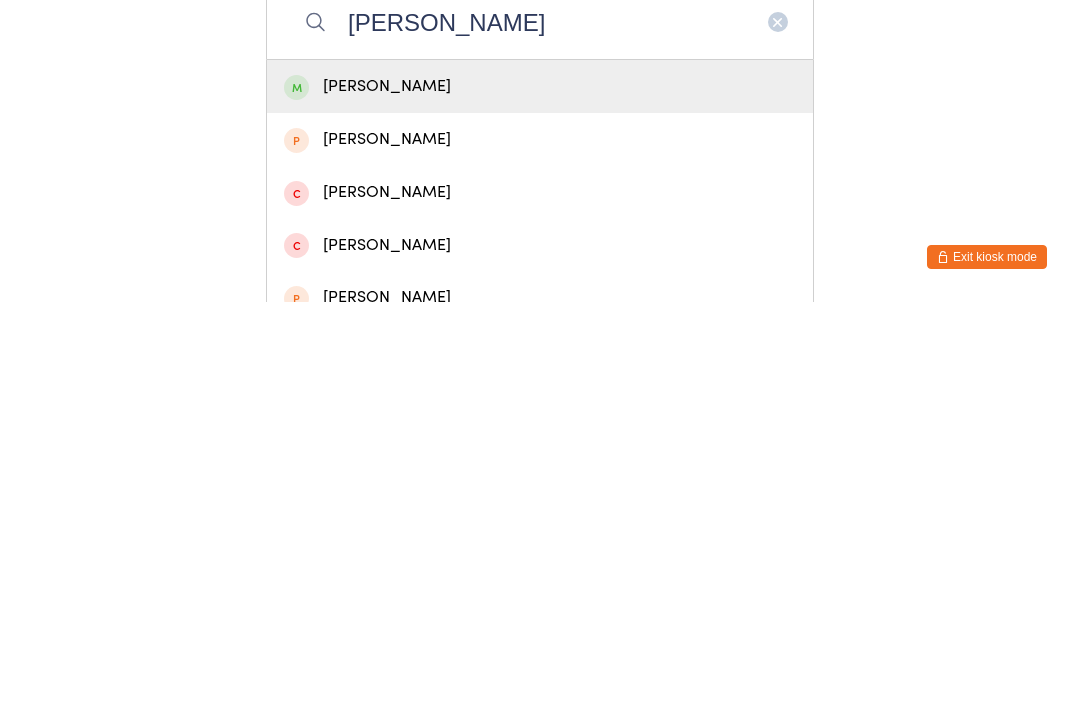 type on "Noah m" 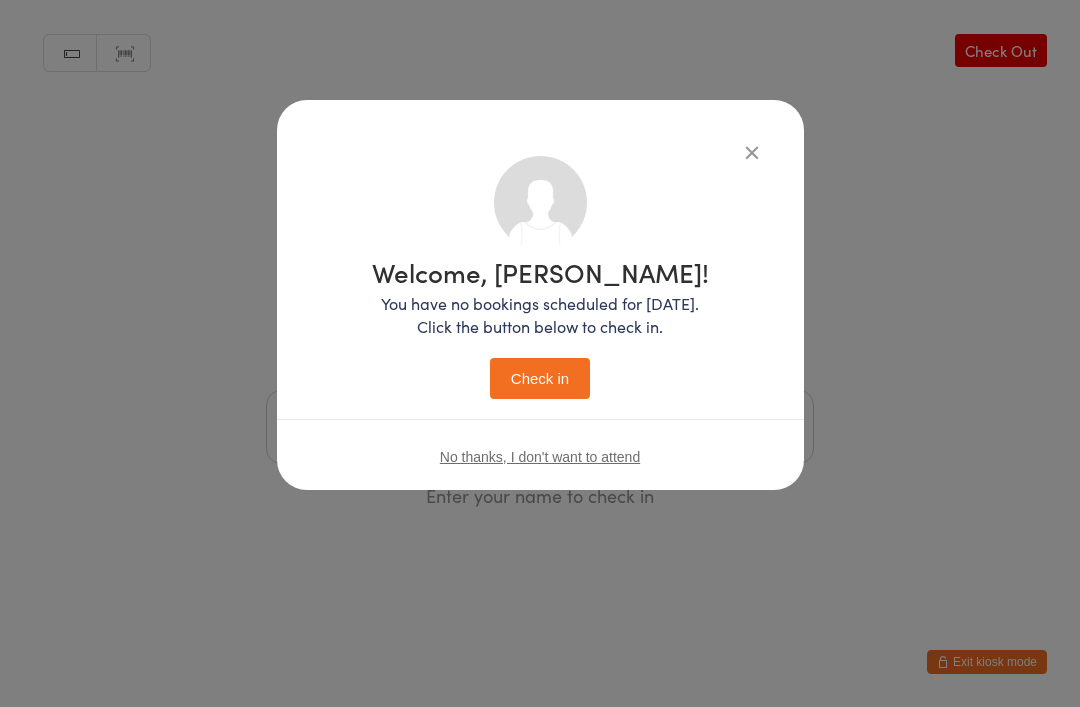 click on "Welcome, Noah! You have no bookings scheduled for today. Click the button below to check in. Check in" at bounding box center (540, 329) 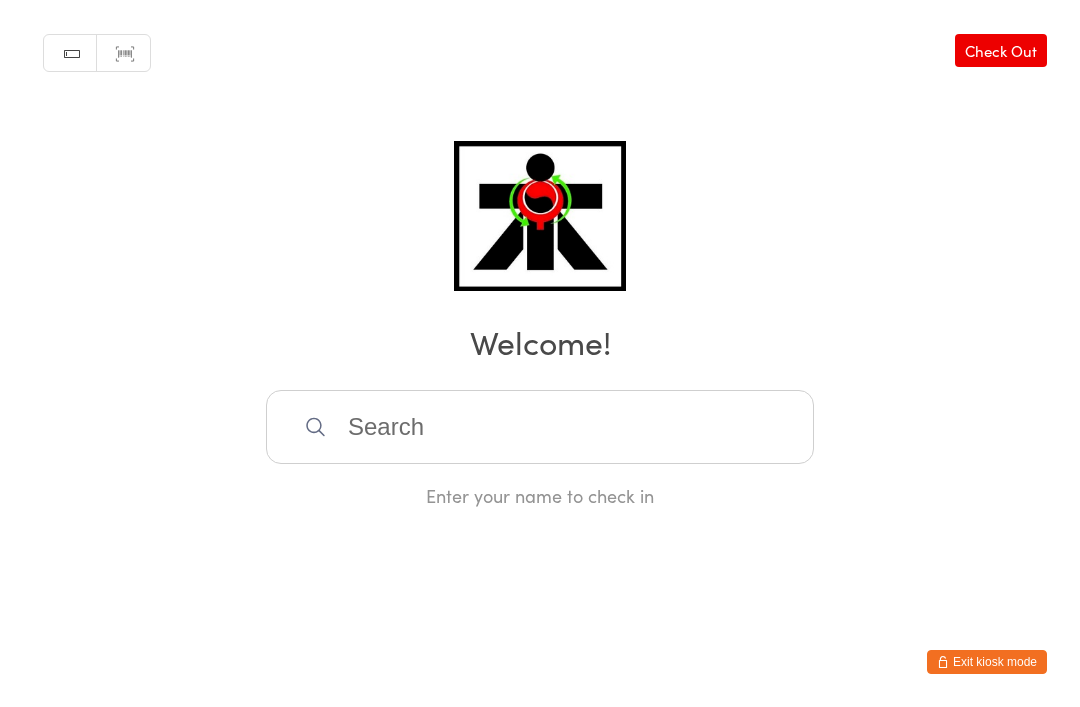 click at bounding box center [540, 427] 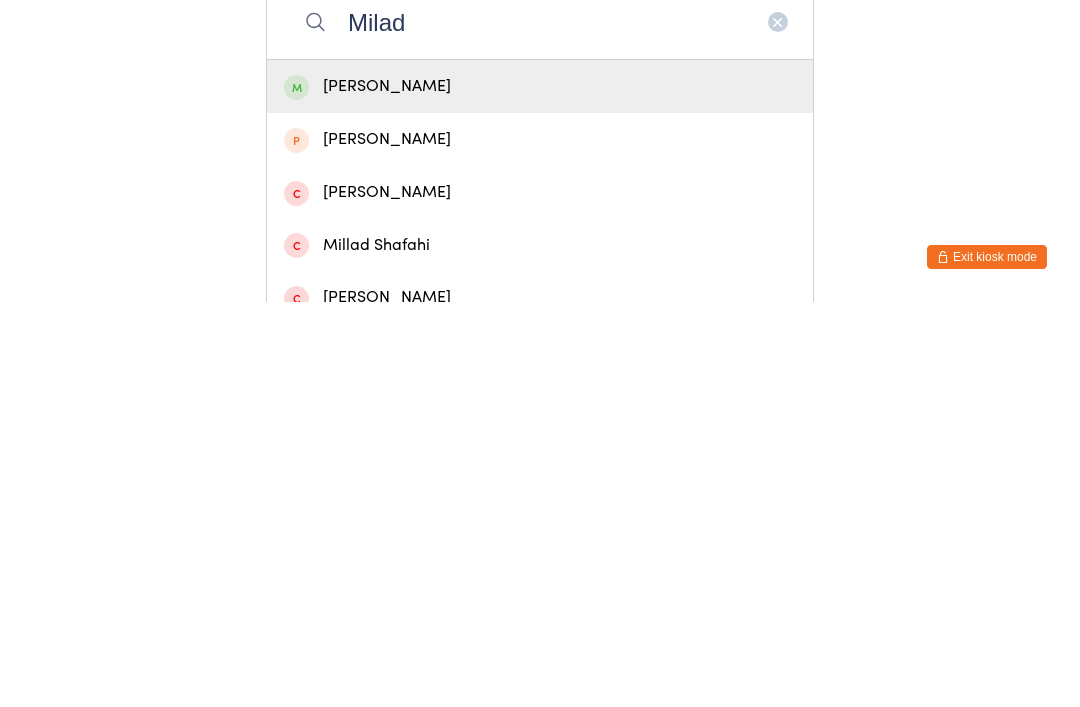 type on "Milad" 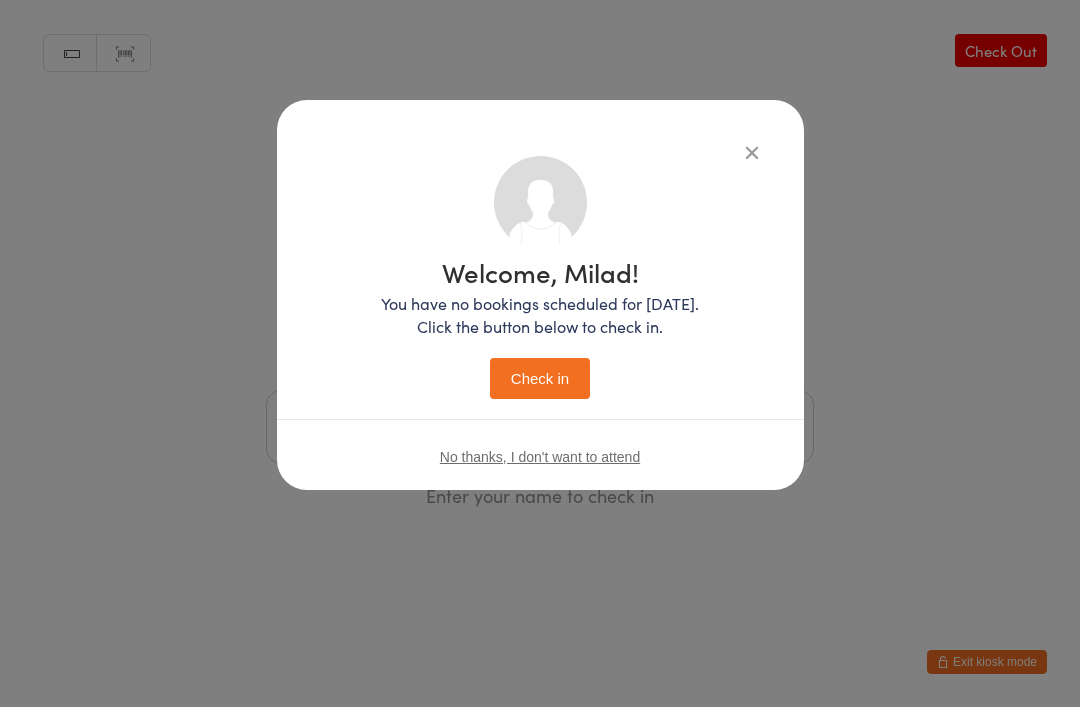click on "Check in" at bounding box center [540, 378] 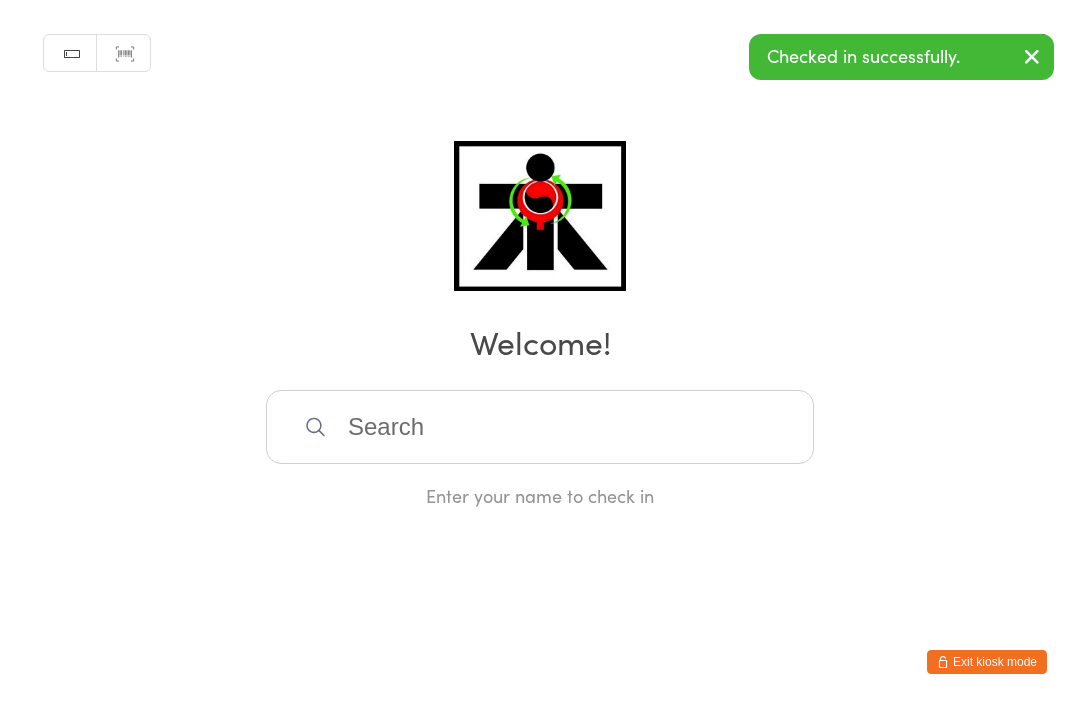 click on "You have now entered Kiosk Mode. Members will be able to check themselves in using the search field below. Click "Exit kiosk mode" below to exit Kiosk Mode at any time. Checked in successfully. Manual search Scanner input Check Out Welcome! Enter your name to check in Exit kiosk mode" at bounding box center (540, 353) 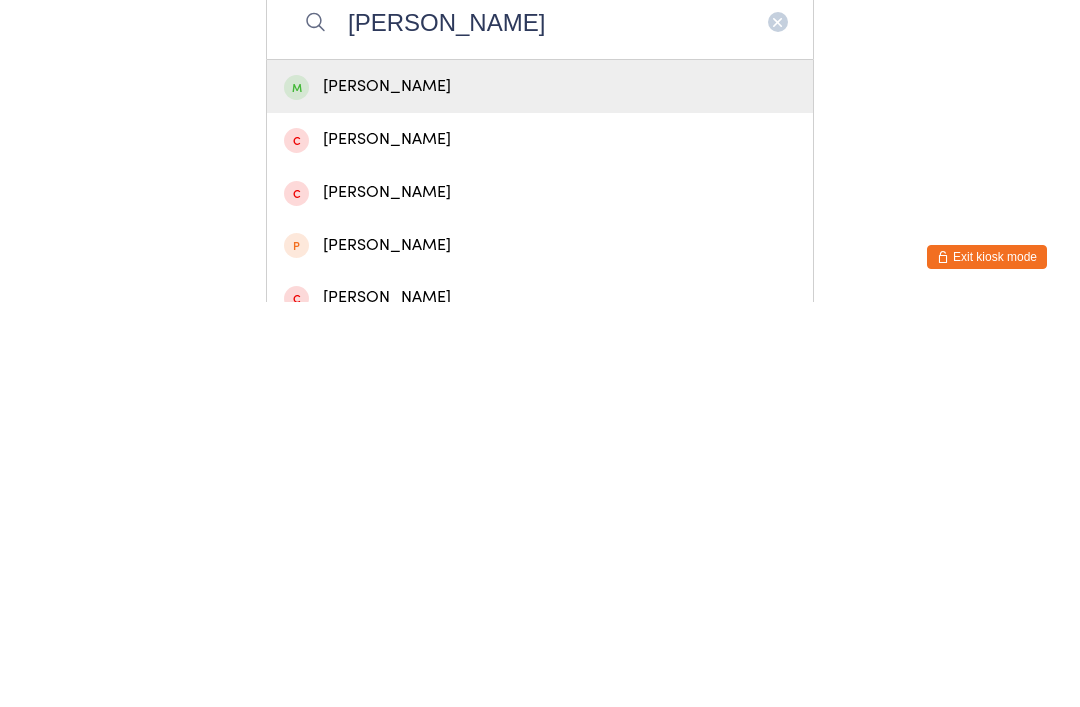 type on "Ismail" 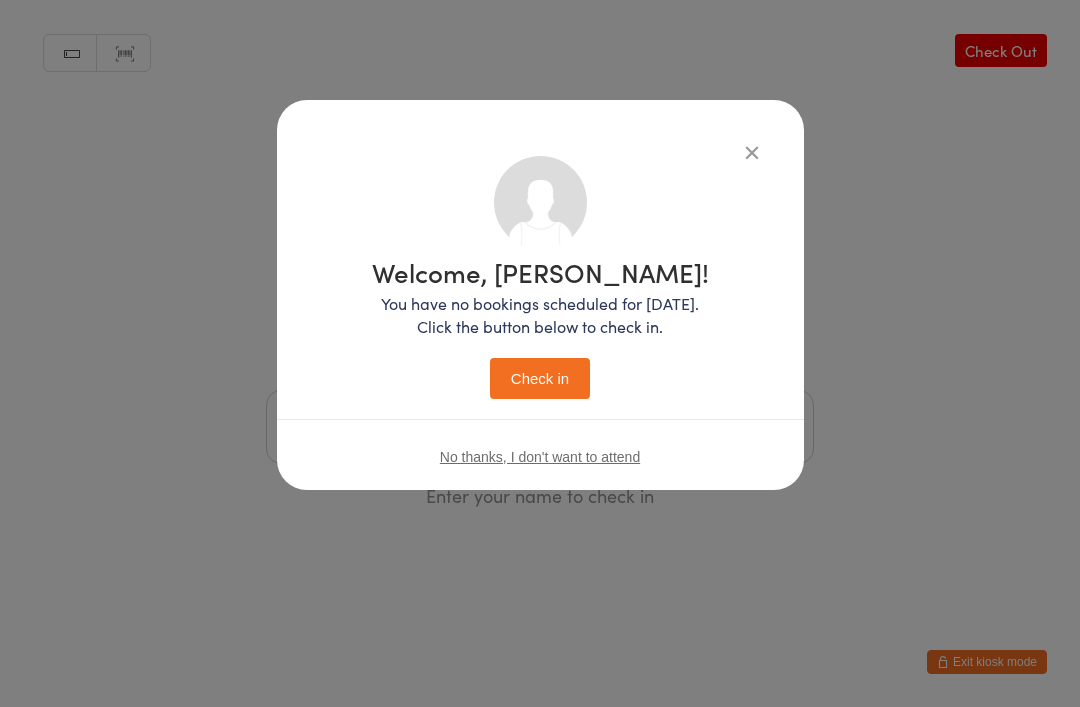 click on "Check in" at bounding box center [540, 378] 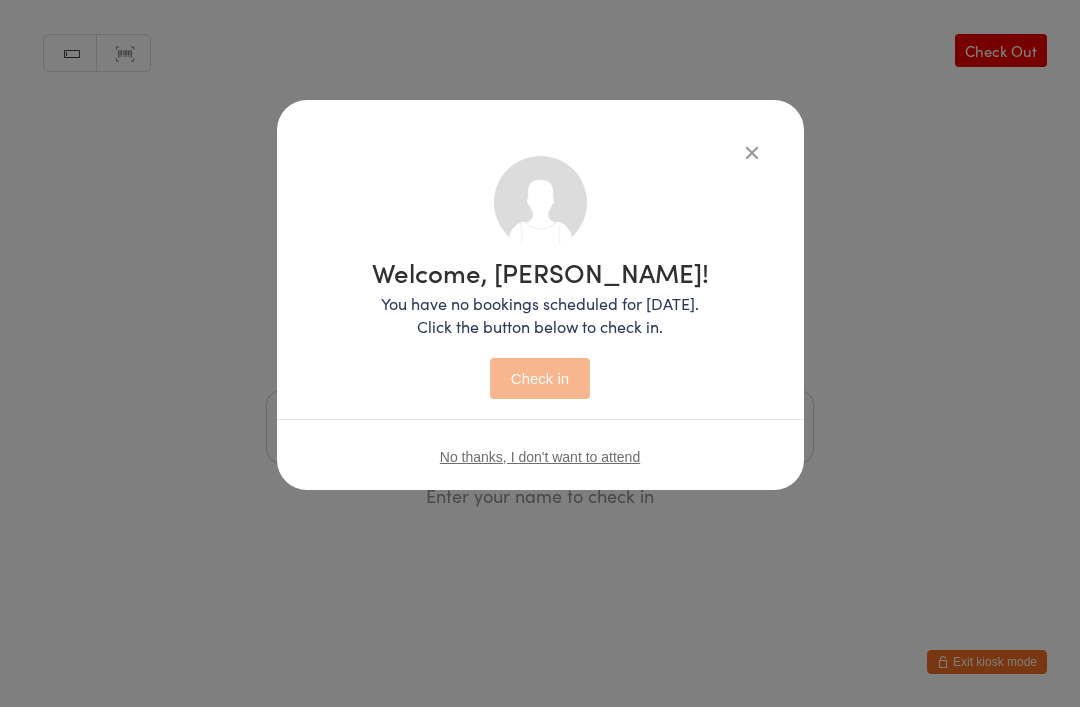 click on "Welcome, Ismail! You have no bookings scheduled for today. Click the button below to check in. Check in No thanks, I don't want to attend" at bounding box center (540, 325) 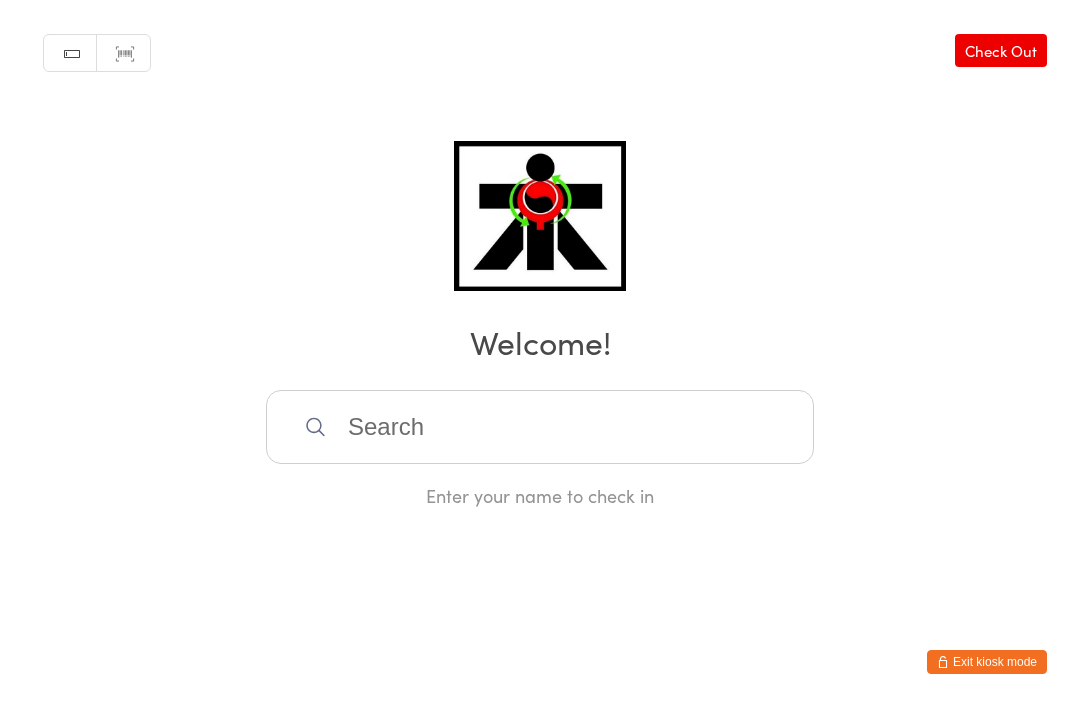 click at bounding box center [540, 427] 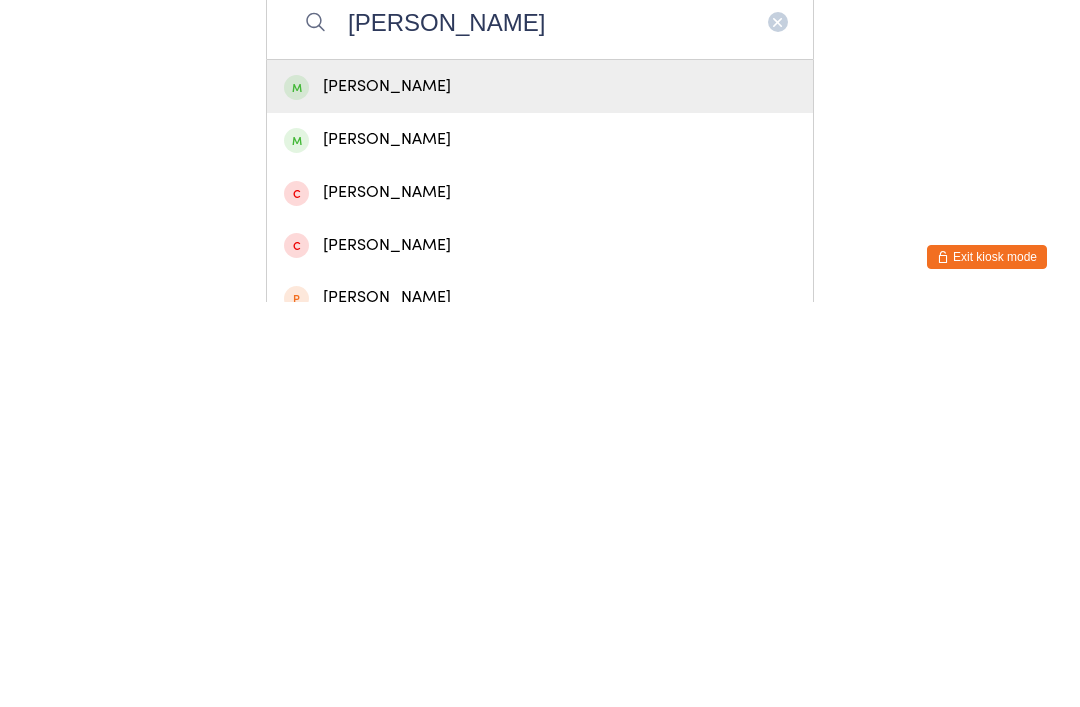 type on "Yahya osman" 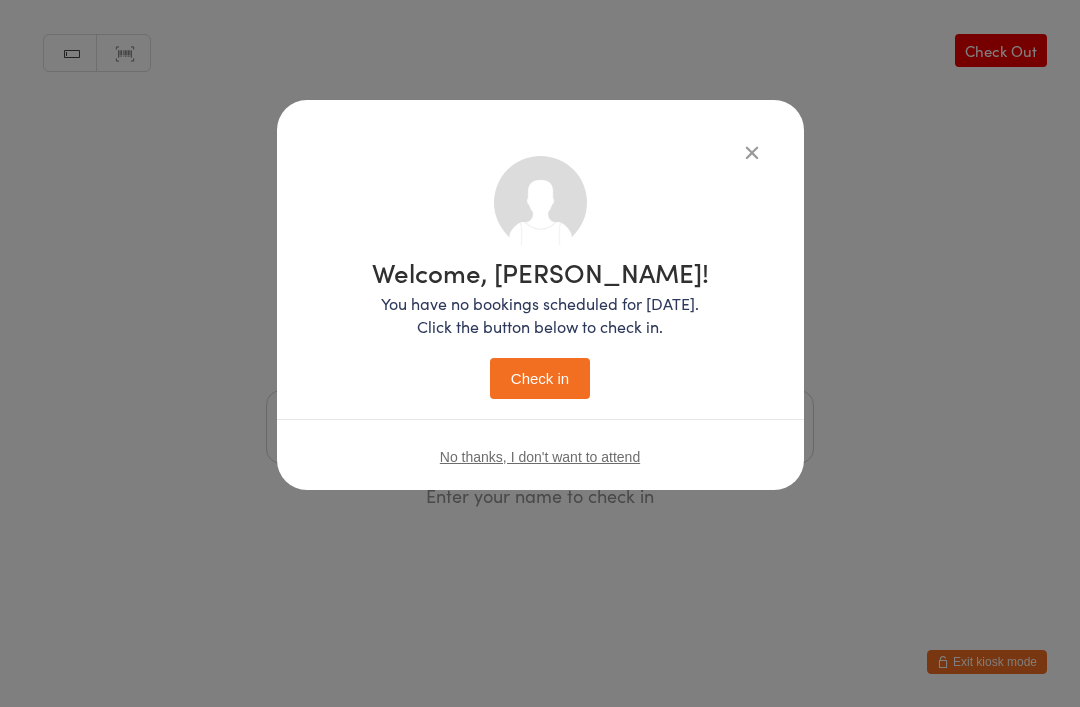 click on "Check in" at bounding box center [540, 378] 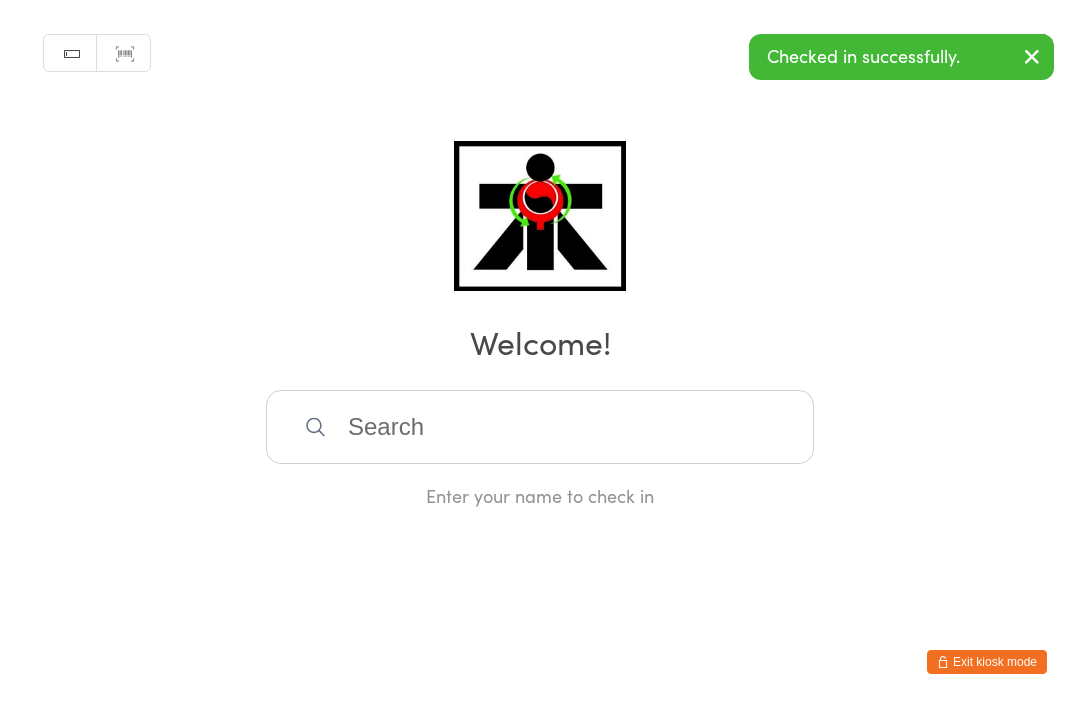 click at bounding box center [540, 427] 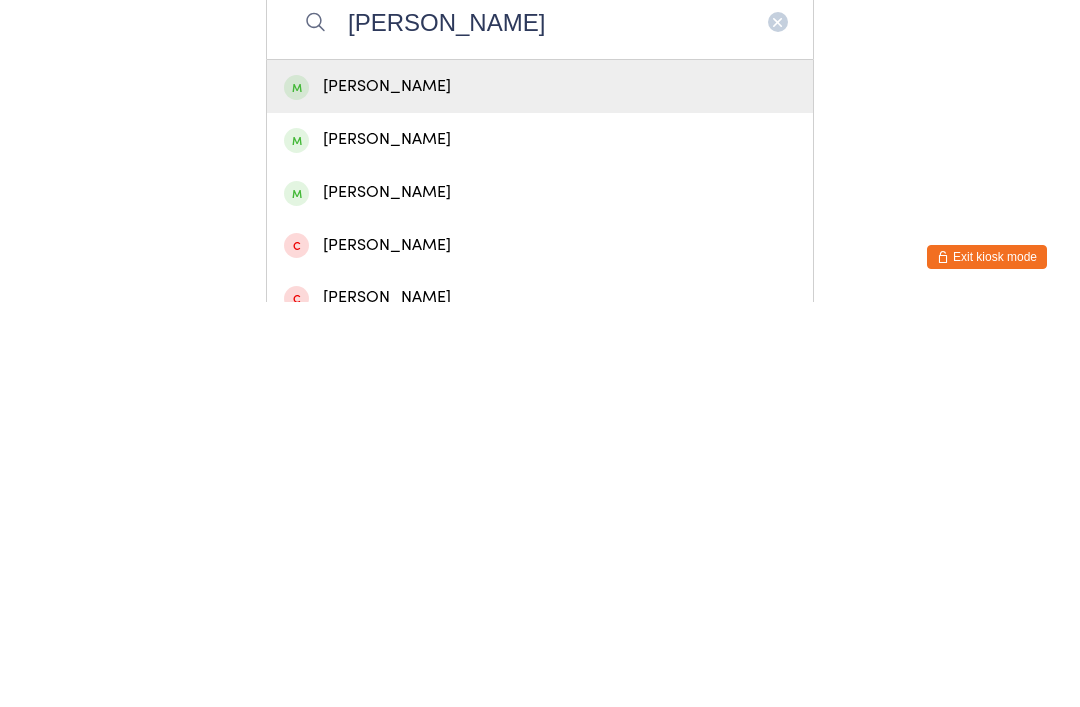 type on "Inaya osman" 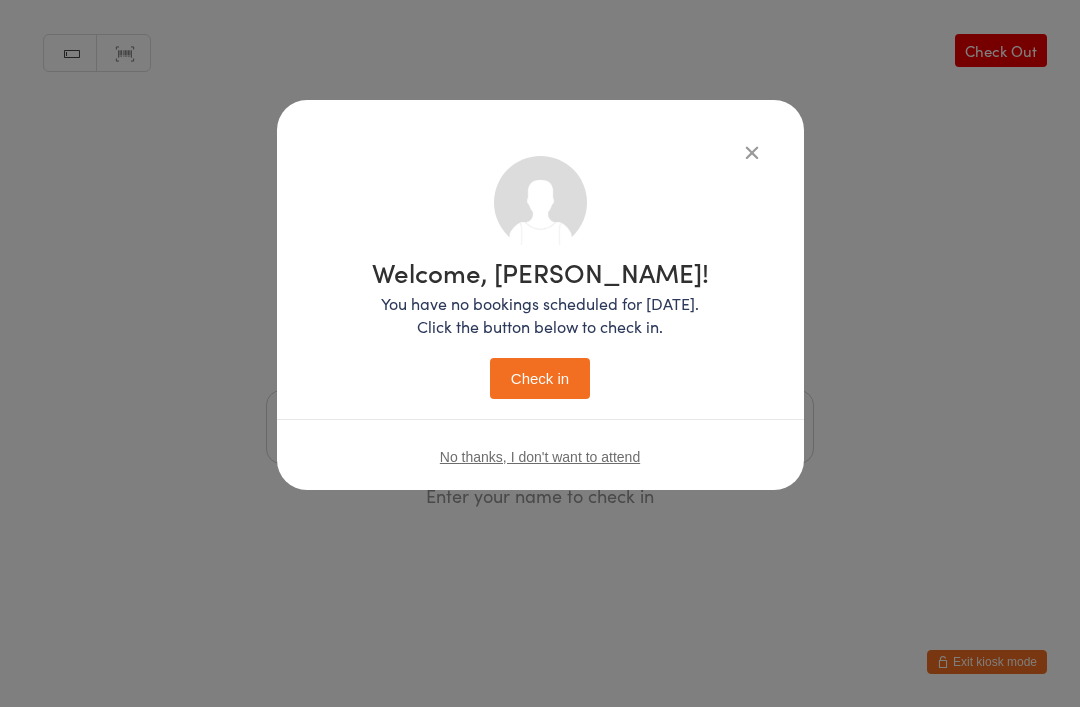 click on "Check in" at bounding box center (540, 378) 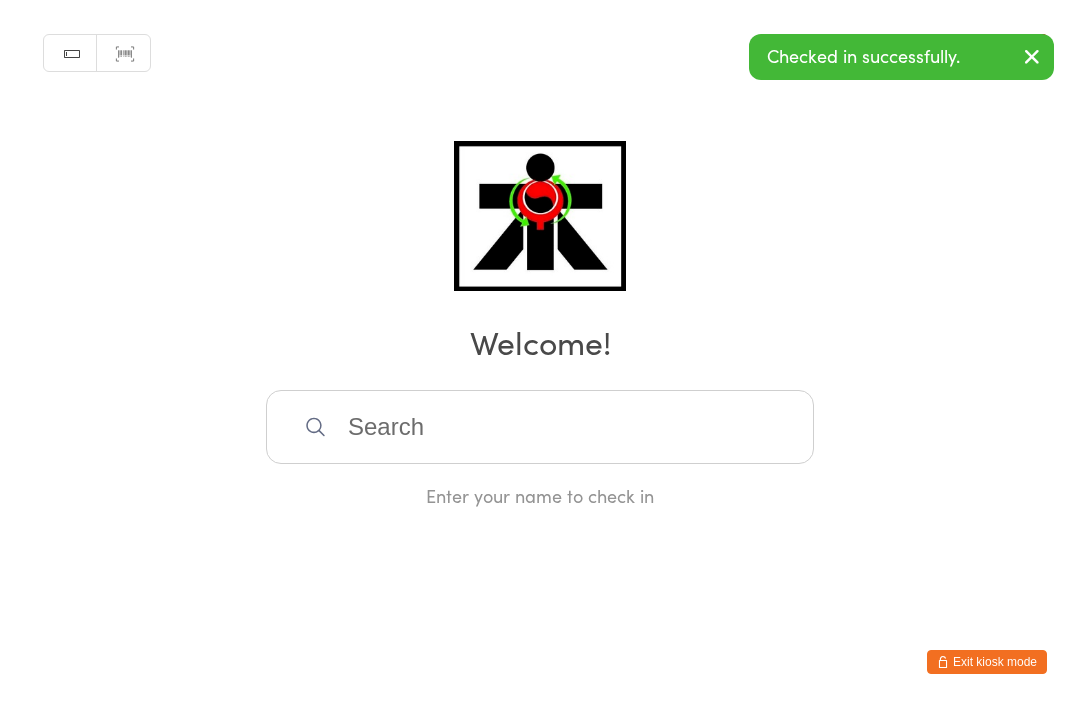 click at bounding box center (540, 427) 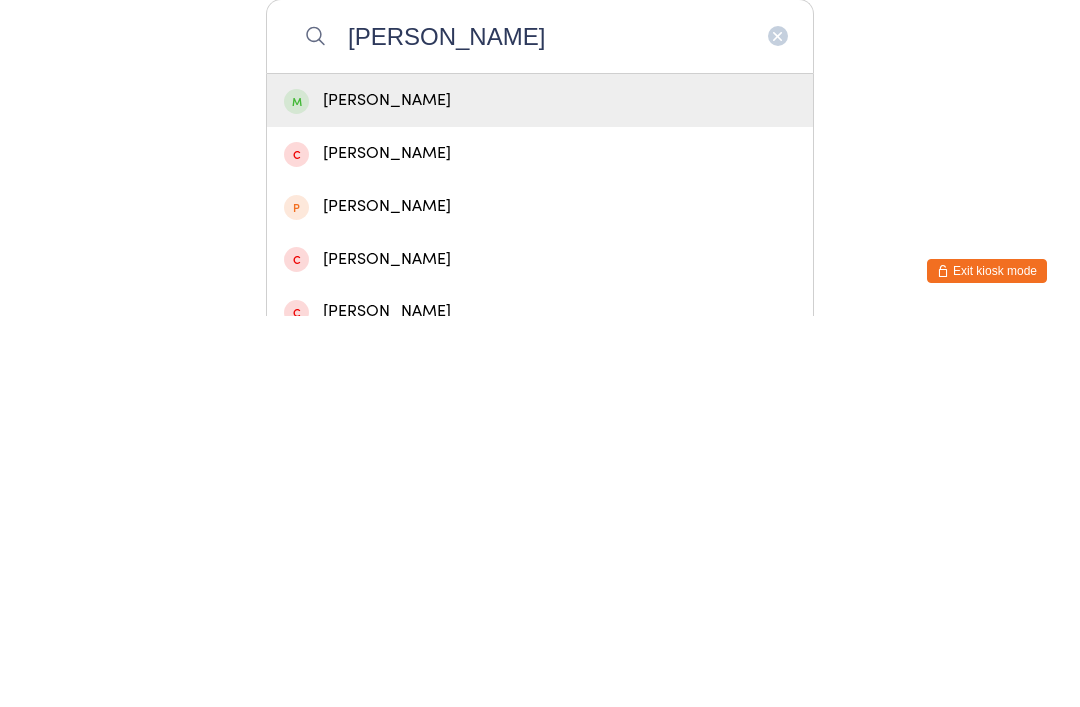 type on "Fatima osman" 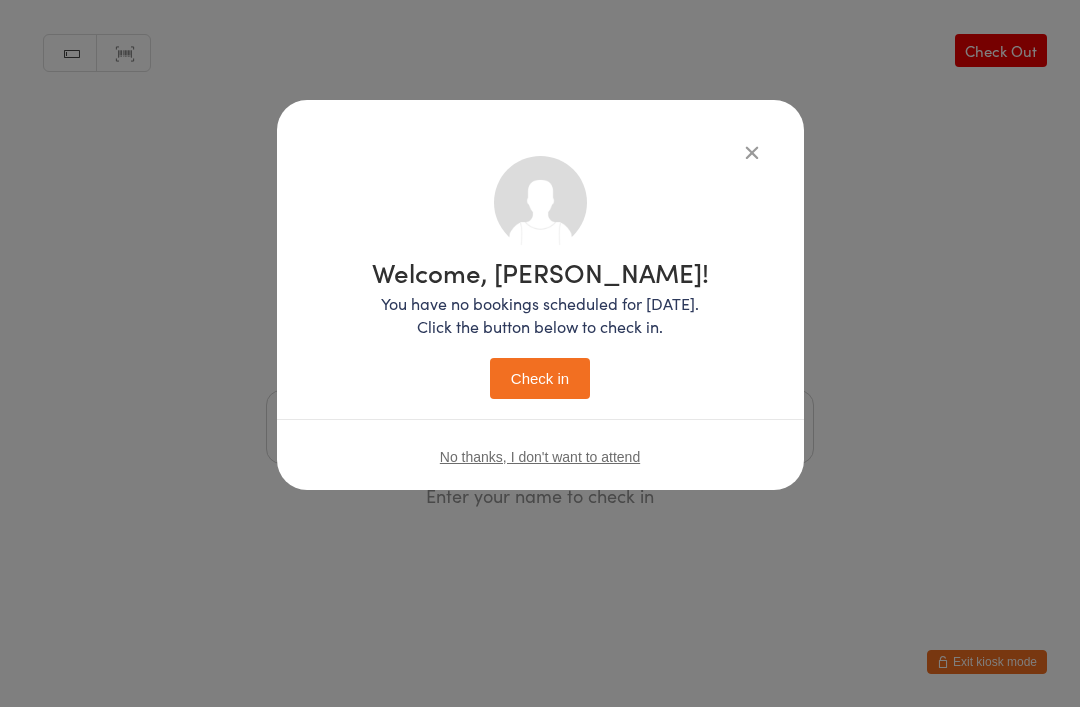 click on "Check in" at bounding box center (540, 378) 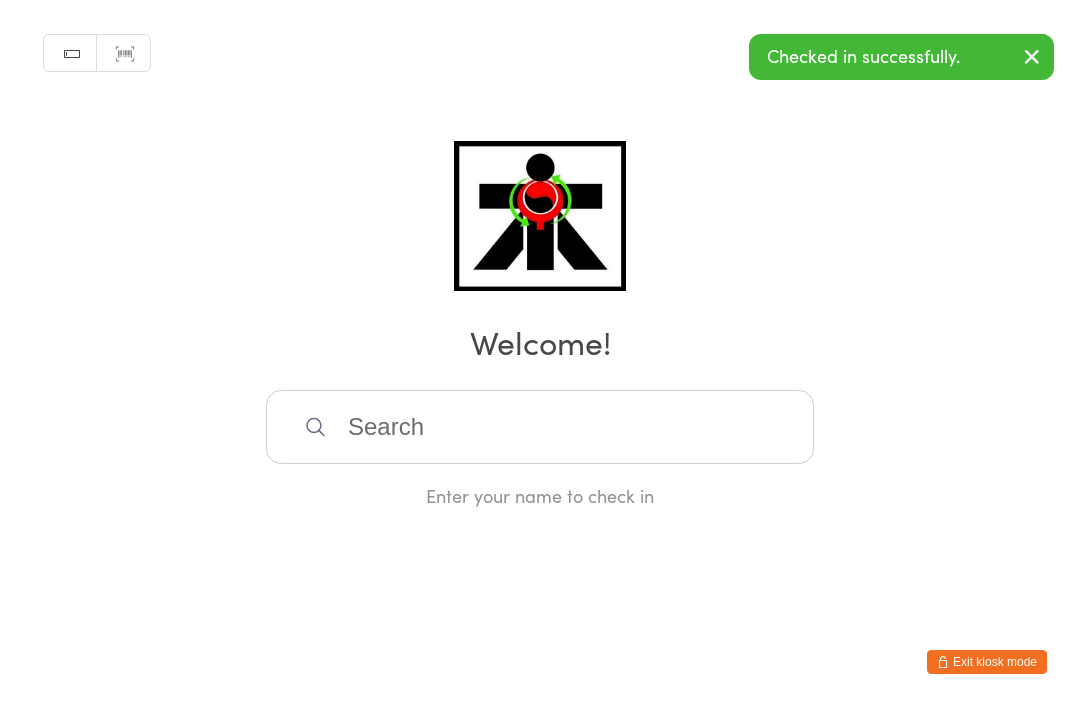 click at bounding box center [540, 427] 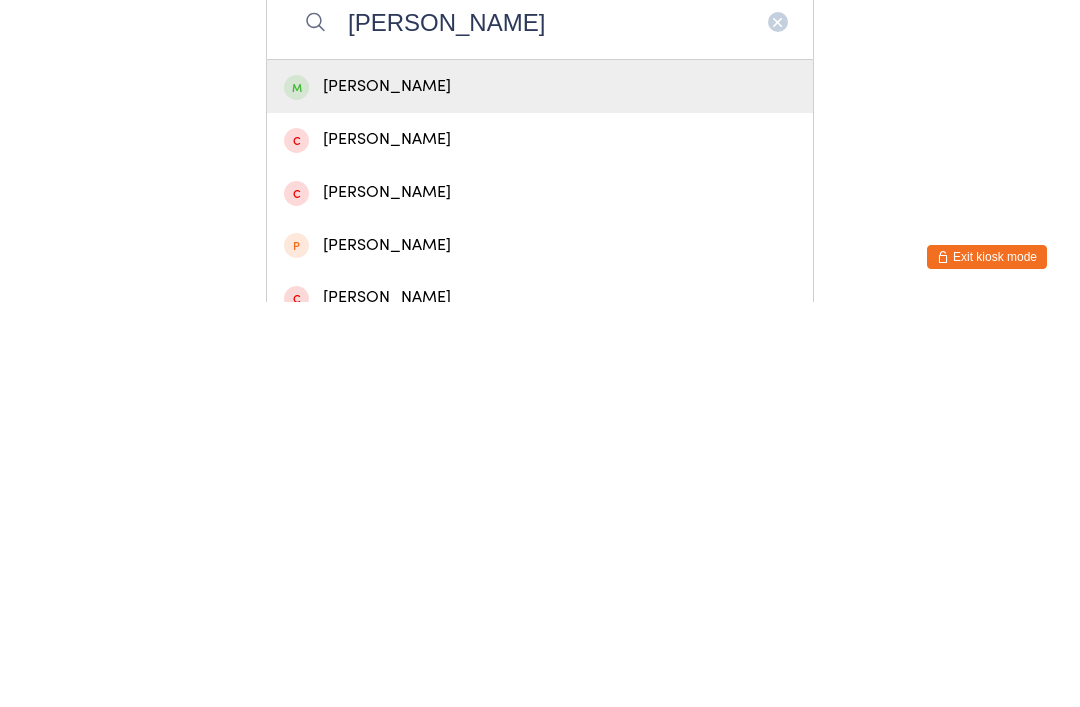 click on "Ismail" at bounding box center (540, 427) 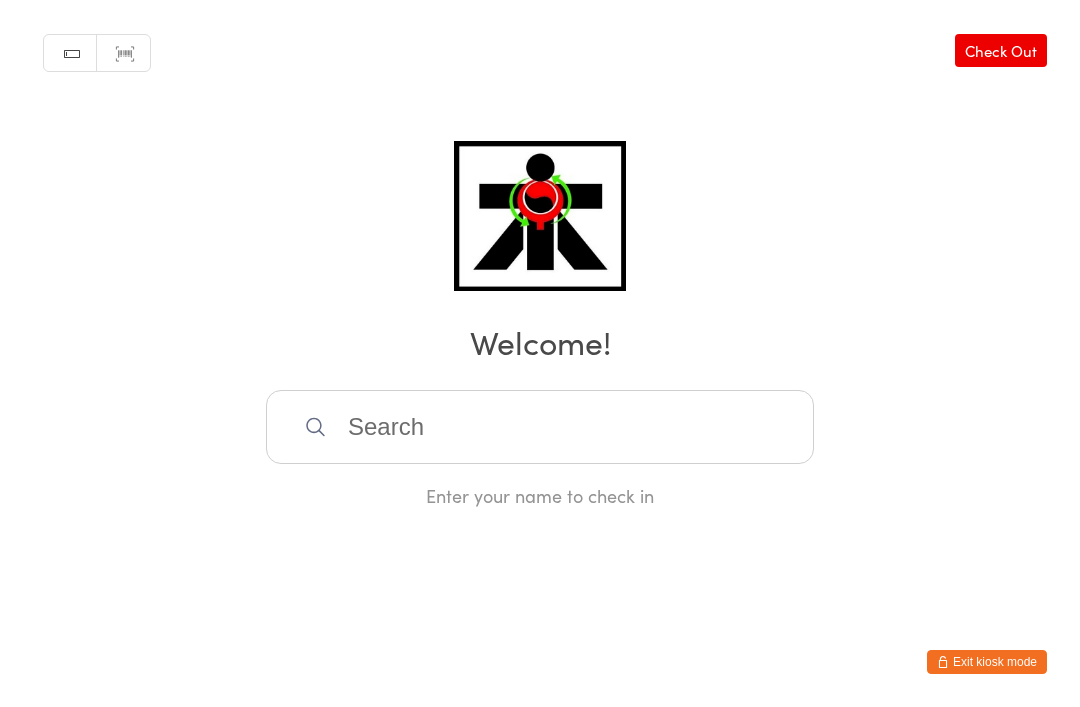 click on "Manual search Scanner input Check Out Welcome! Enter your name to check in" at bounding box center [540, 254] 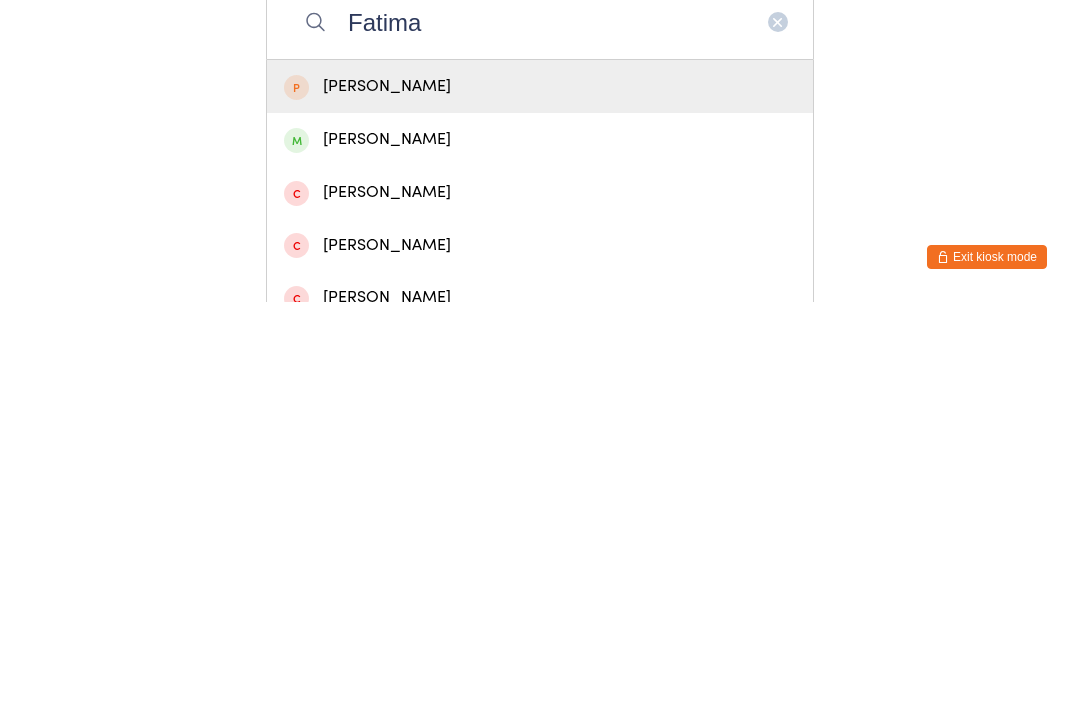 type on "Fatima" 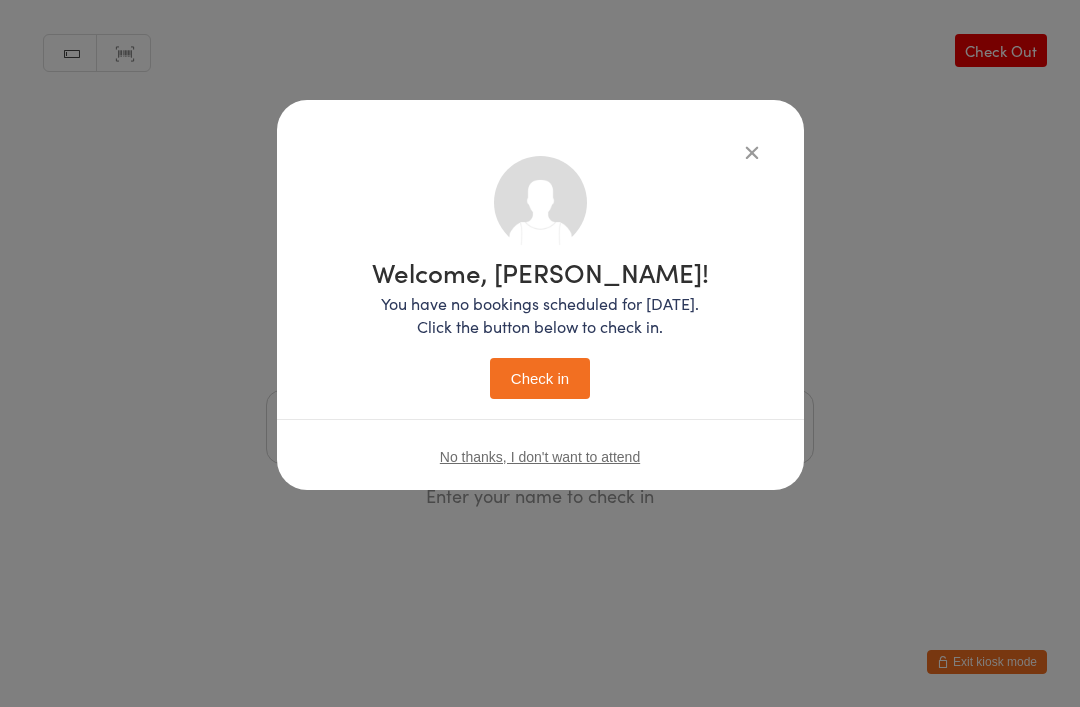 click on "Check in" at bounding box center [540, 378] 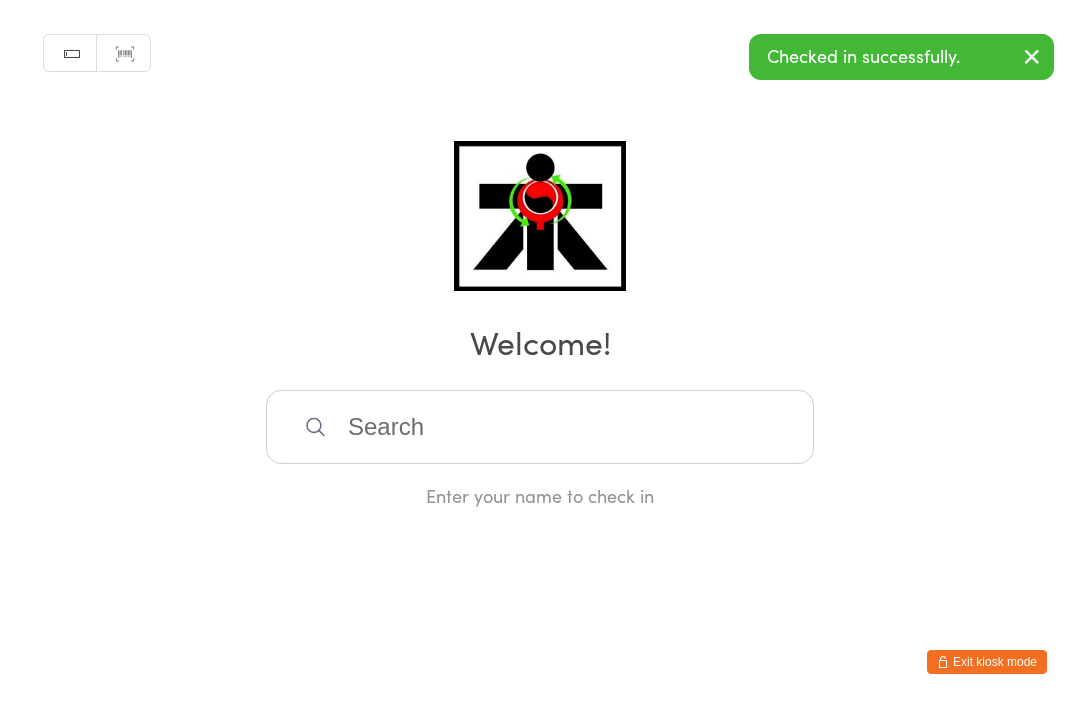click at bounding box center (540, 427) 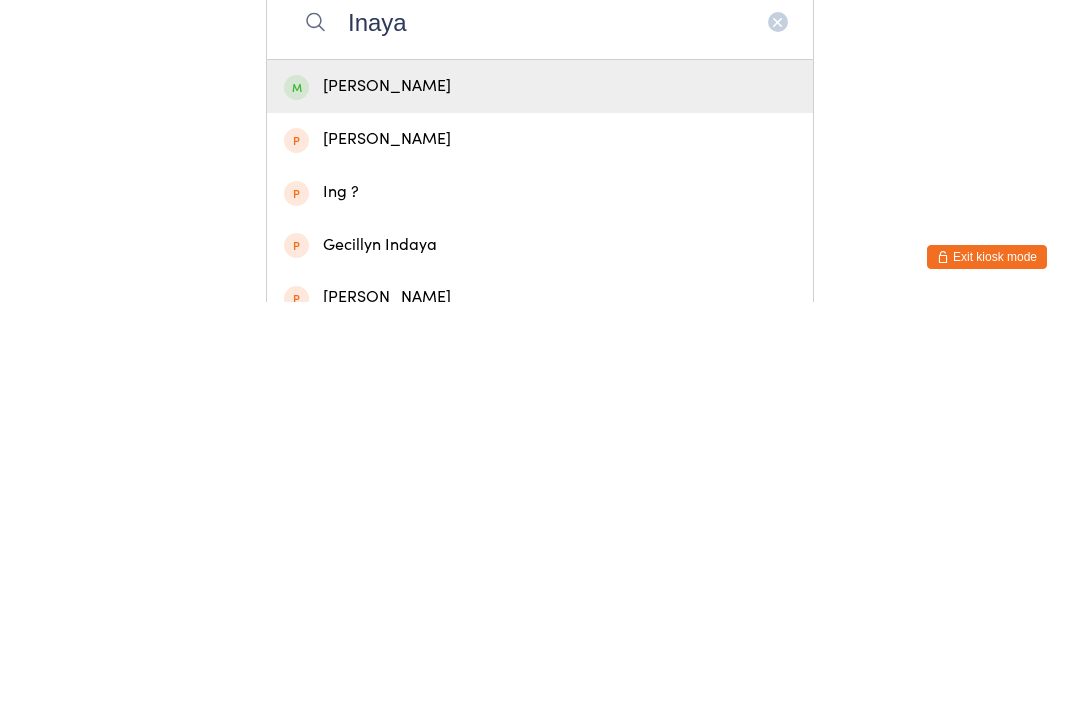type on "Inaya" 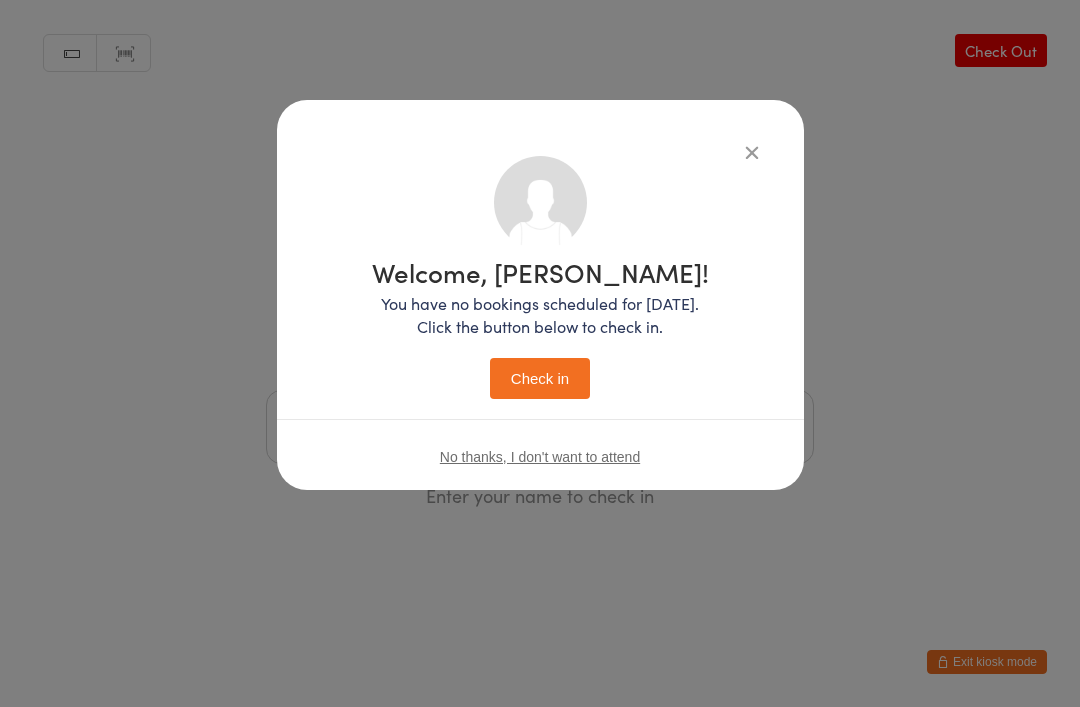 click on "You have no bookings scheduled for today. Click the button below to check in." at bounding box center [540, 315] 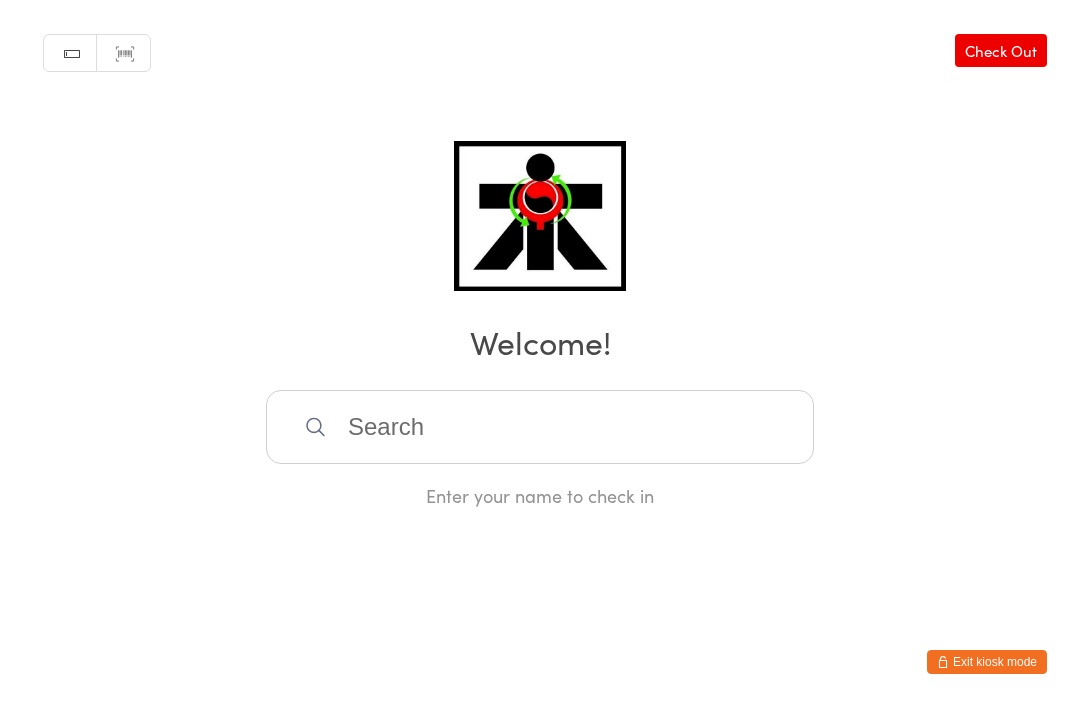 click at bounding box center [540, 427] 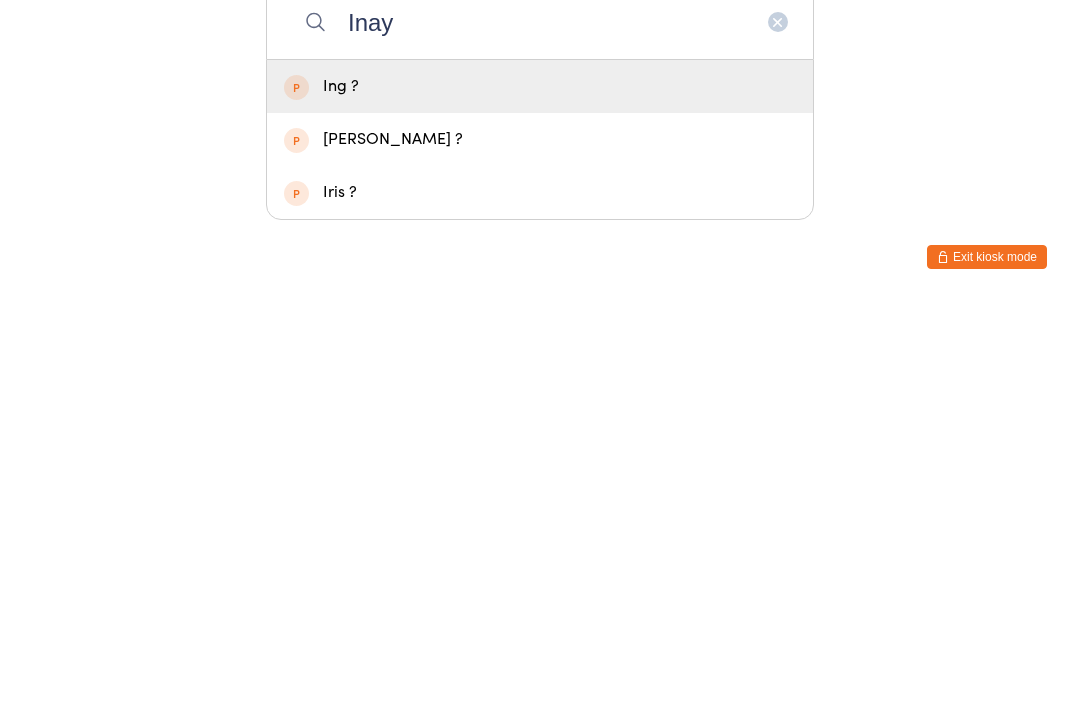 type on "Inaya" 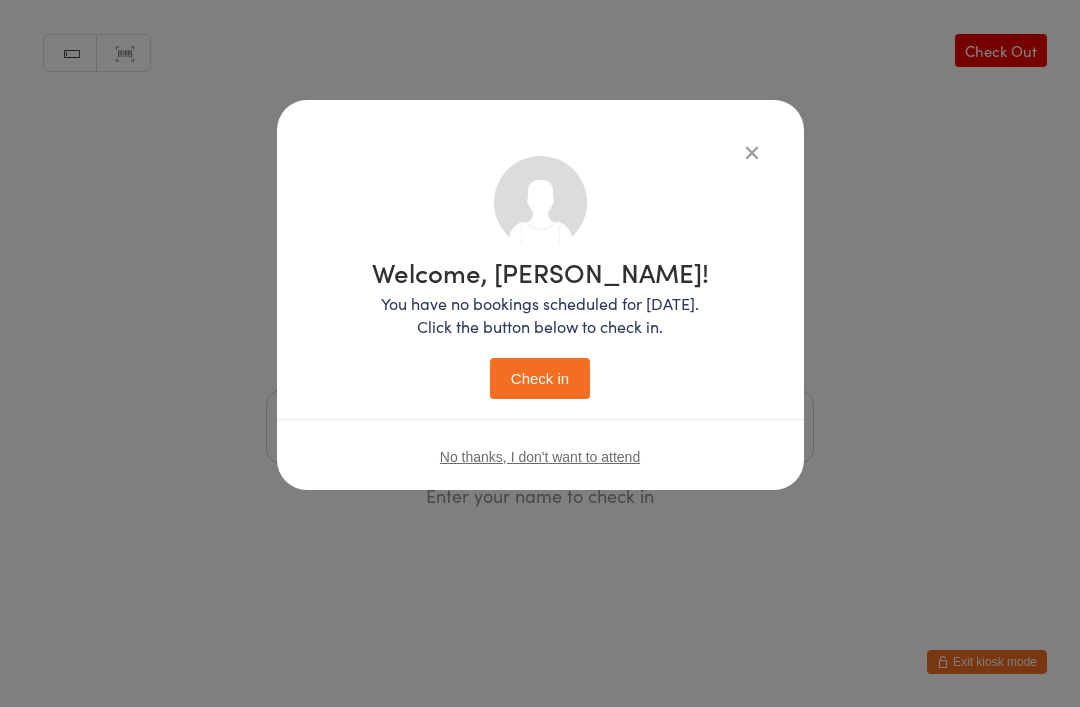 click on "Welcome, Inaya! You have no bookings scheduled for today. Click the button below to check in. Check in No thanks, I don't want to attend" at bounding box center [540, 325] 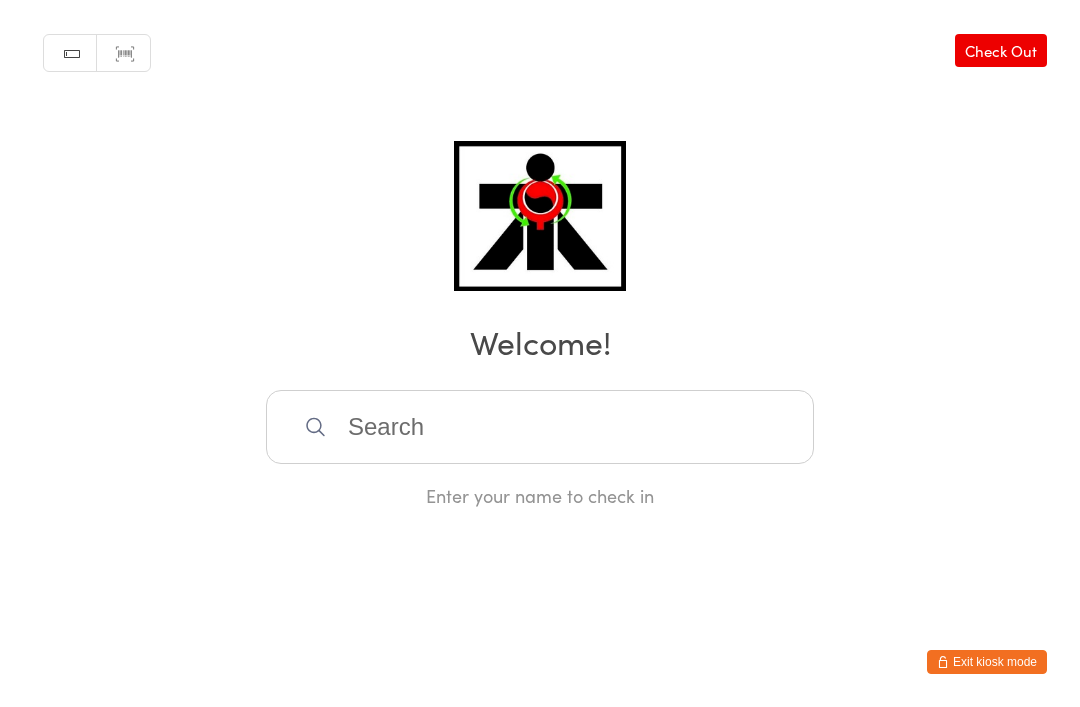 click at bounding box center [540, 427] 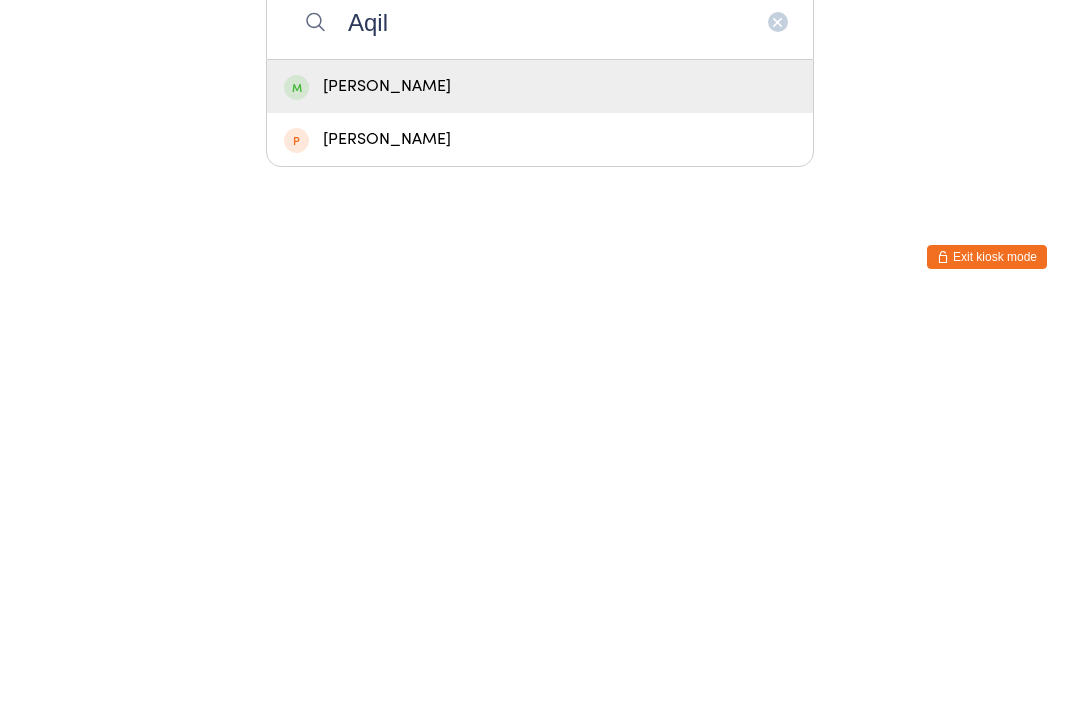 type on "Aqil" 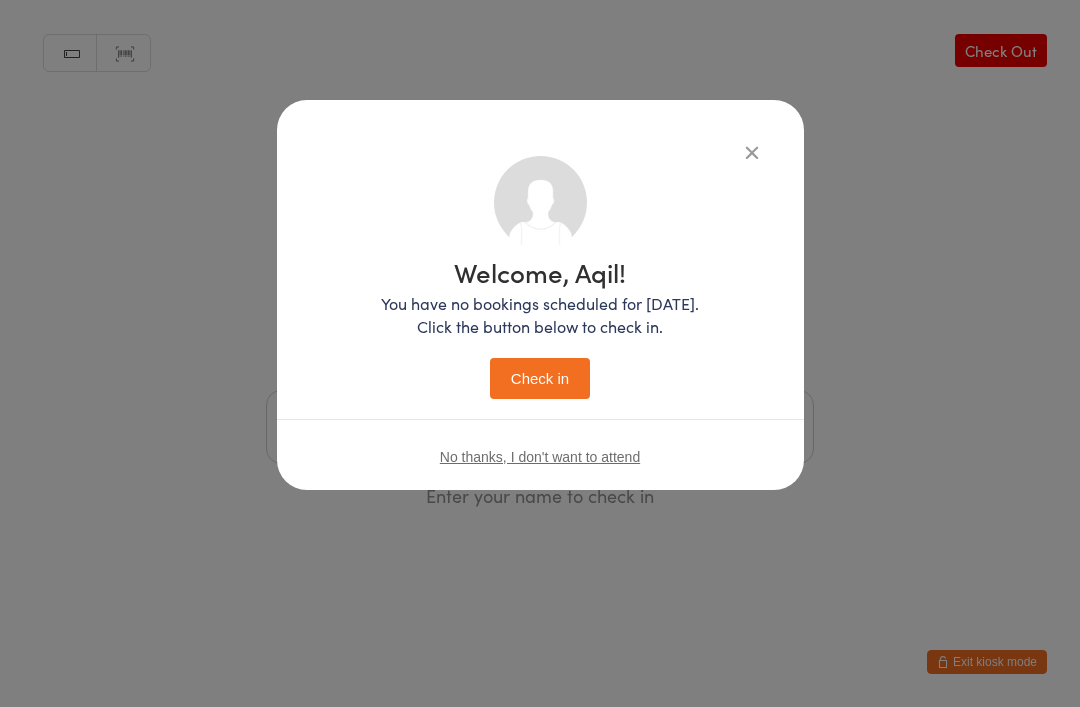 click on "Check in" at bounding box center (540, 378) 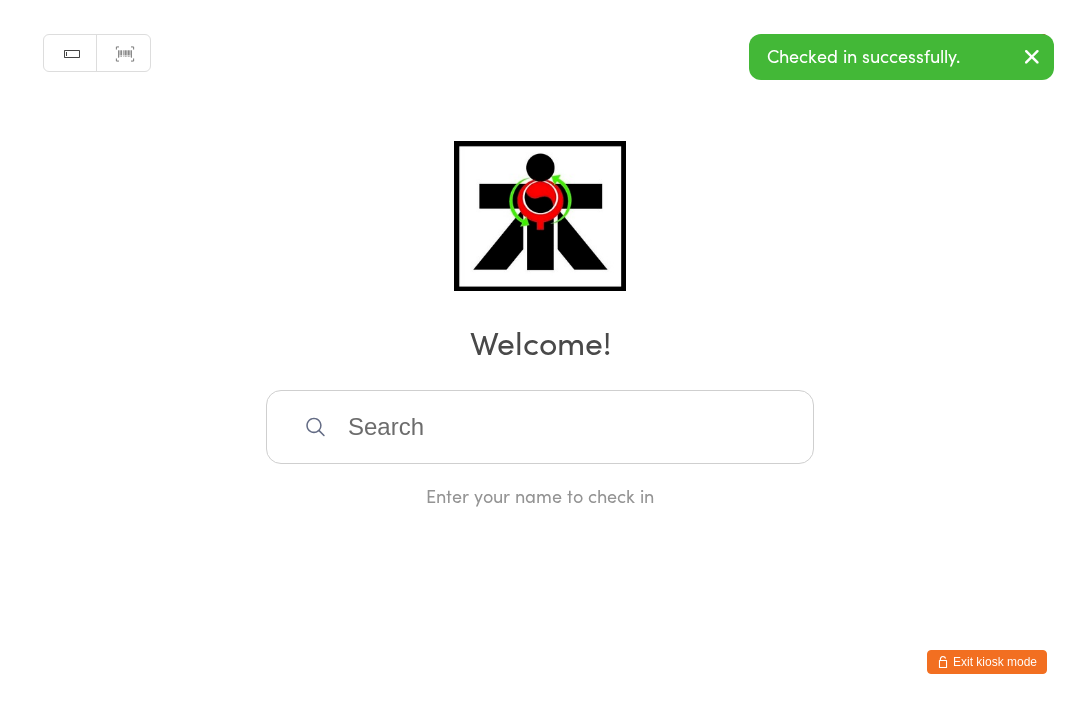 click at bounding box center (540, 427) 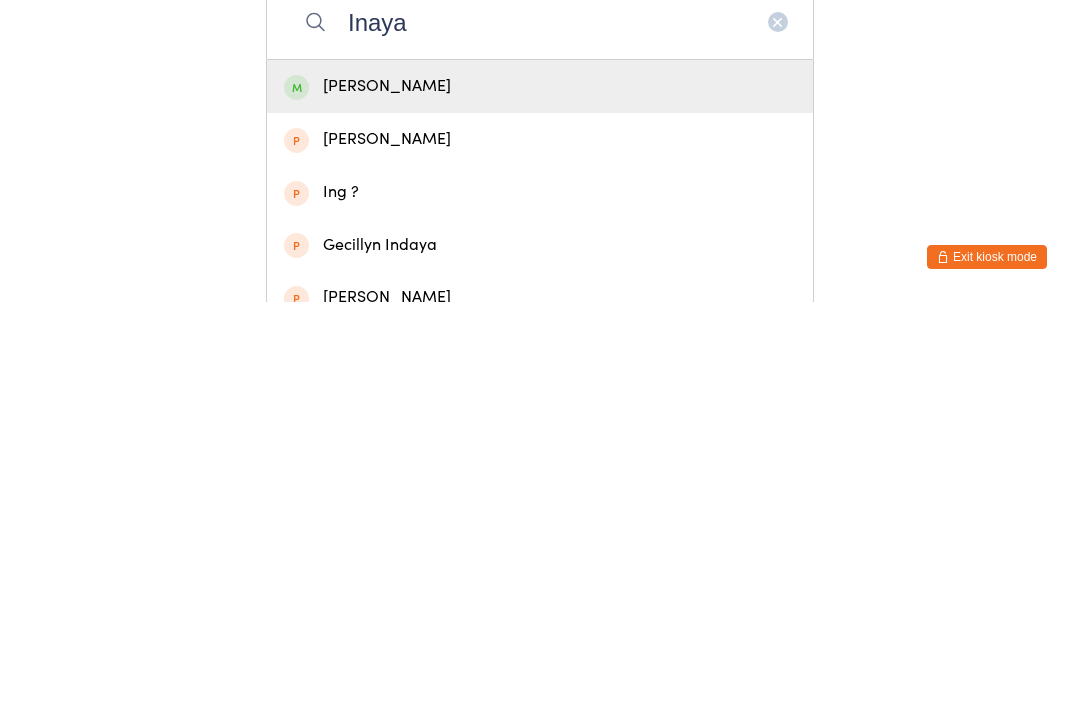 type on "Inaya" 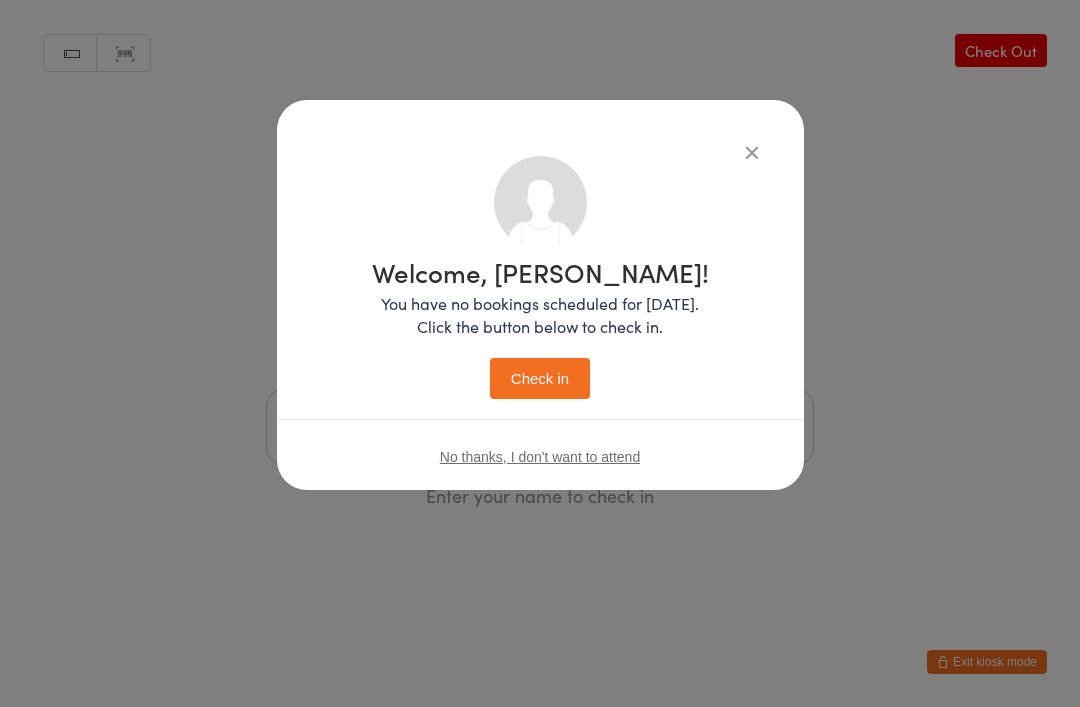 click on "Check in" at bounding box center (540, 378) 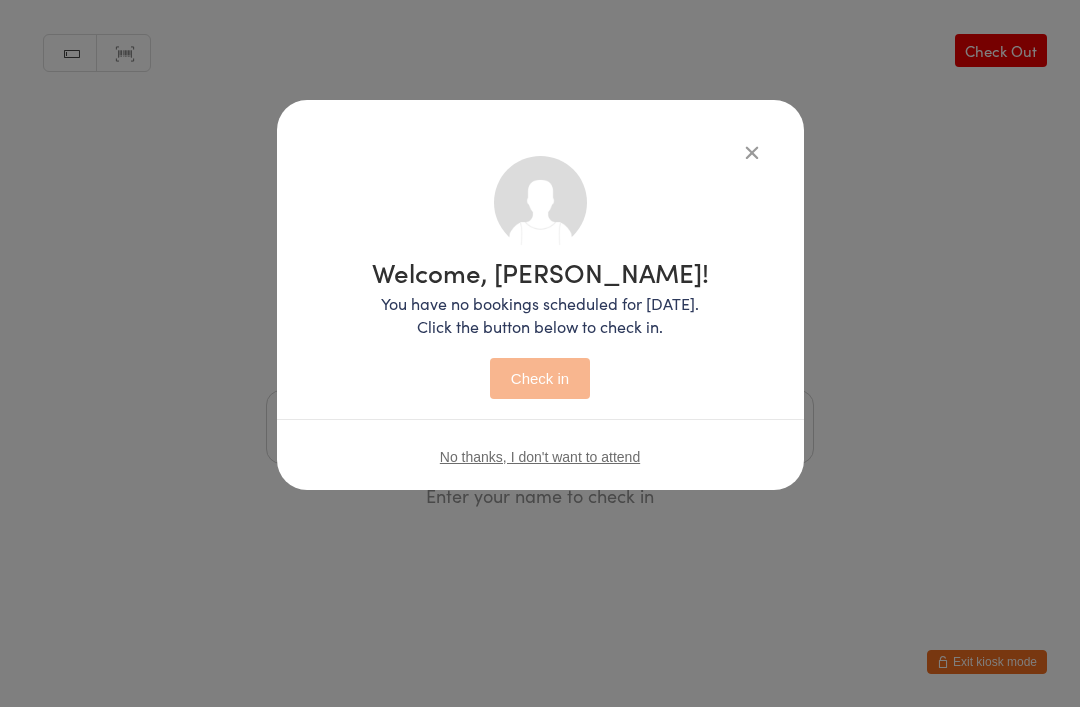 click on "Check in" at bounding box center [540, 378] 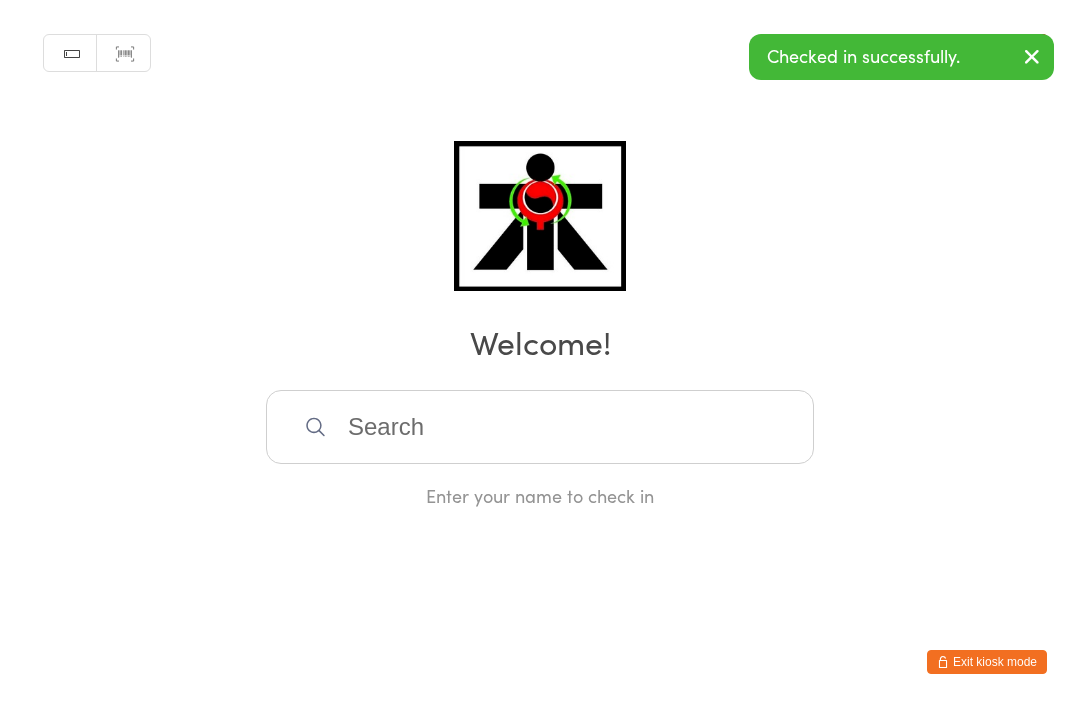 click at bounding box center (540, 427) 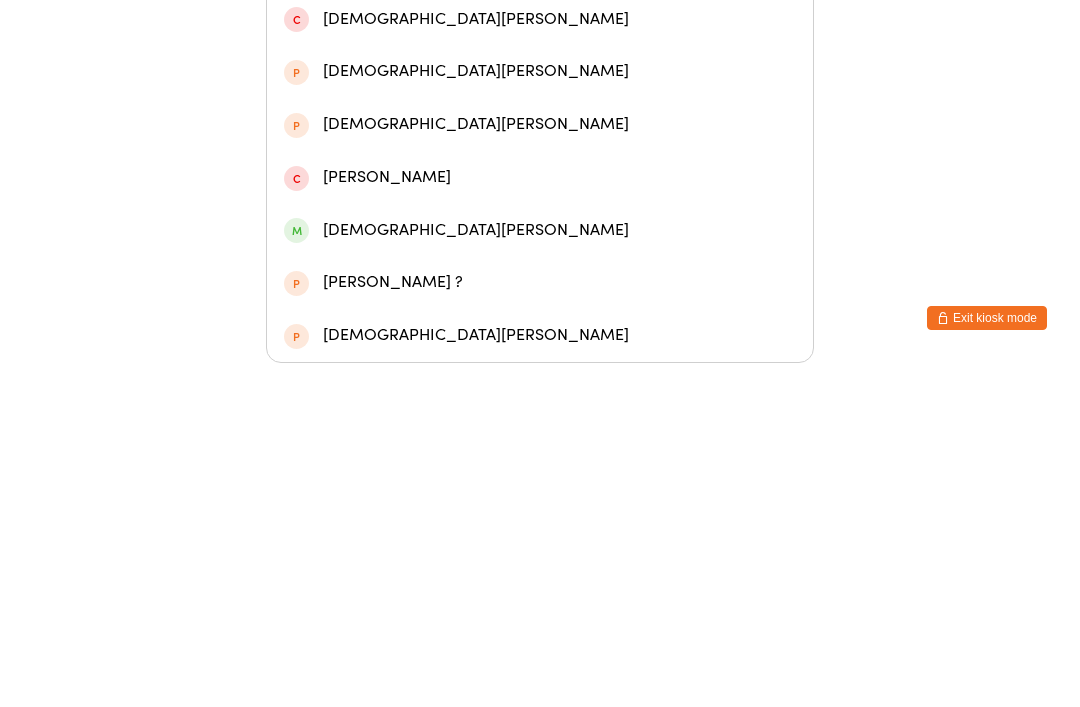scroll, scrollTop: 580, scrollLeft: 0, axis: vertical 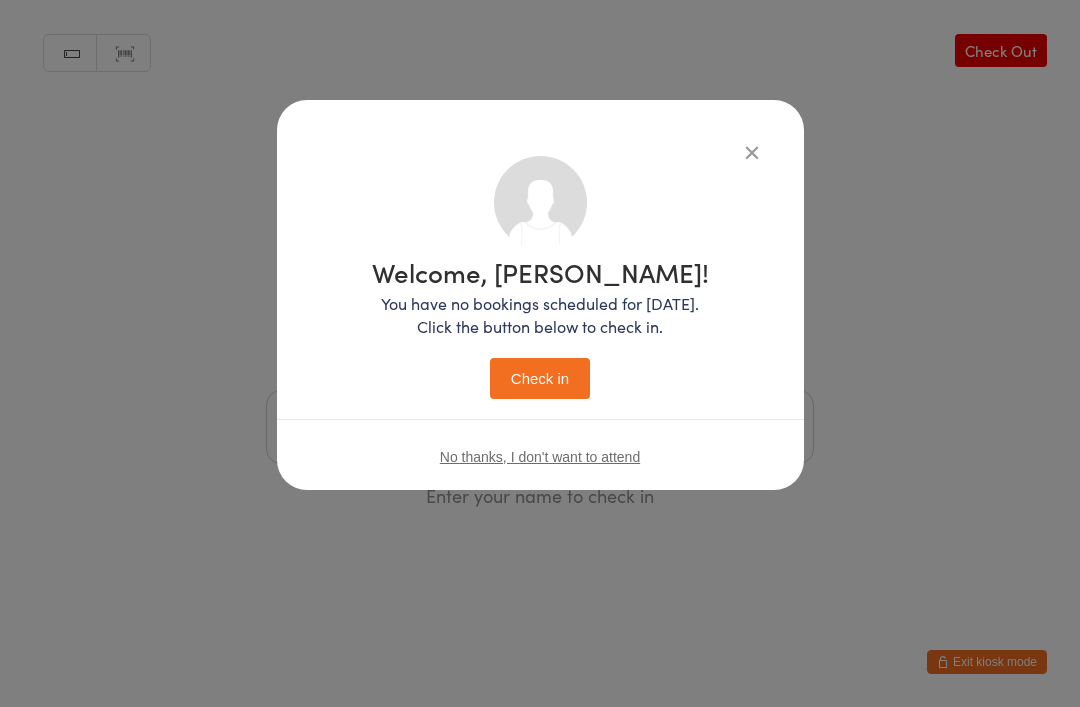 click on "Check in" at bounding box center [540, 378] 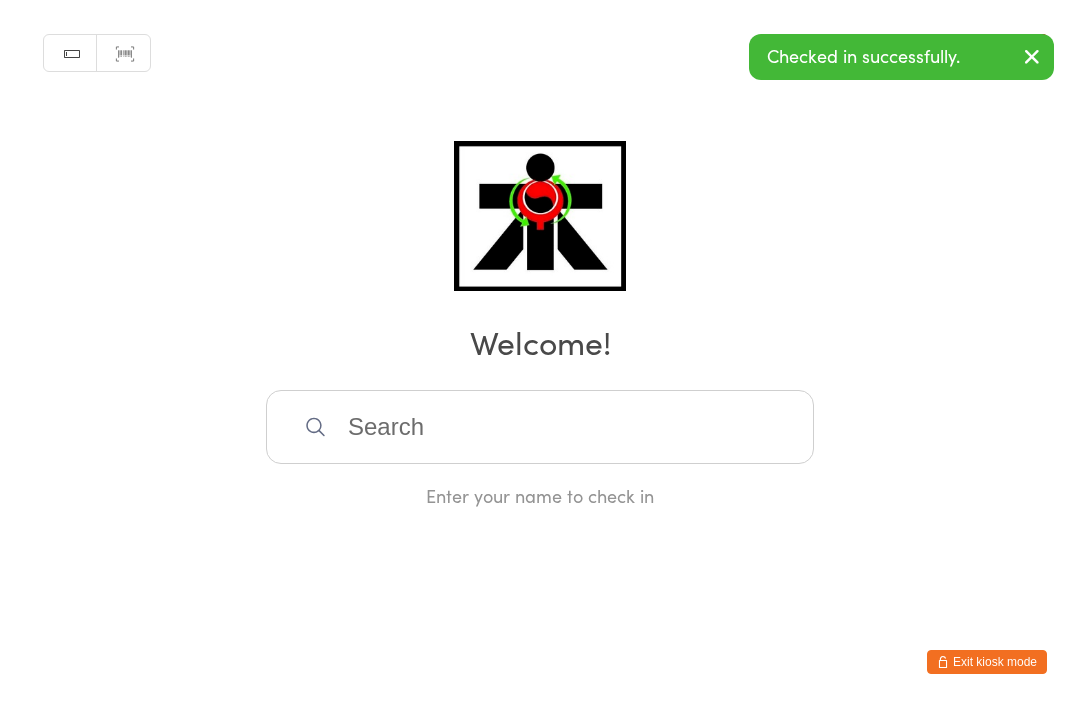 click at bounding box center [540, 427] 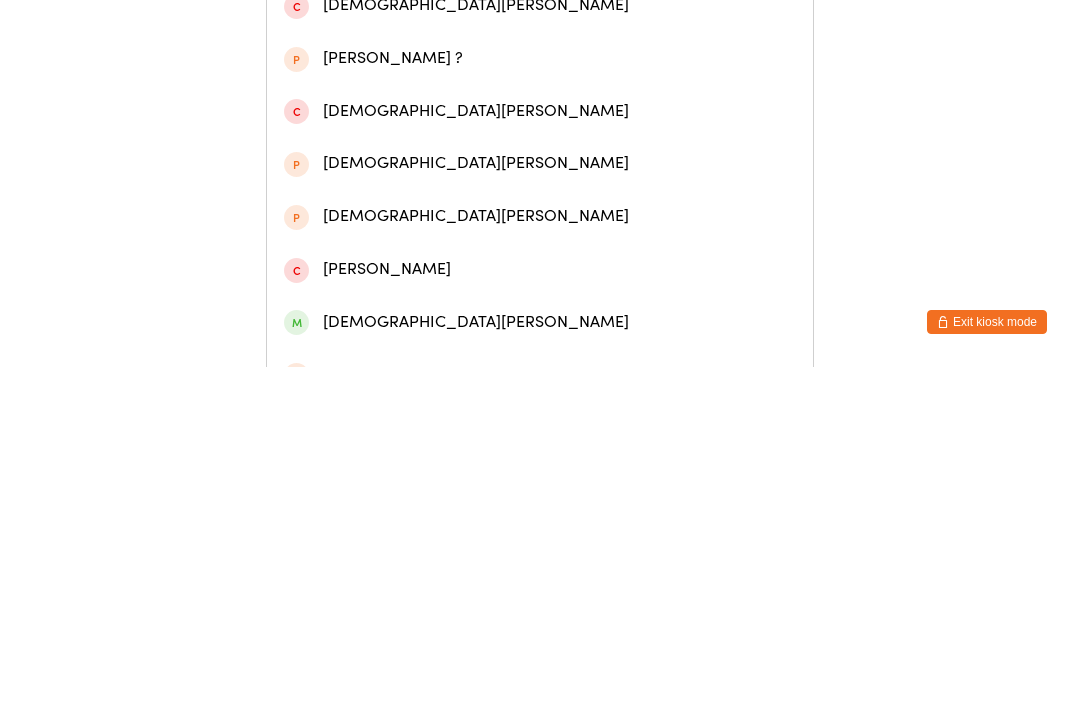 scroll, scrollTop: 465, scrollLeft: 0, axis: vertical 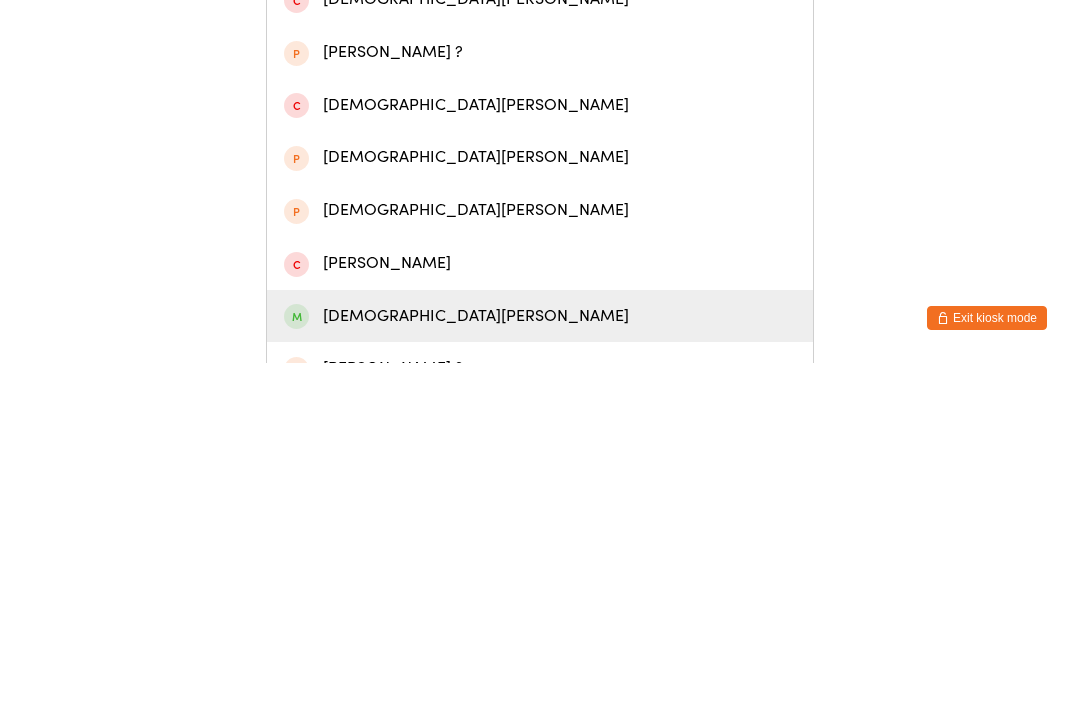 type on "Christian" 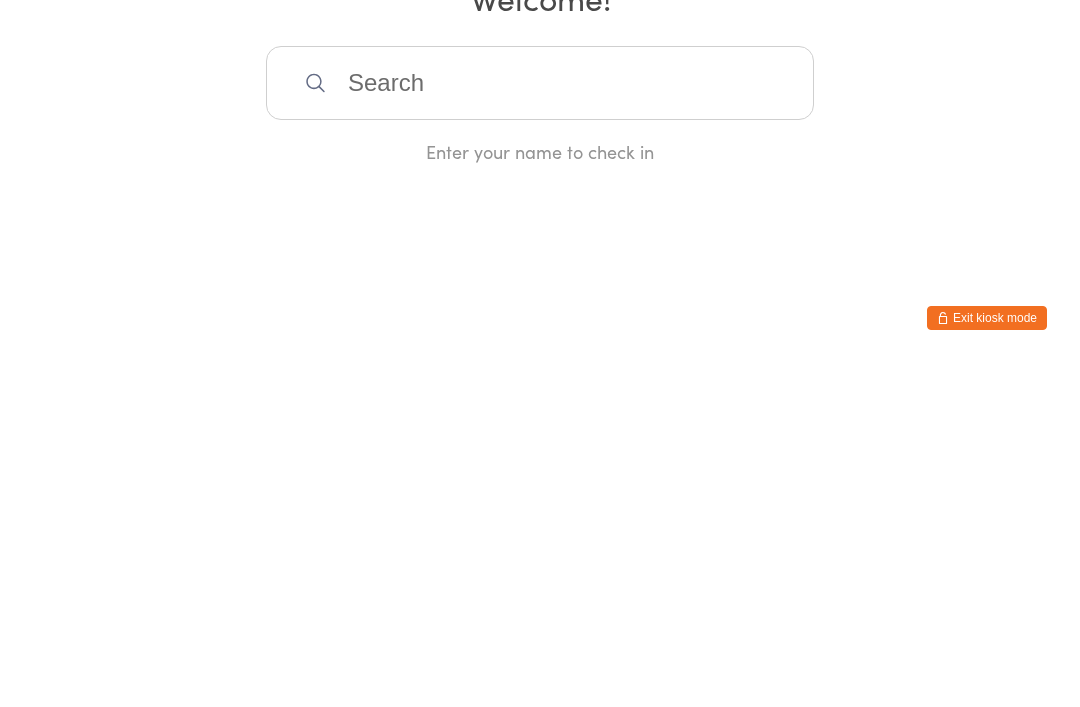 scroll, scrollTop: 0, scrollLeft: 0, axis: both 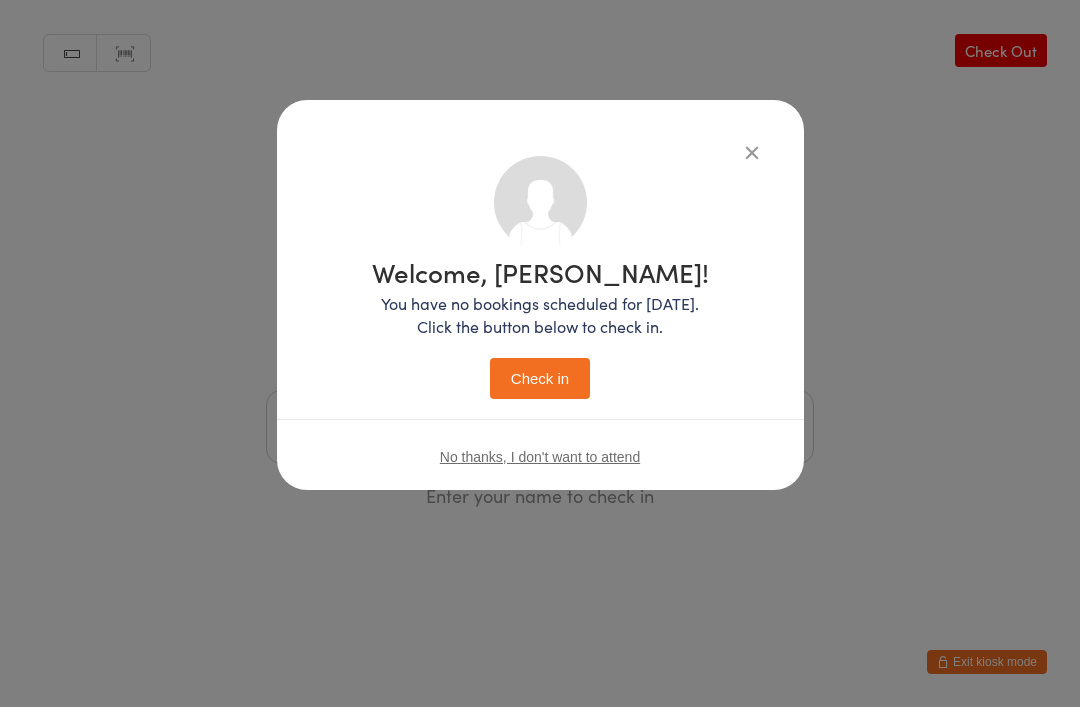 click on "Check in" at bounding box center [540, 378] 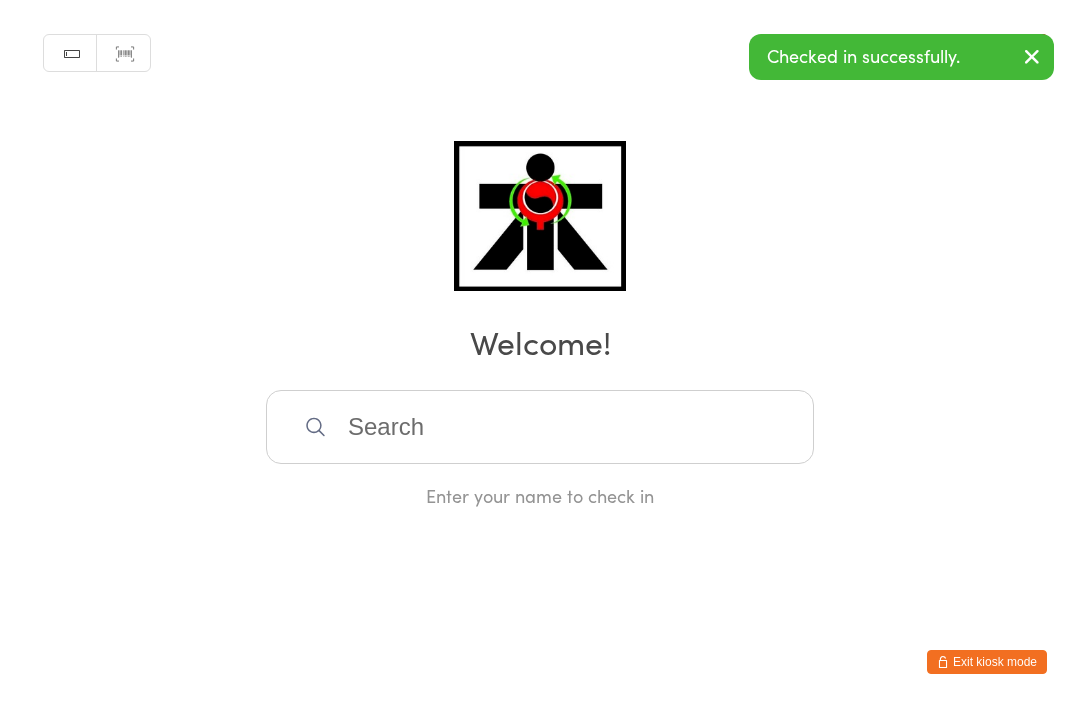 click at bounding box center [540, 427] 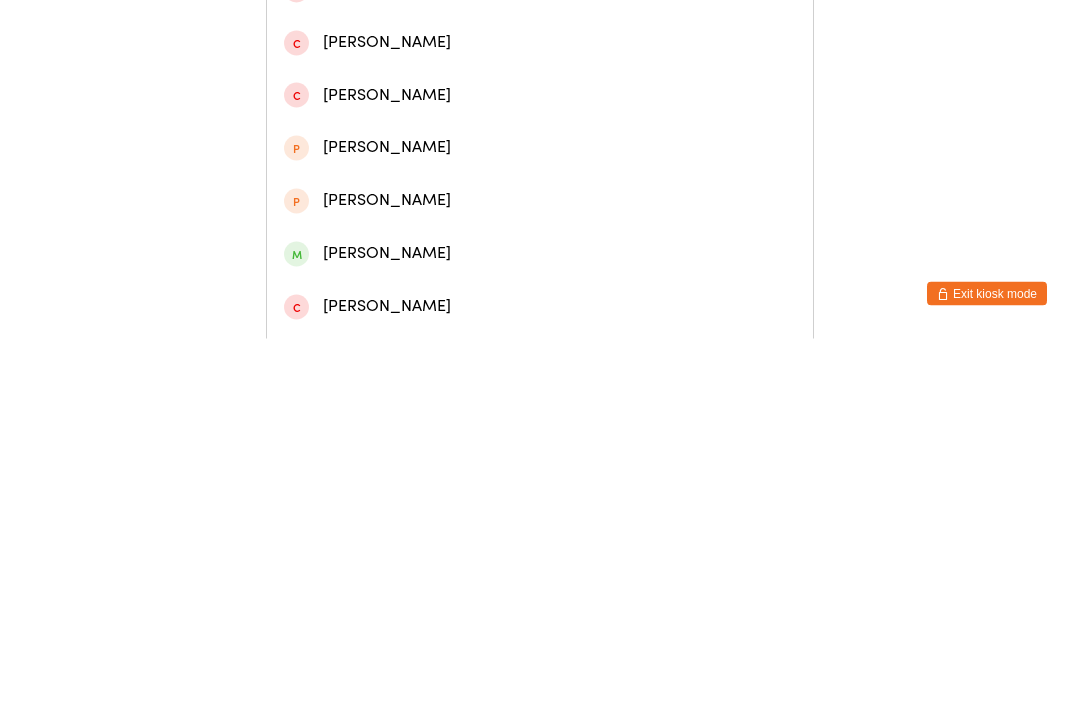 scroll, scrollTop: 206, scrollLeft: 0, axis: vertical 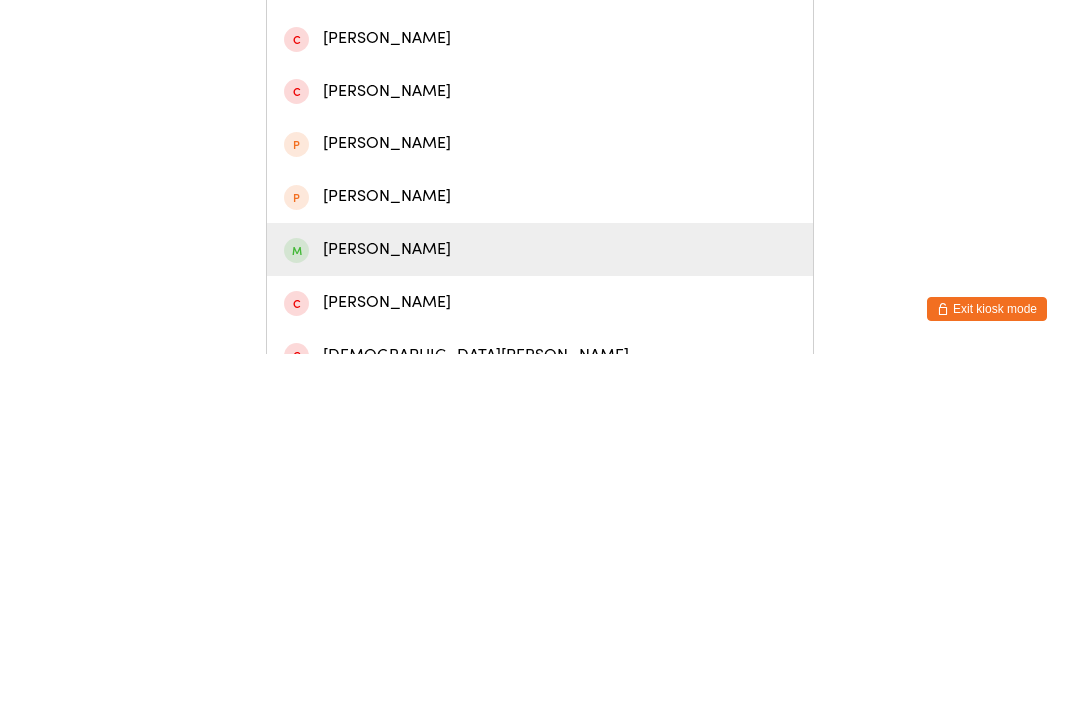 type on "Tristan" 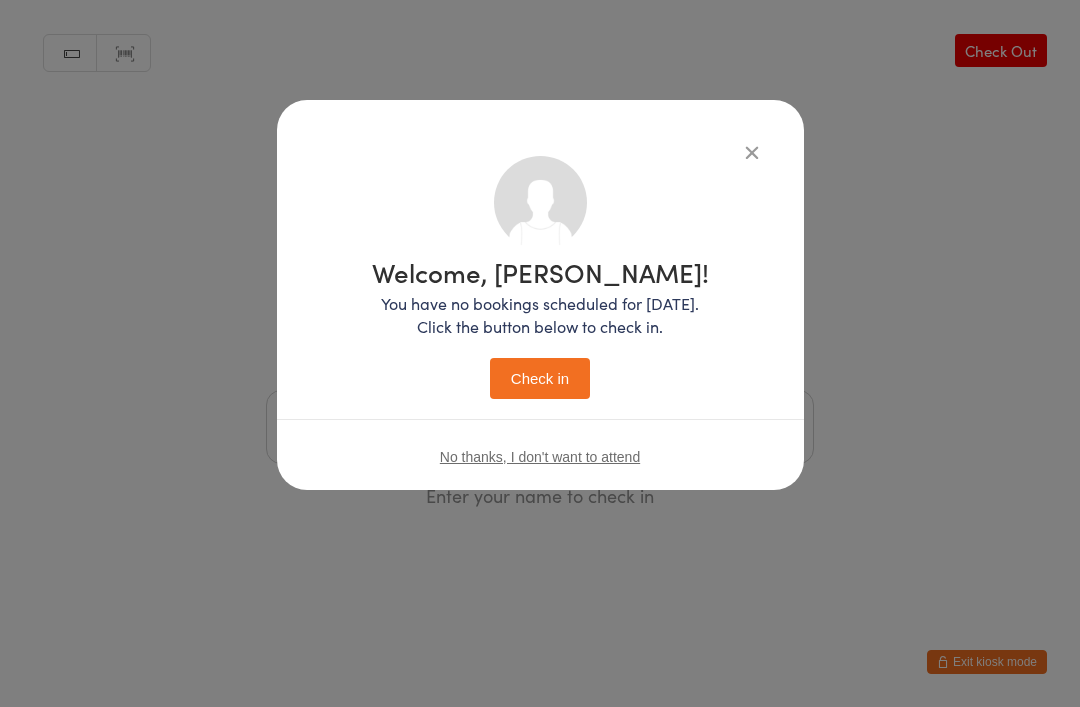 click on "Check in" at bounding box center [540, 378] 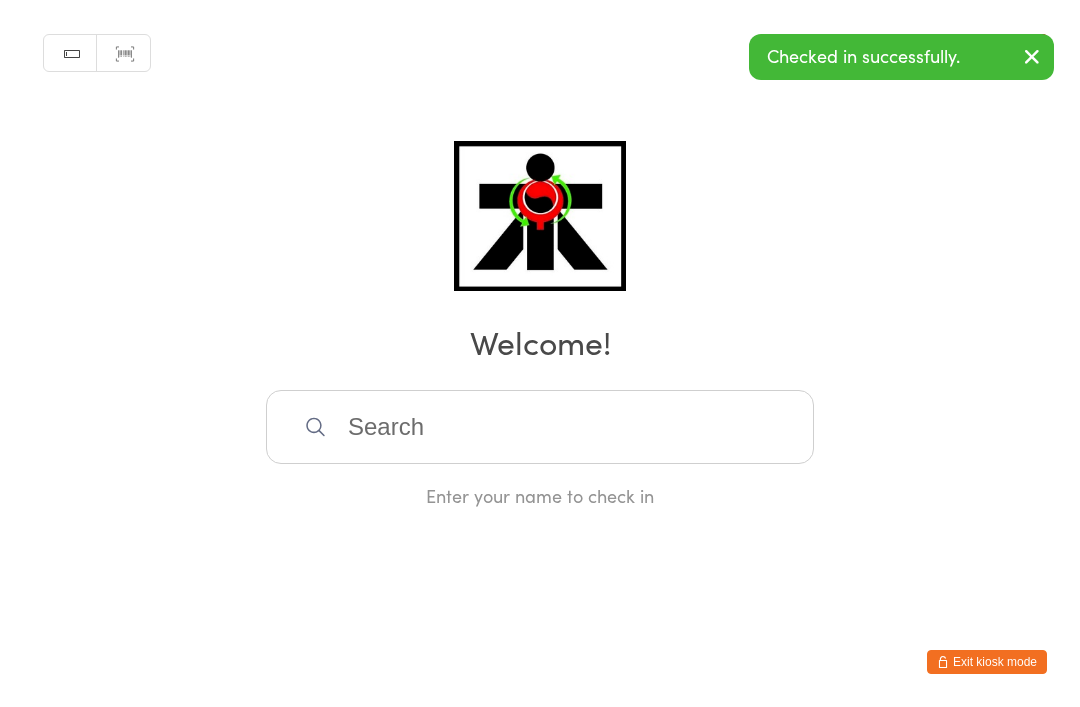 click on "You have now entered Kiosk Mode. Members will be able to check themselves in using the search field below. Click "Exit kiosk mode" below to exit Kiosk Mode at any time. Checked in successfully. Manual search Scanner input Check Out Welcome! Enter your name to check in Exit kiosk mode" at bounding box center (540, 353) 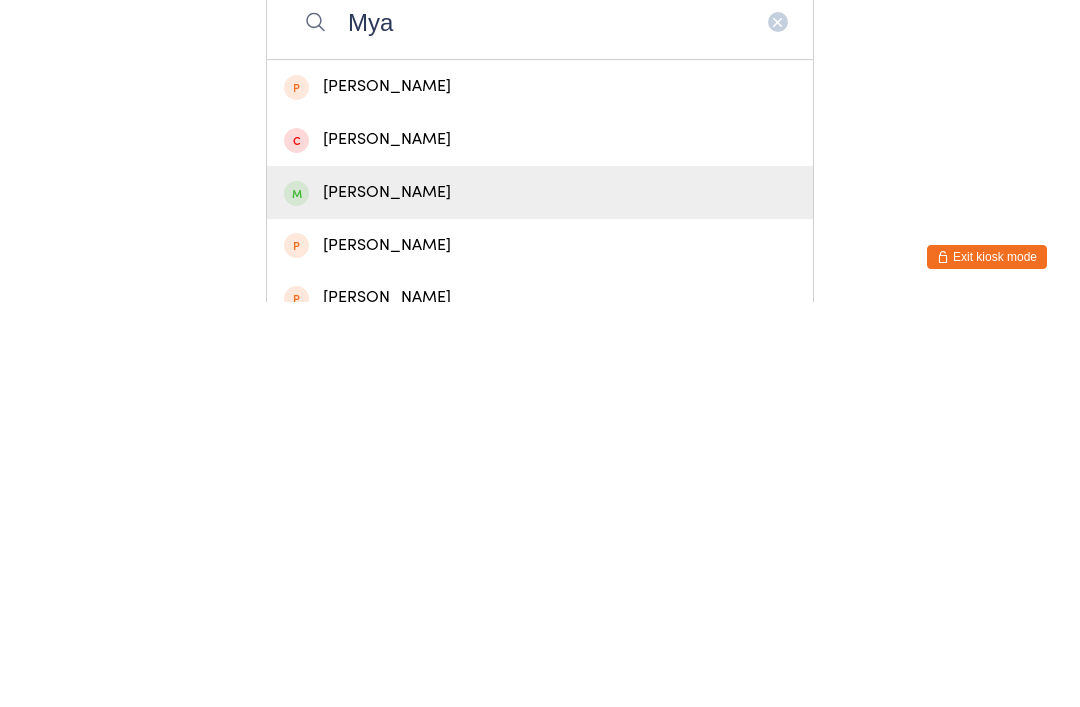 type on "Mya" 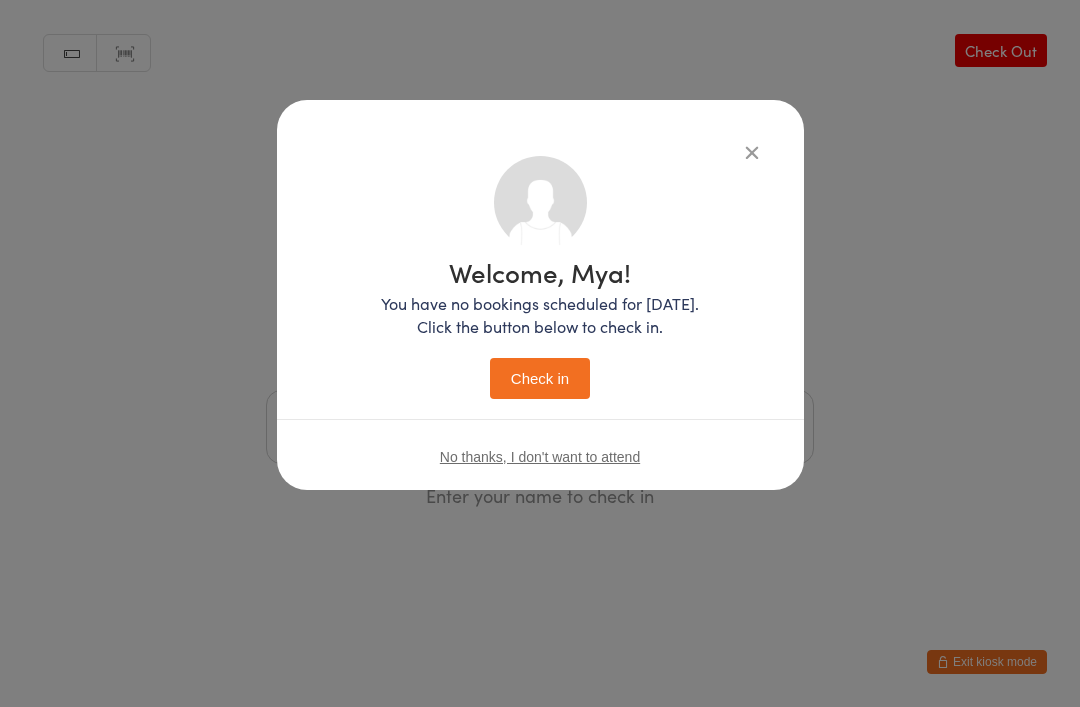 click on "Check in" at bounding box center [540, 378] 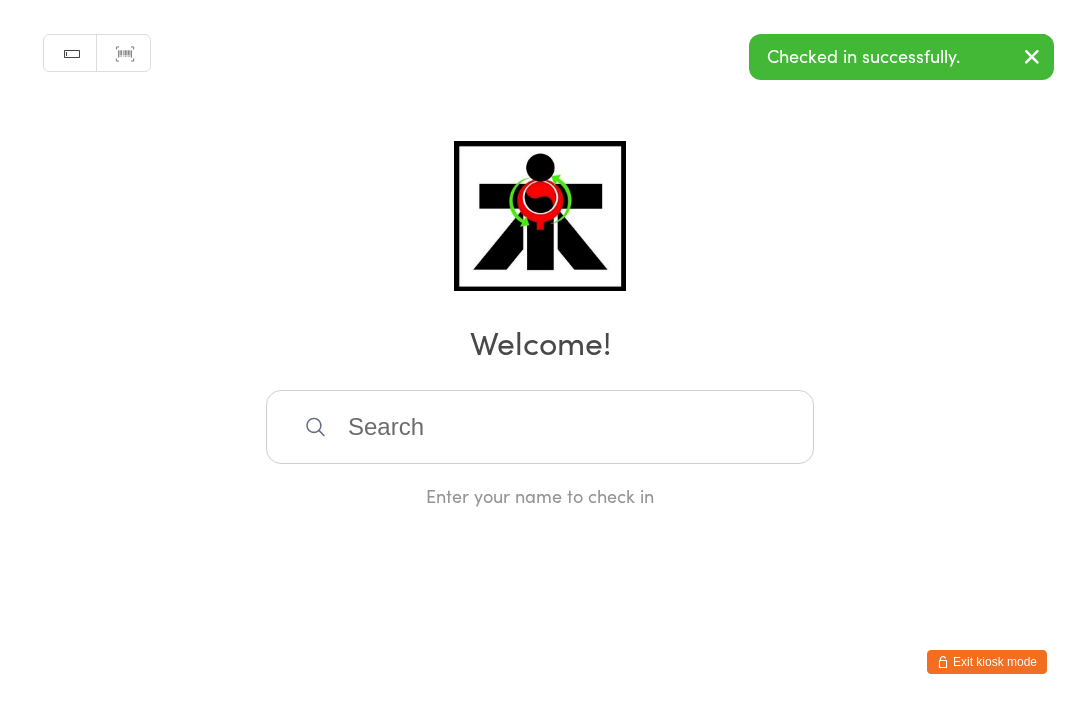 click at bounding box center (540, 427) 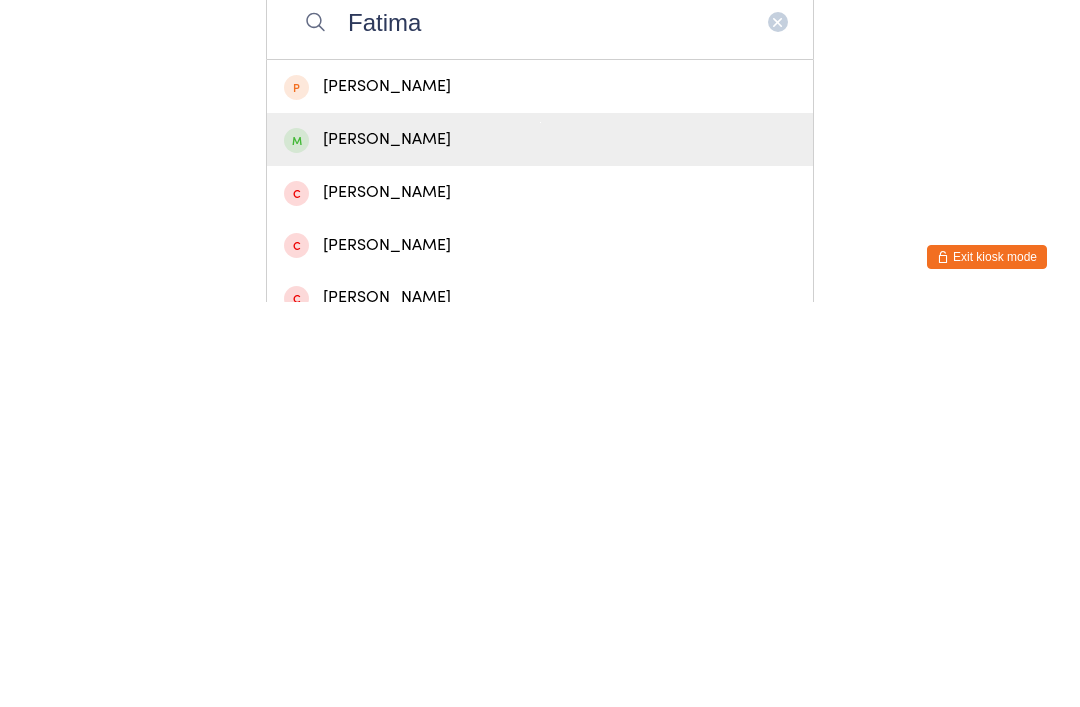 type on "Fatima" 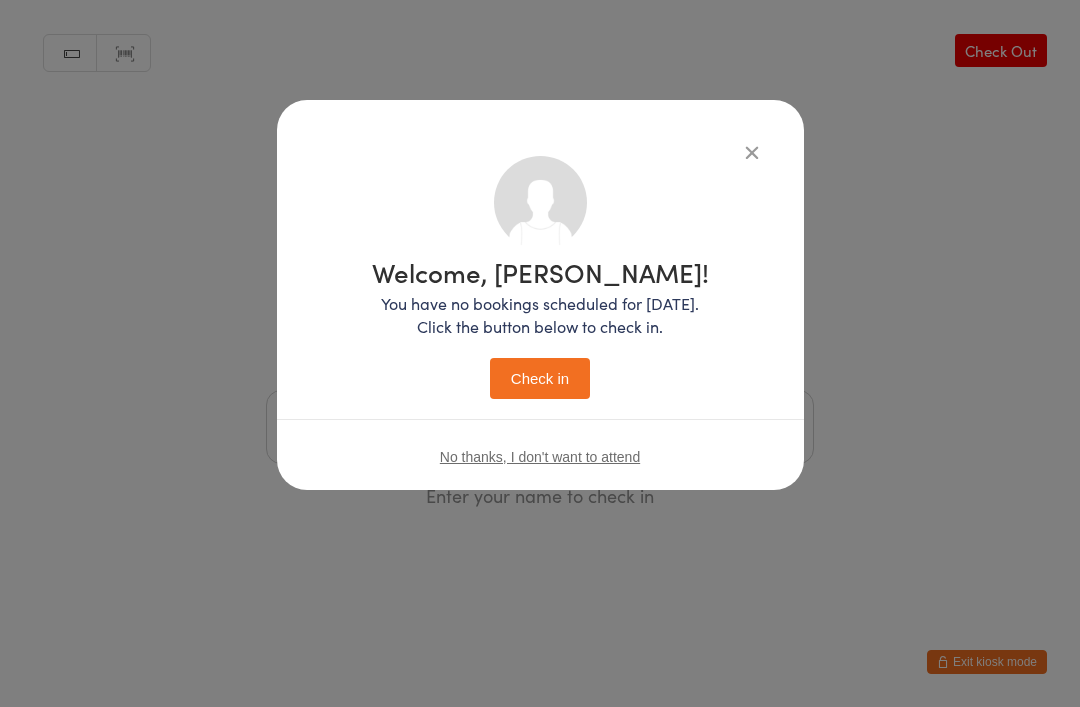 click on "No thanks, I don't want to attend" at bounding box center (540, 456) 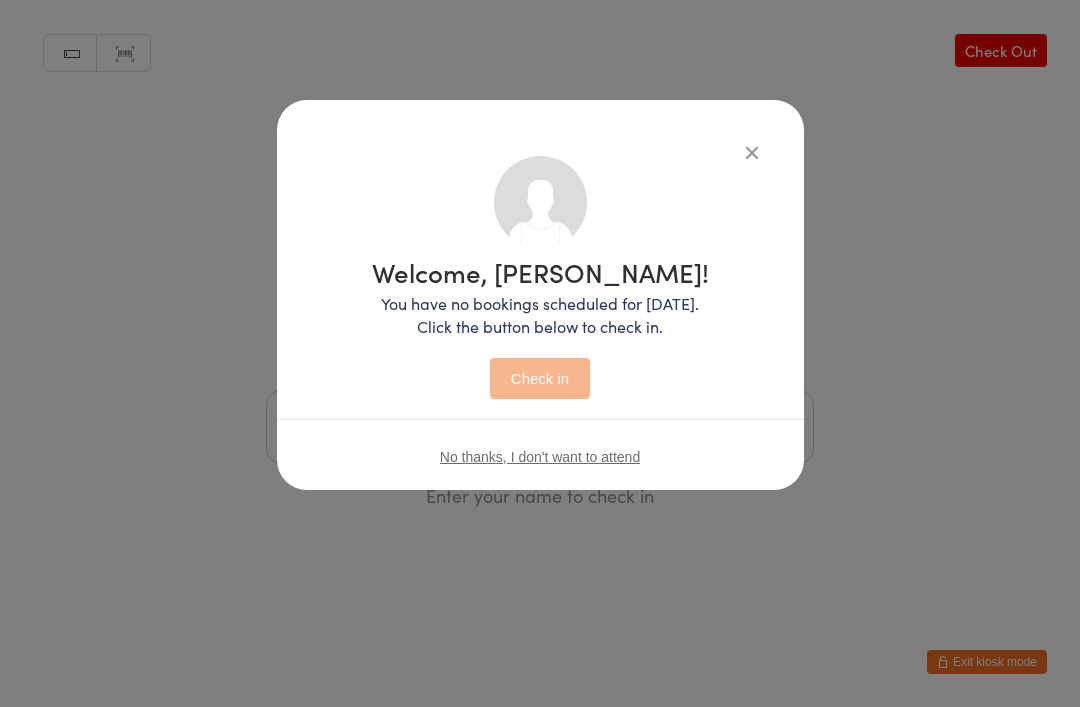 click on "Check in" at bounding box center [540, 378] 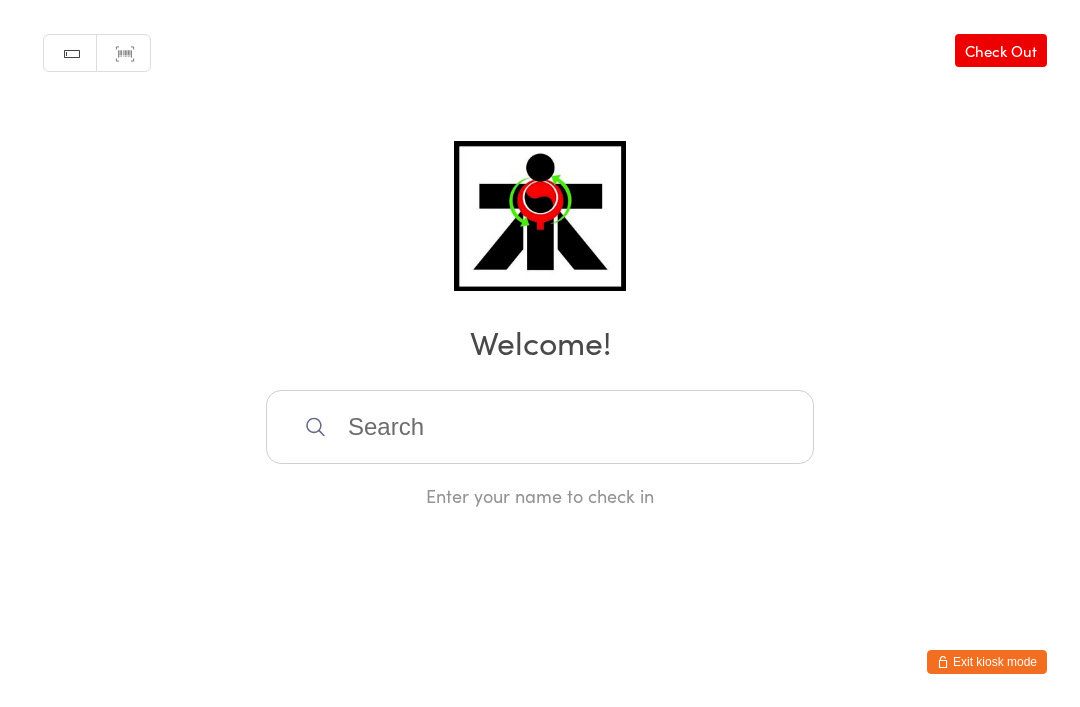 click at bounding box center [540, 427] 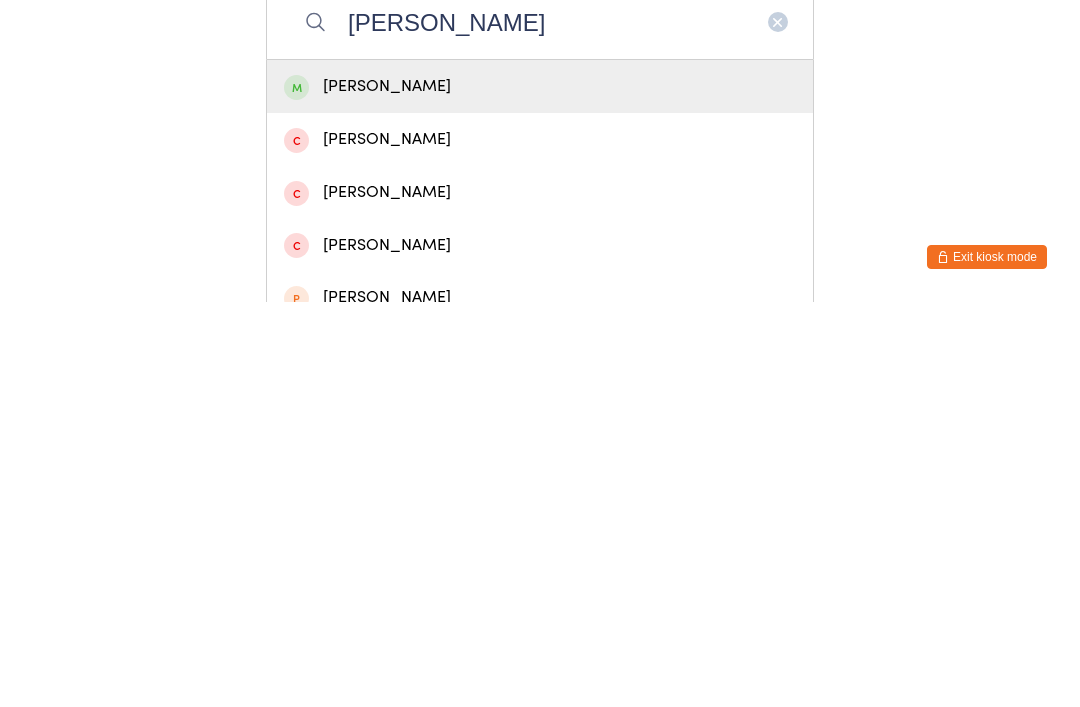 type on "Jayden chaw" 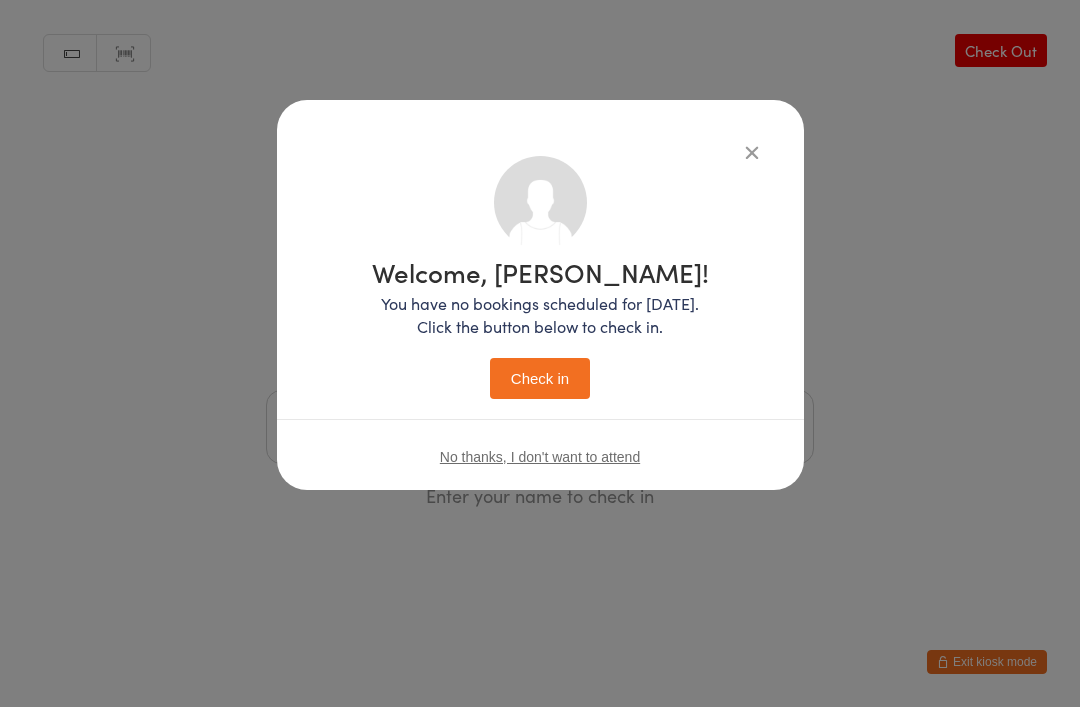 click on "Check in" at bounding box center [540, 378] 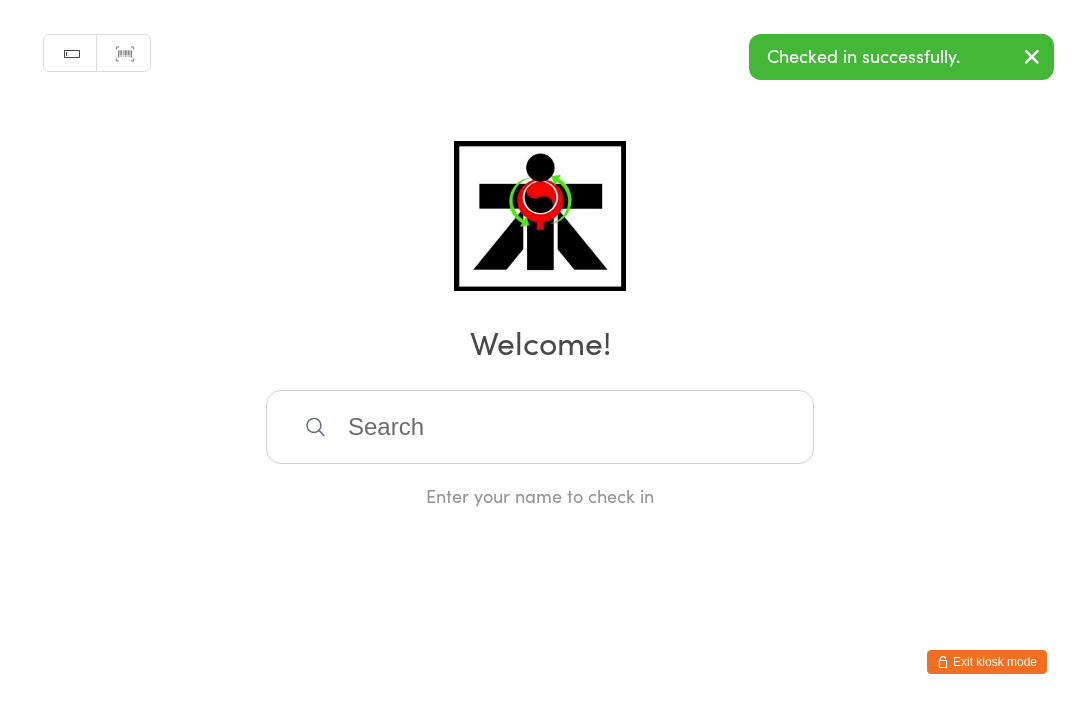 click at bounding box center [540, 427] 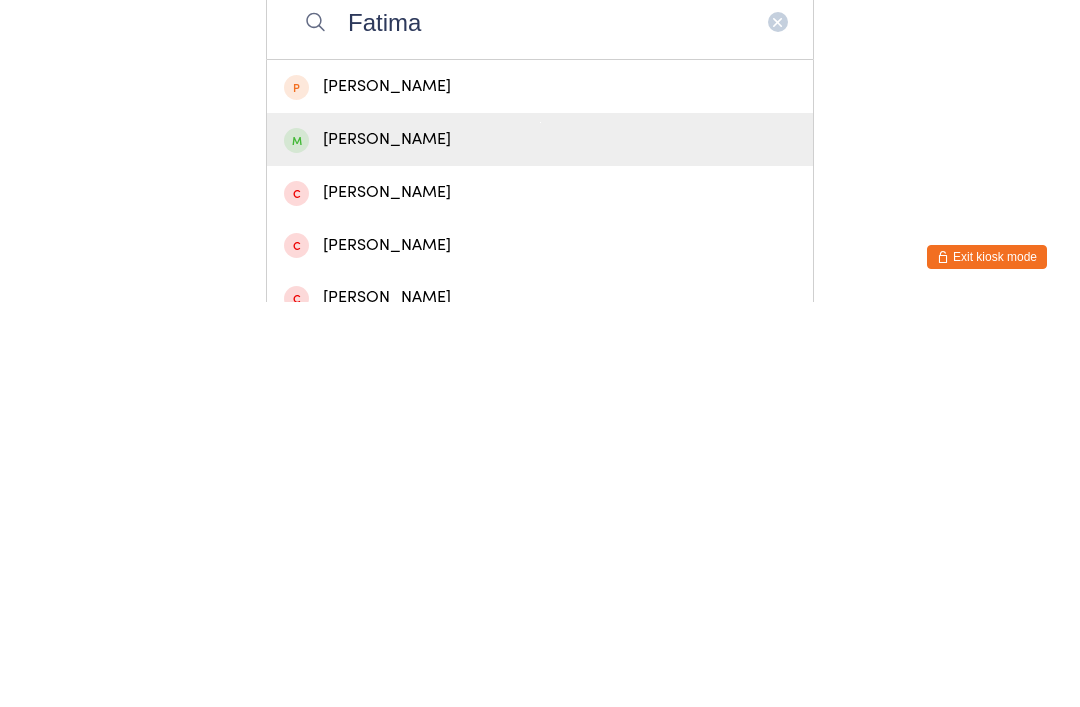 type on "Fatima" 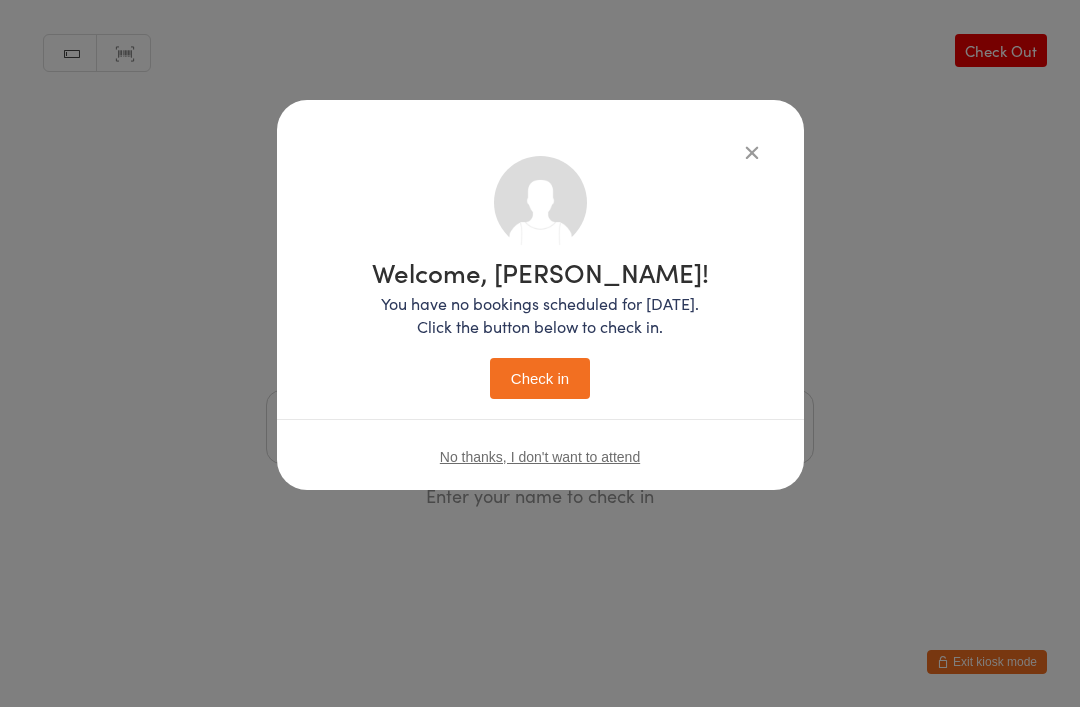 click on "Welcome, Fatima! You have no bookings scheduled for today. Click the button below to check in. Check in No thanks, I don't want to attend" at bounding box center (540, 325) 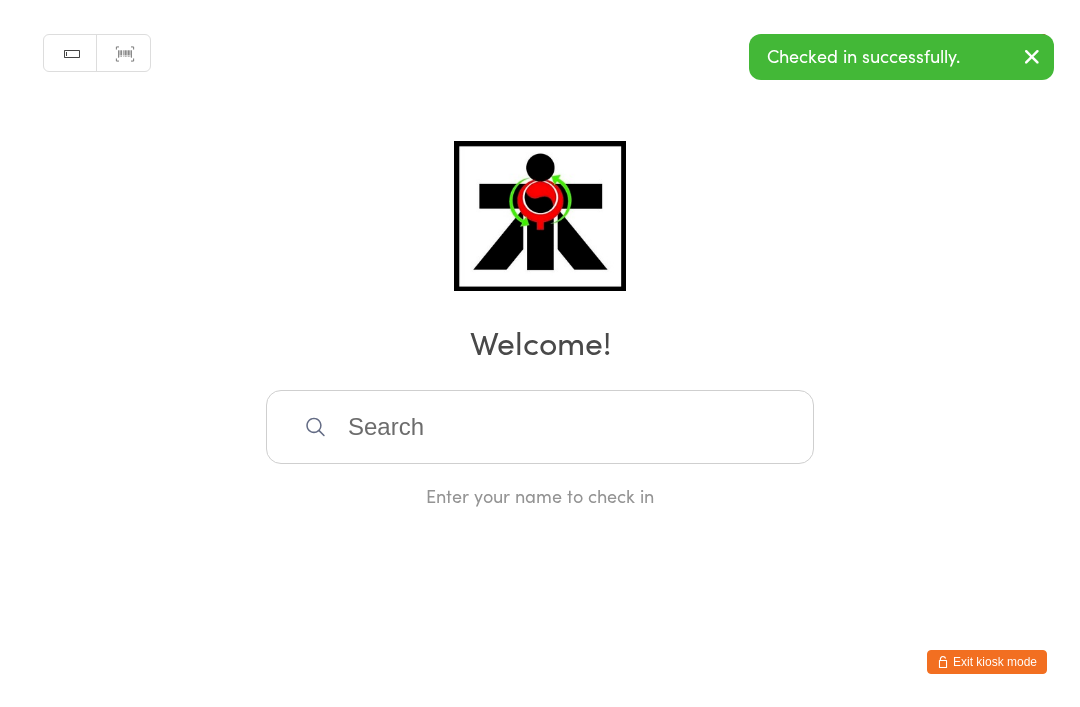 click at bounding box center [540, 427] 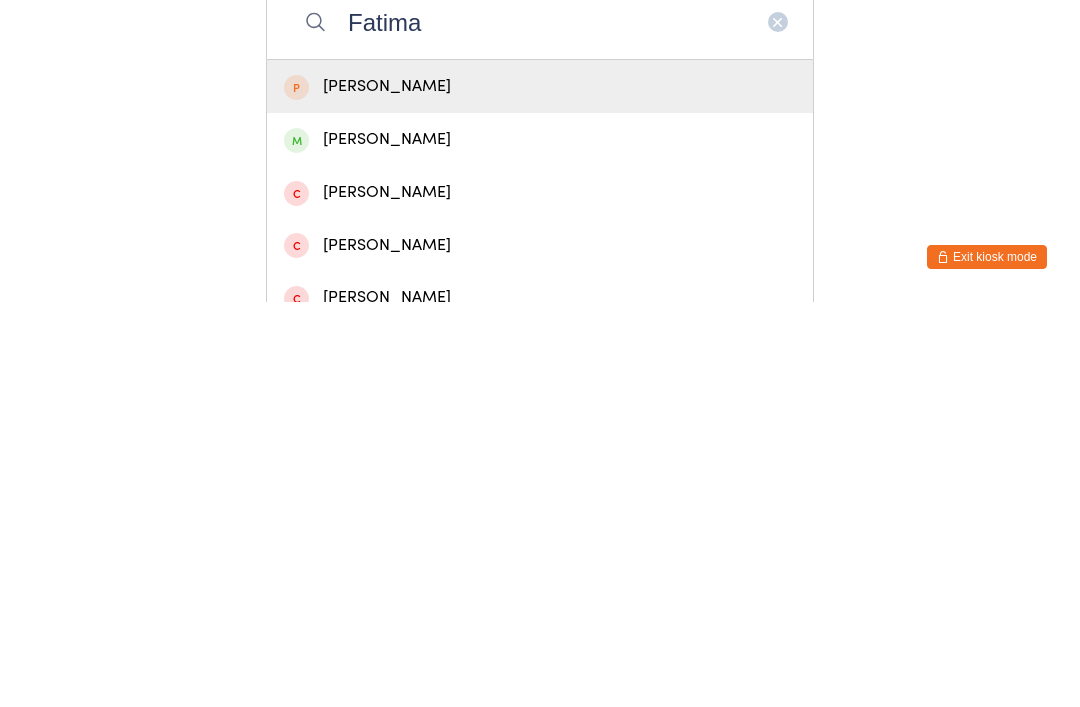 type on "Fatima" 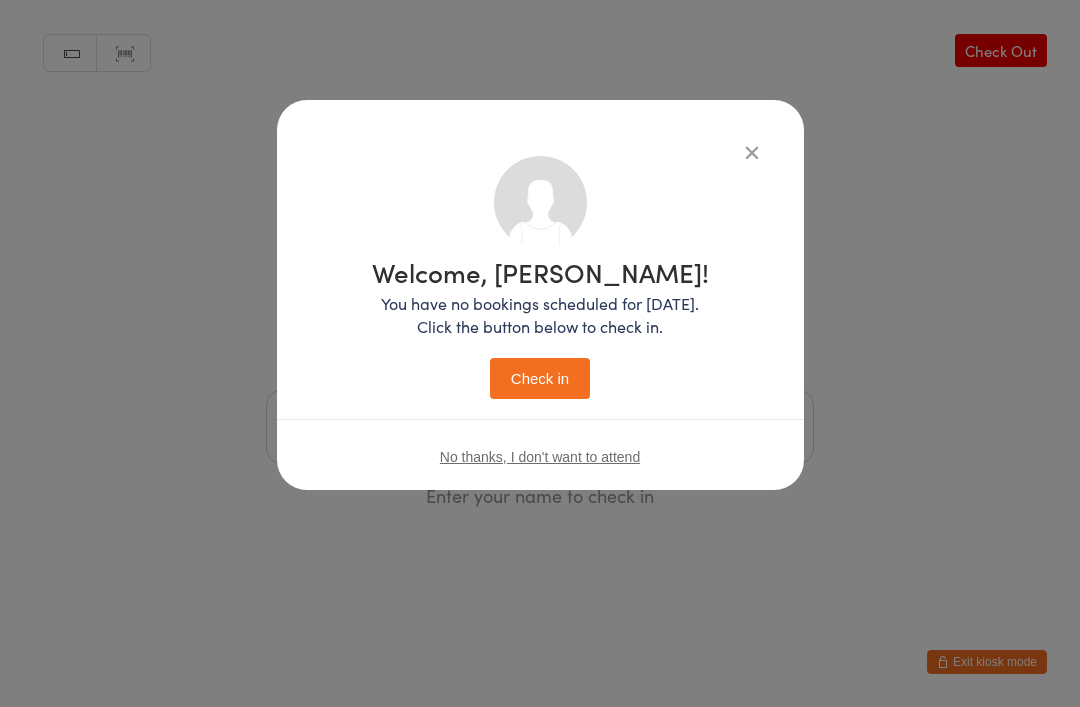 click on "Check in" at bounding box center [540, 378] 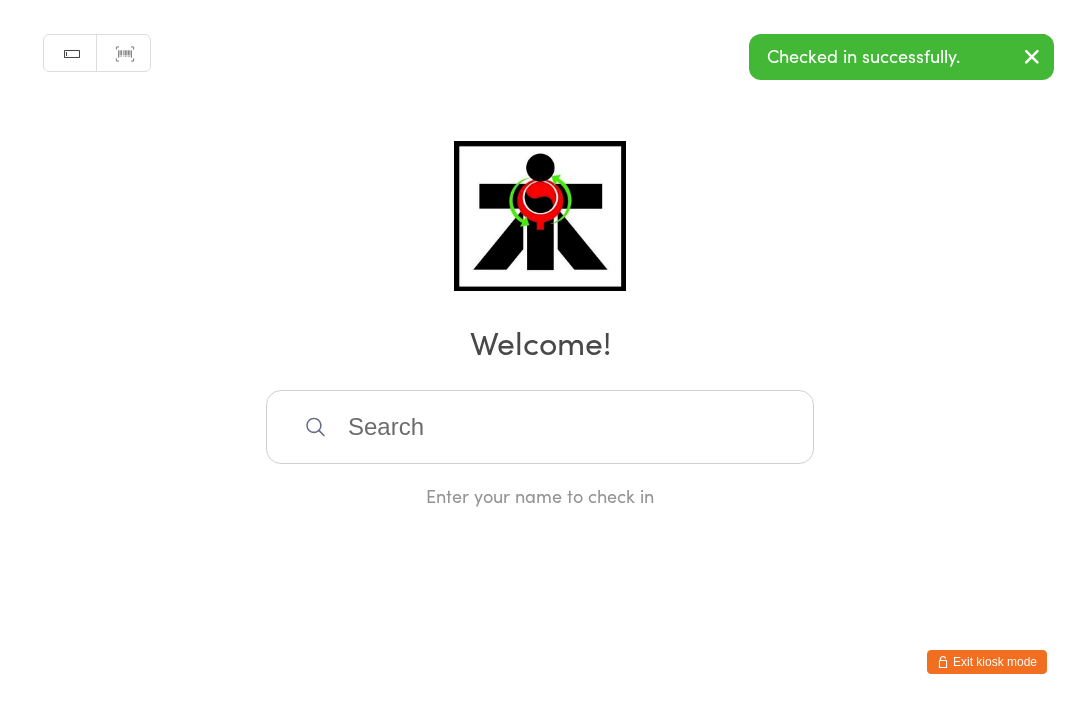 click at bounding box center [540, 427] 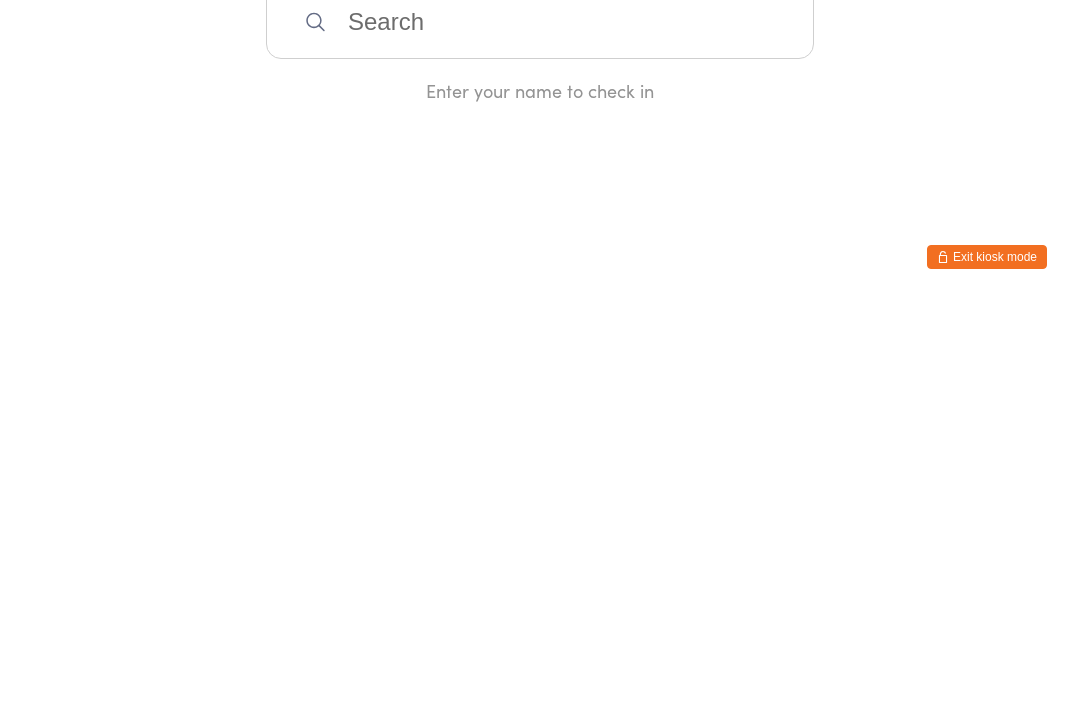type on "D" 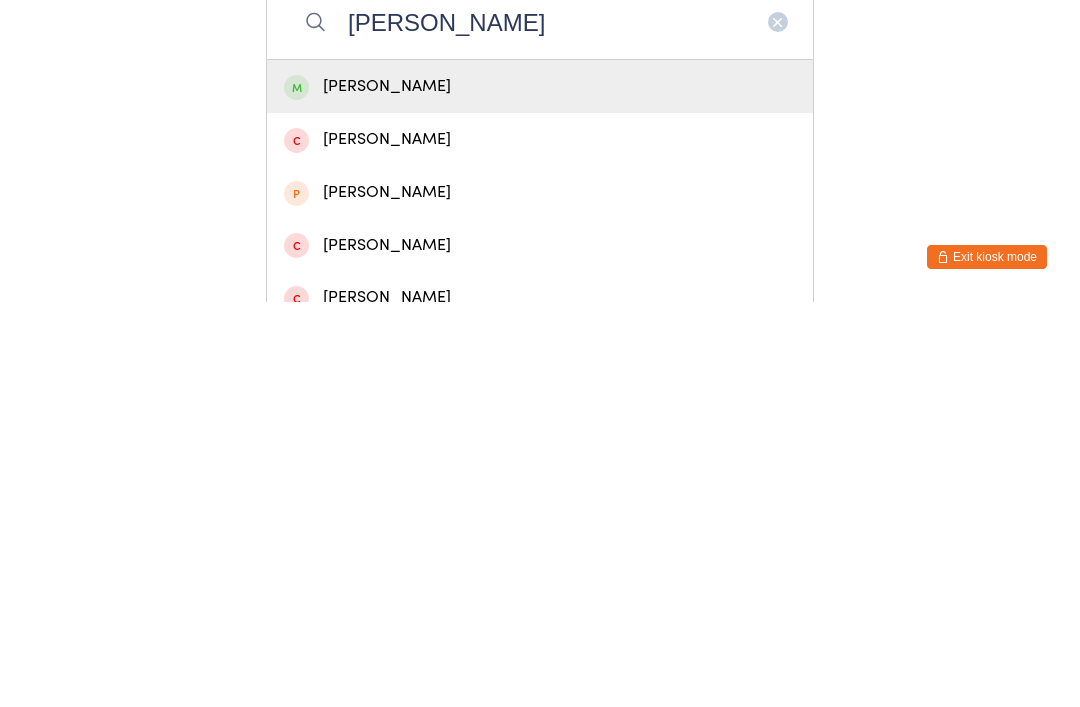 type on "Fatima osman" 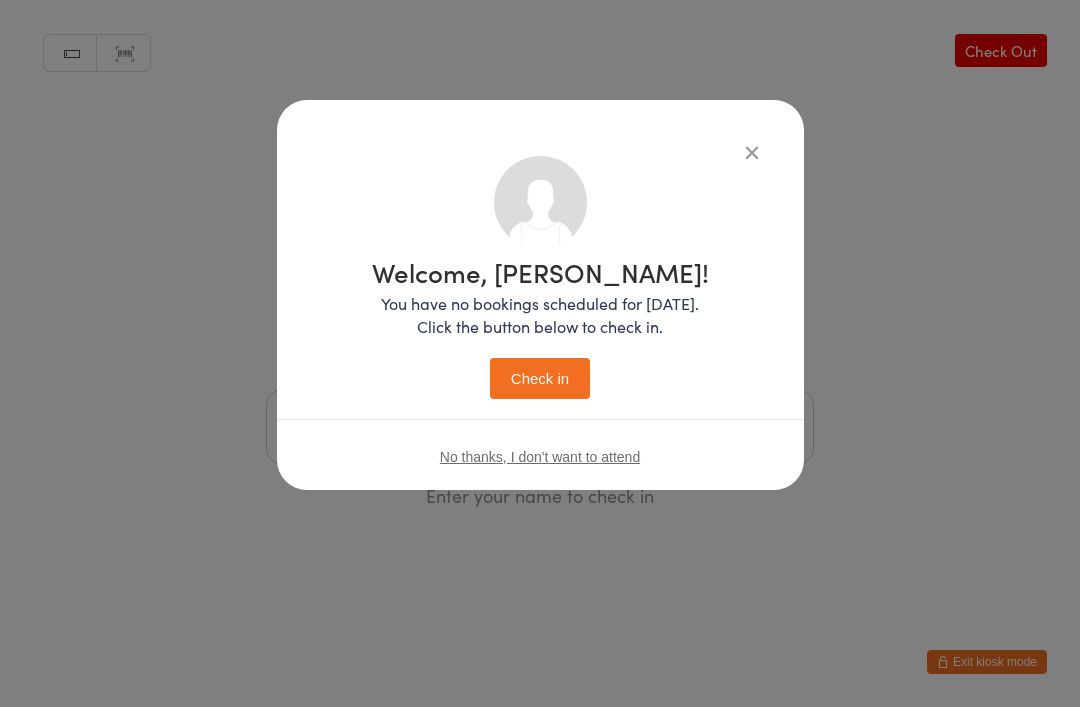 click on "Check in" at bounding box center (540, 378) 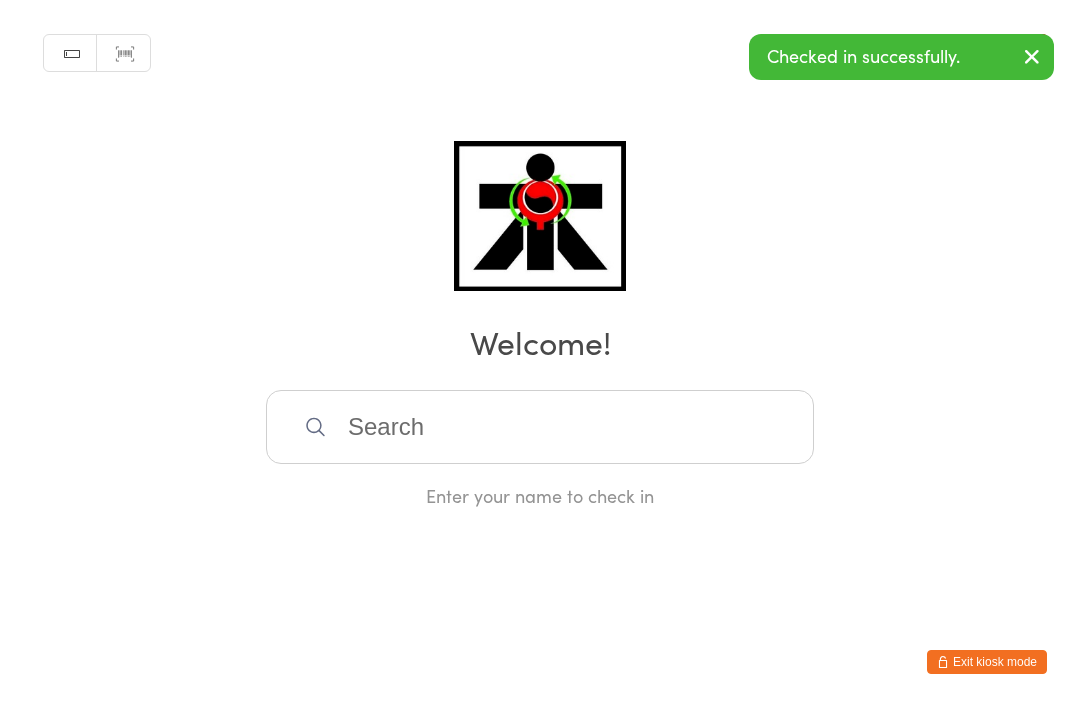 click at bounding box center (540, 427) 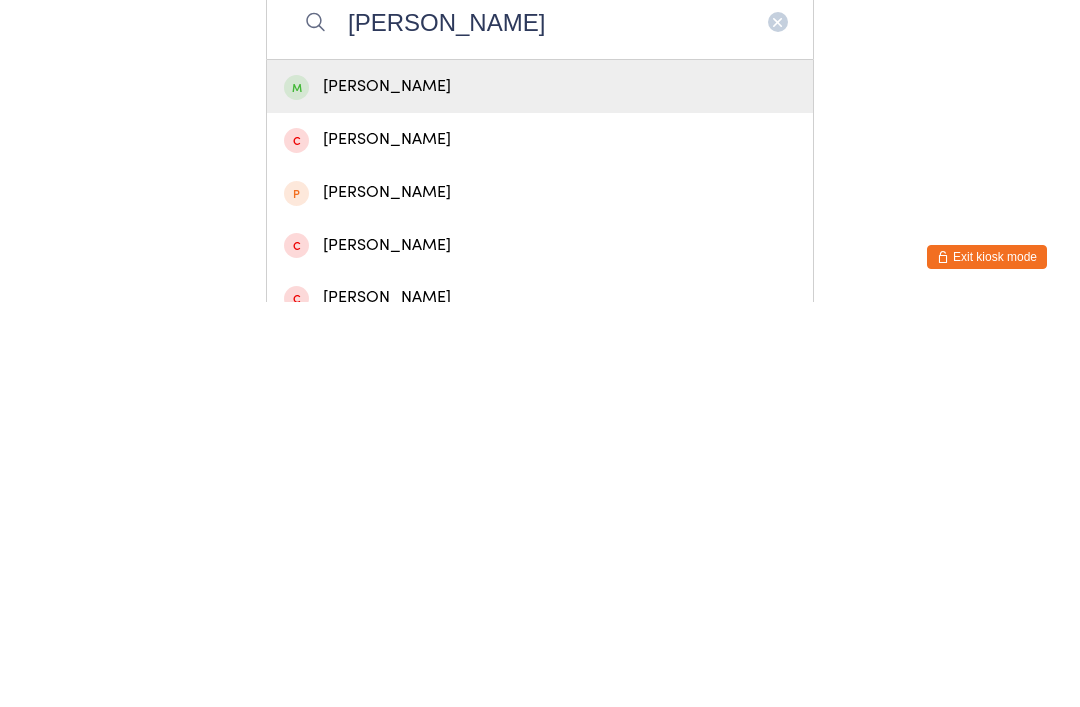 type on "Fatima osman" 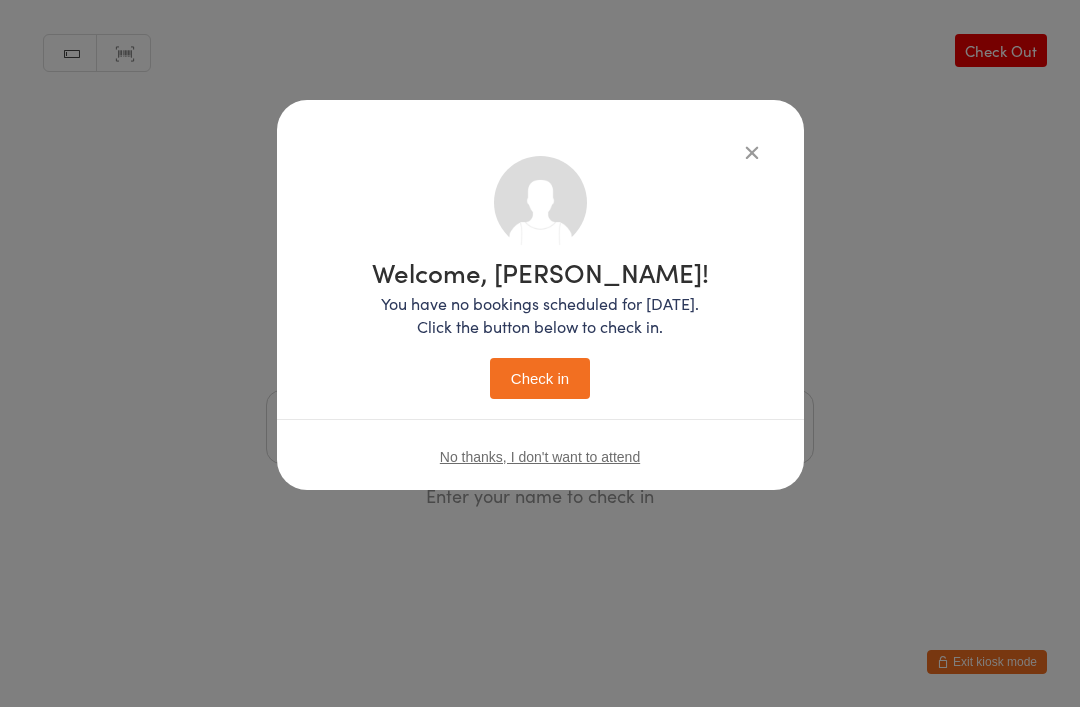 click on "Check in" at bounding box center (540, 378) 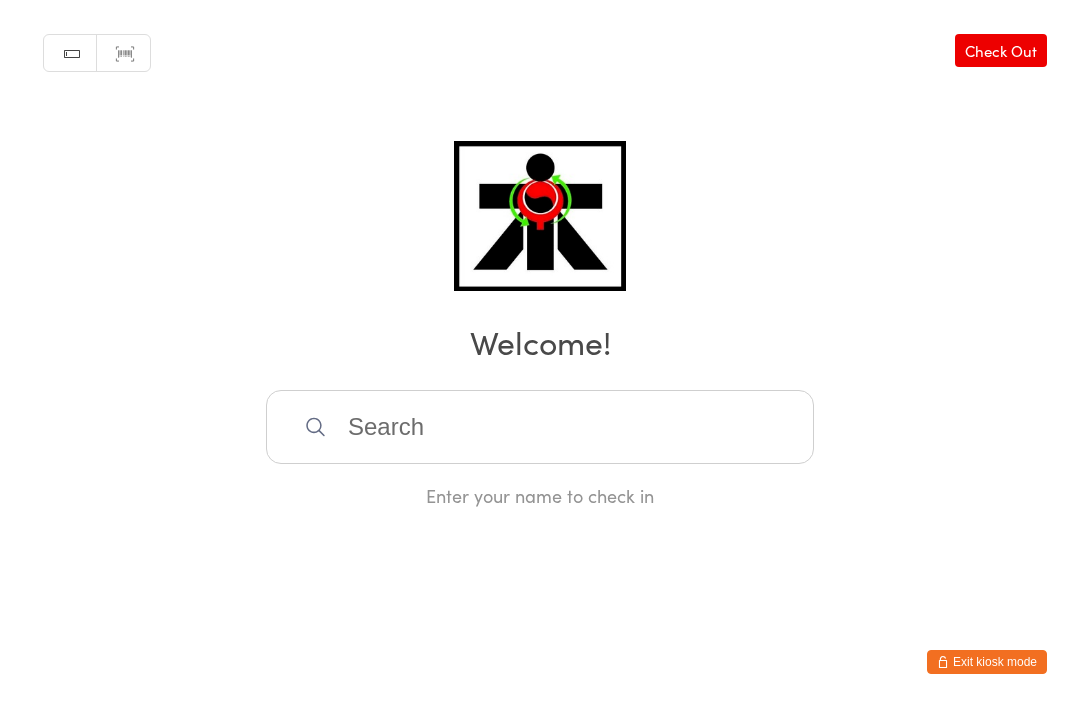 click on "Exit kiosk mode" at bounding box center [987, 662] 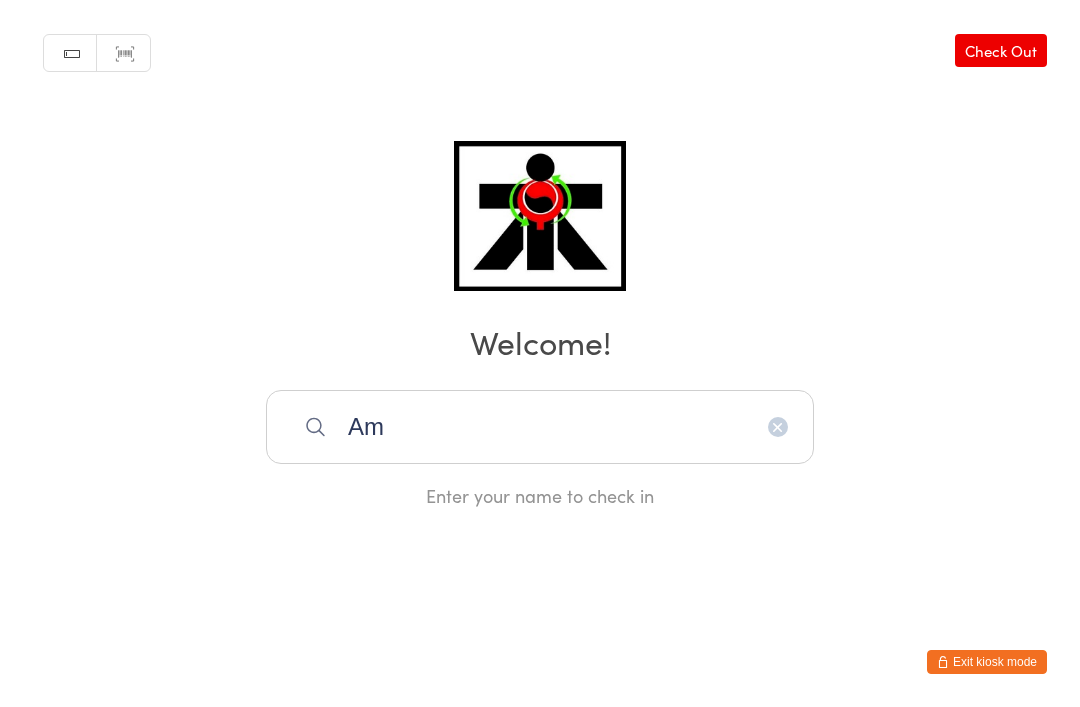 click on "Am" at bounding box center [540, 427] 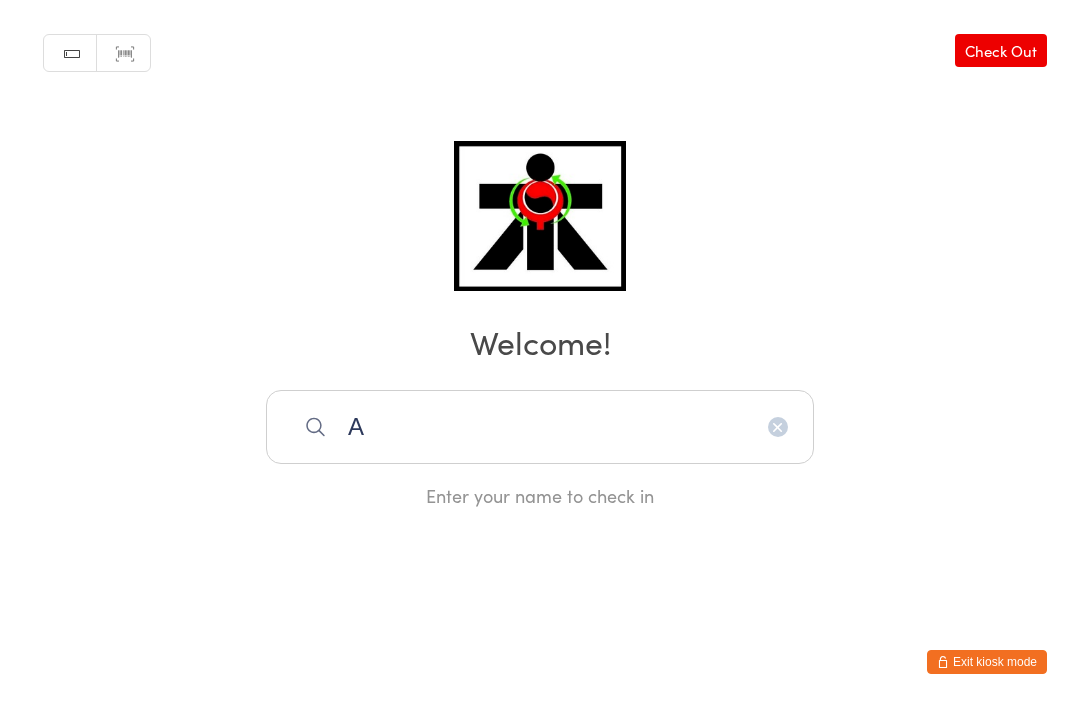 click on "A" at bounding box center [540, 427] 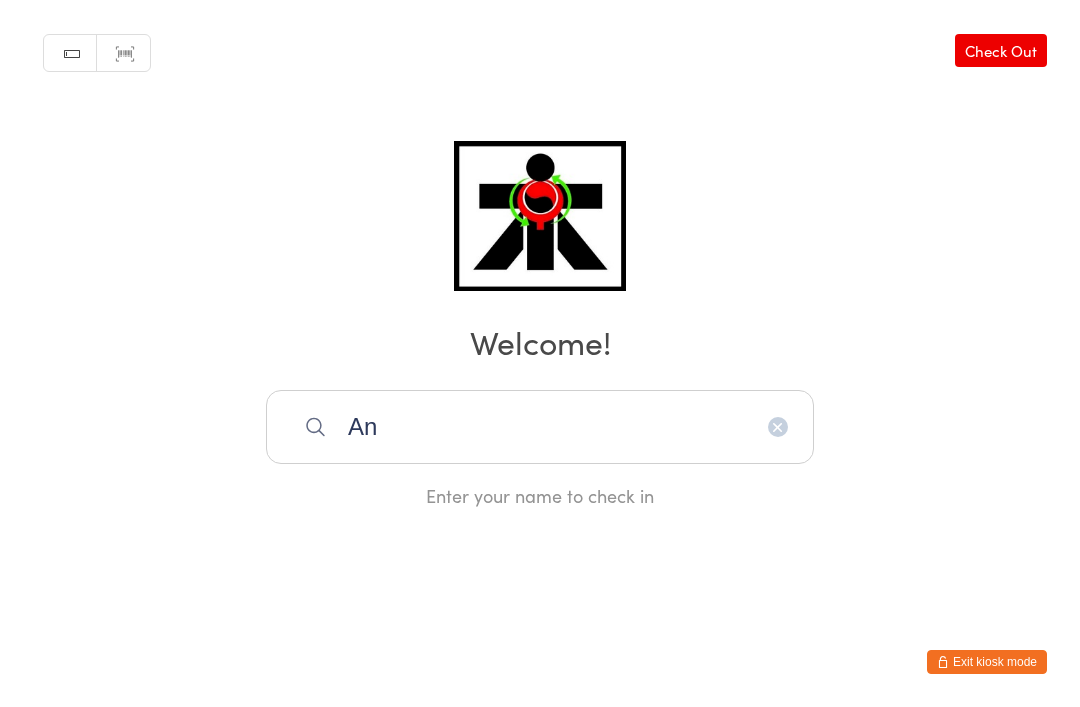 click on "An" at bounding box center [540, 427] 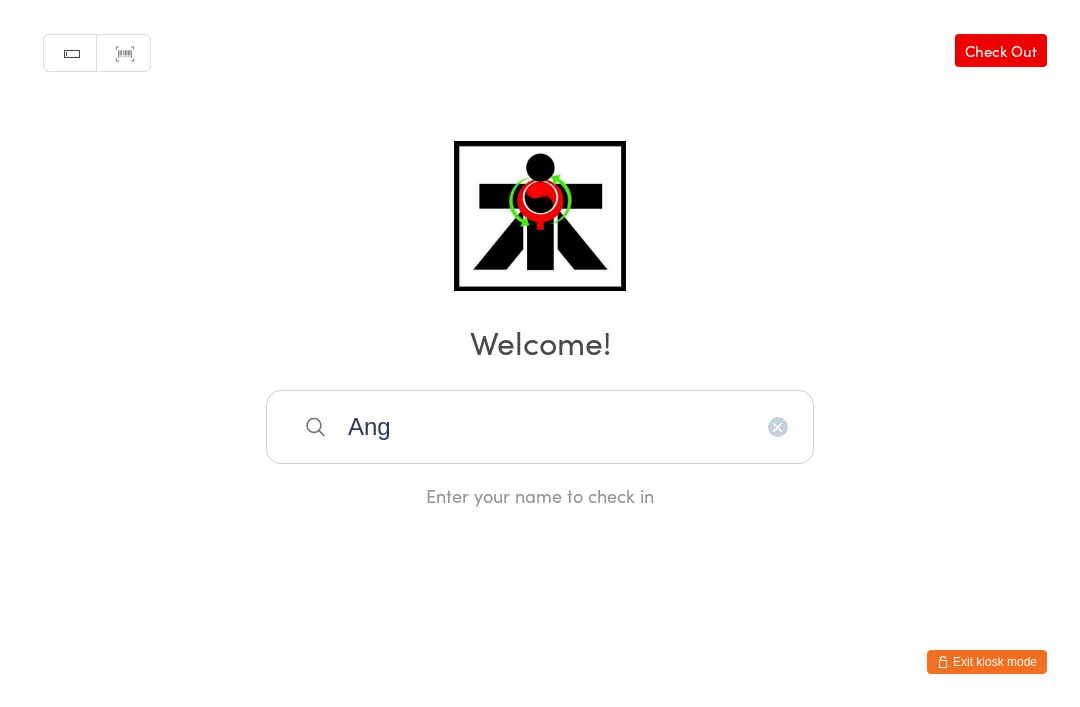 click on "Ang" at bounding box center (540, 427) 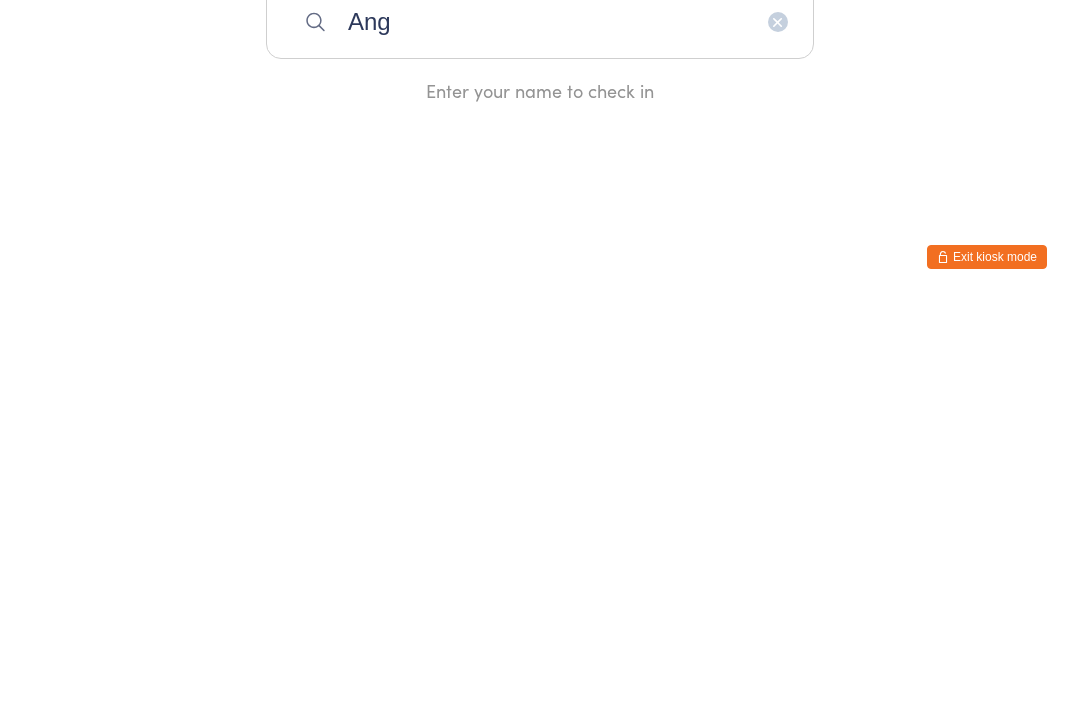 type on "Ange" 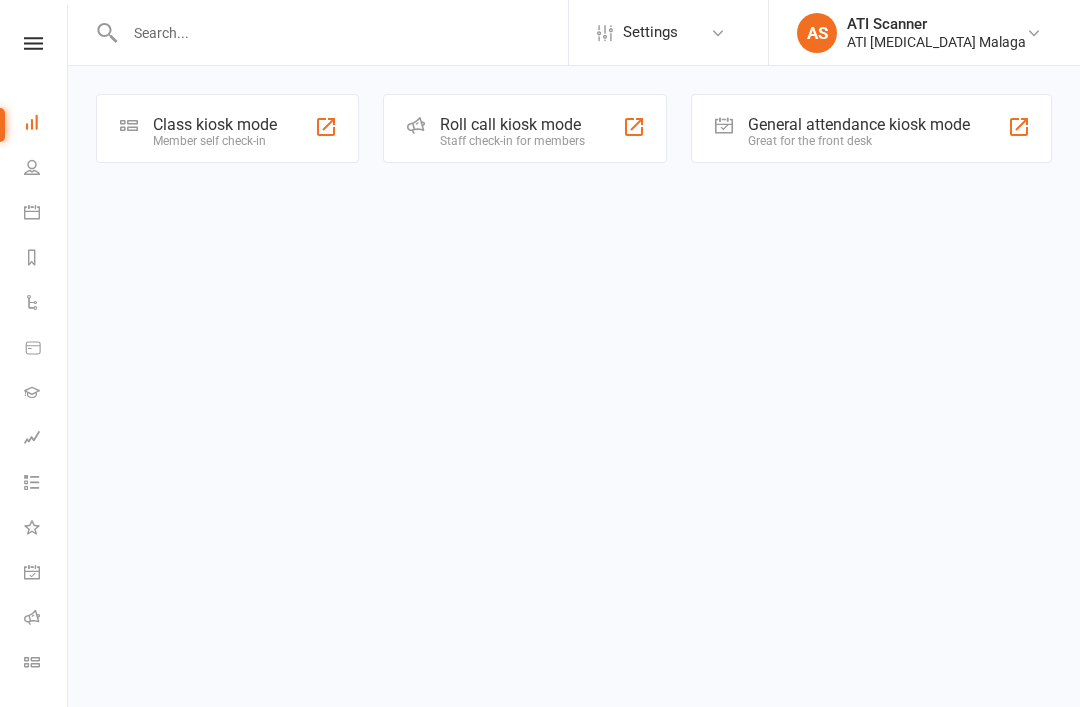 scroll, scrollTop: 0, scrollLeft: 0, axis: both 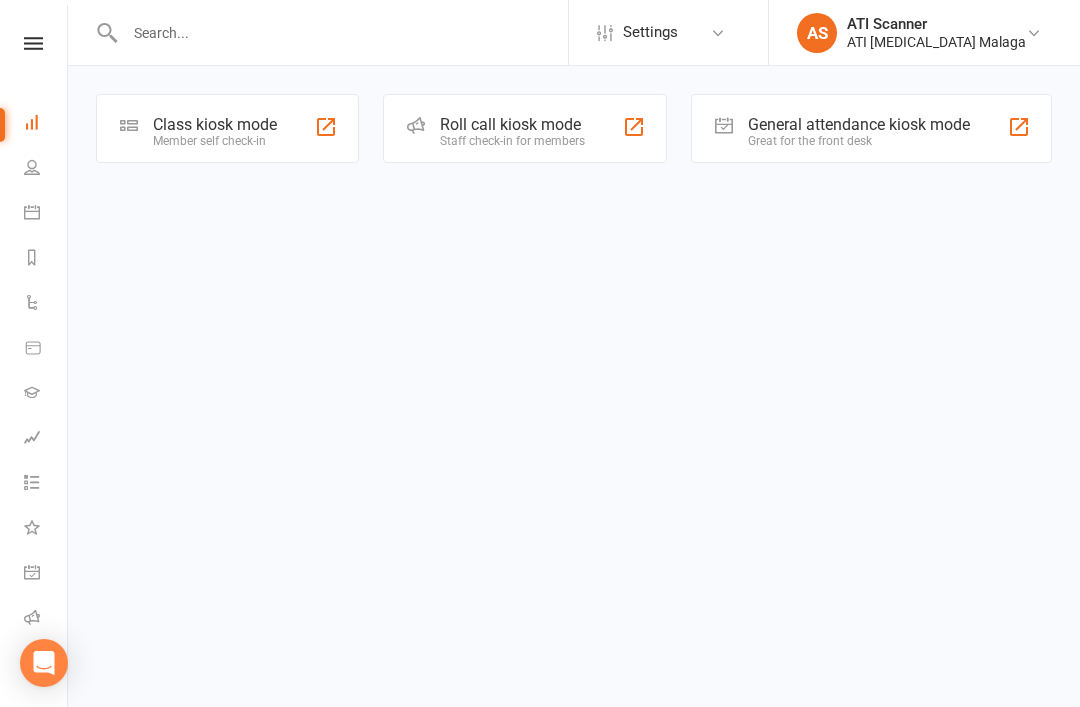 click on "Class kiosk mode" at bounding box center [215, 124] 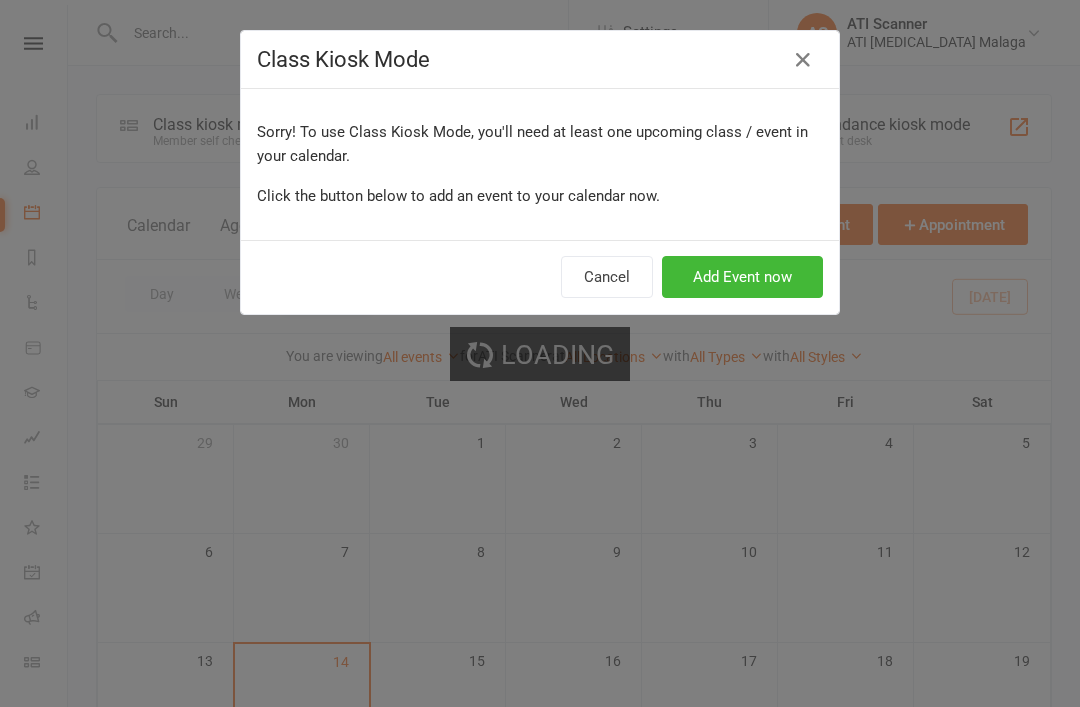 scroll, scrollTop: 0, scrollLeft: 0, axis: both 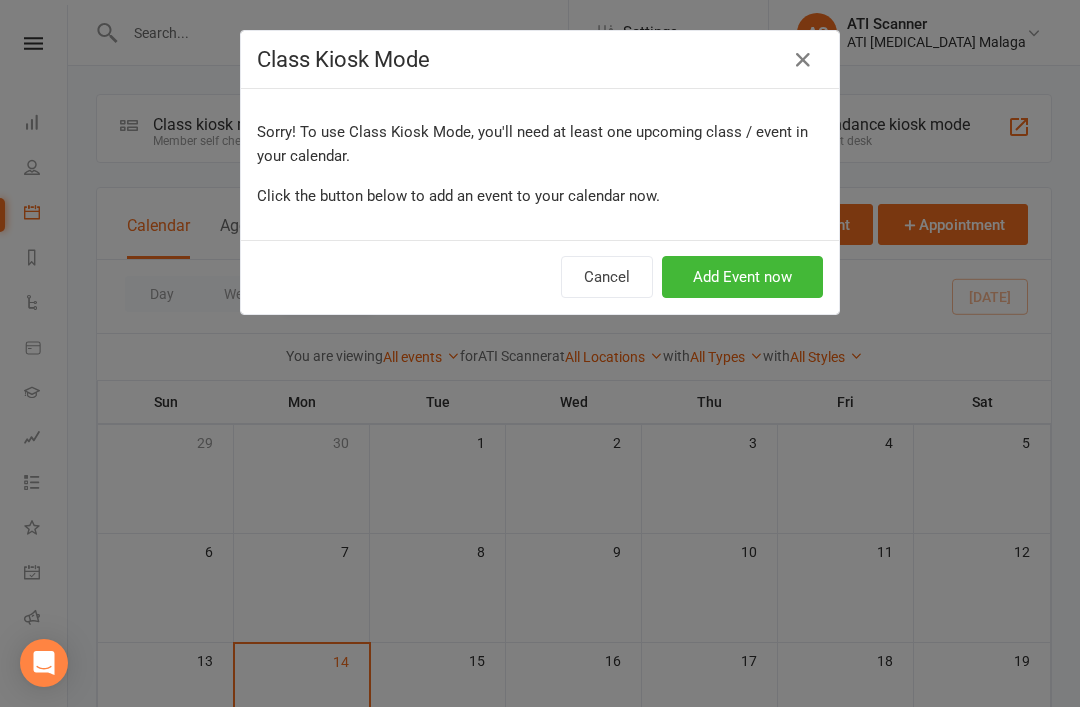 click on "Cancel" at bounding box center (607, 277) 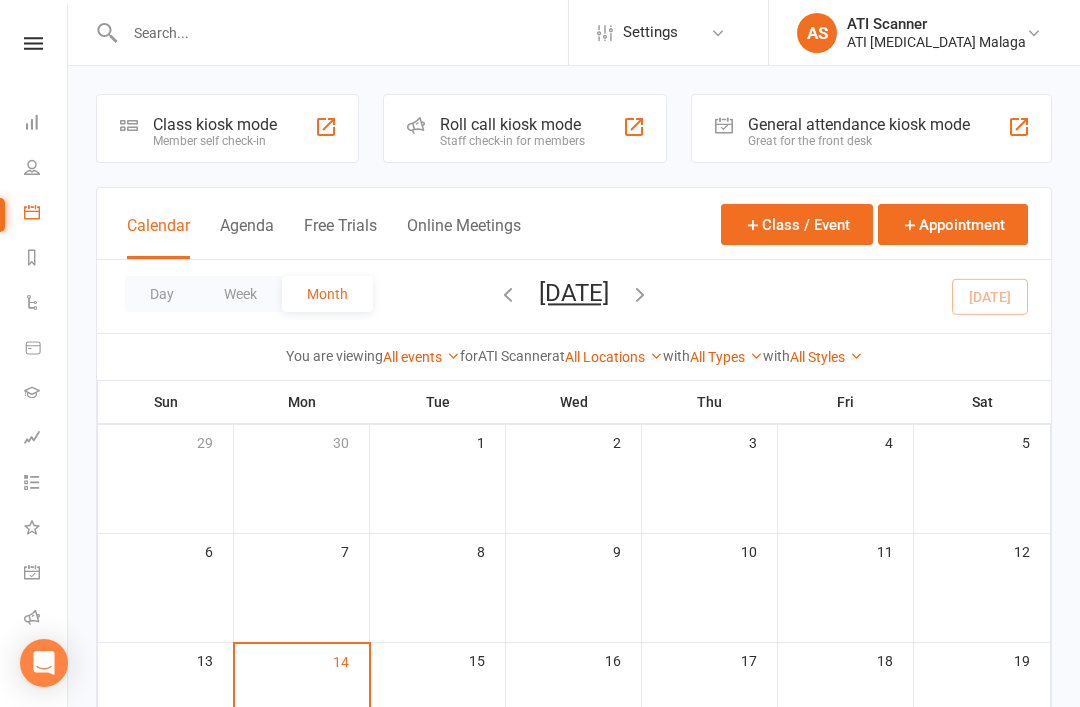 click on "ATI [MEDICAL_DATA] Malaga" at bounding box center (936, 42) 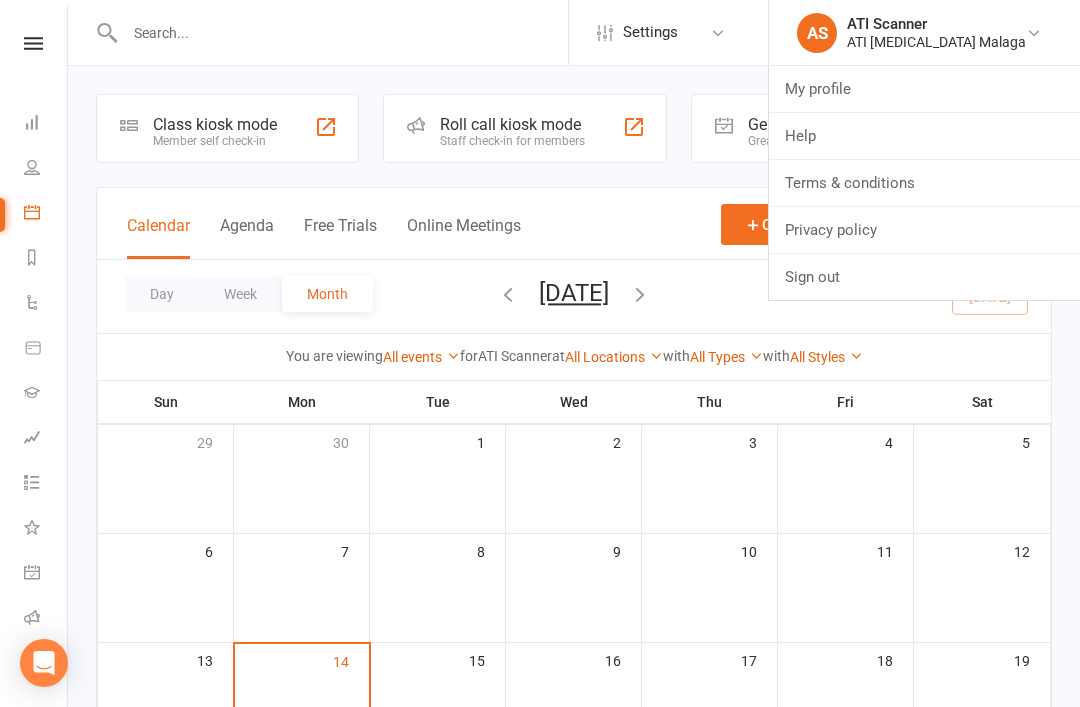 click on "Sign out" at bounding box center (924, 277) 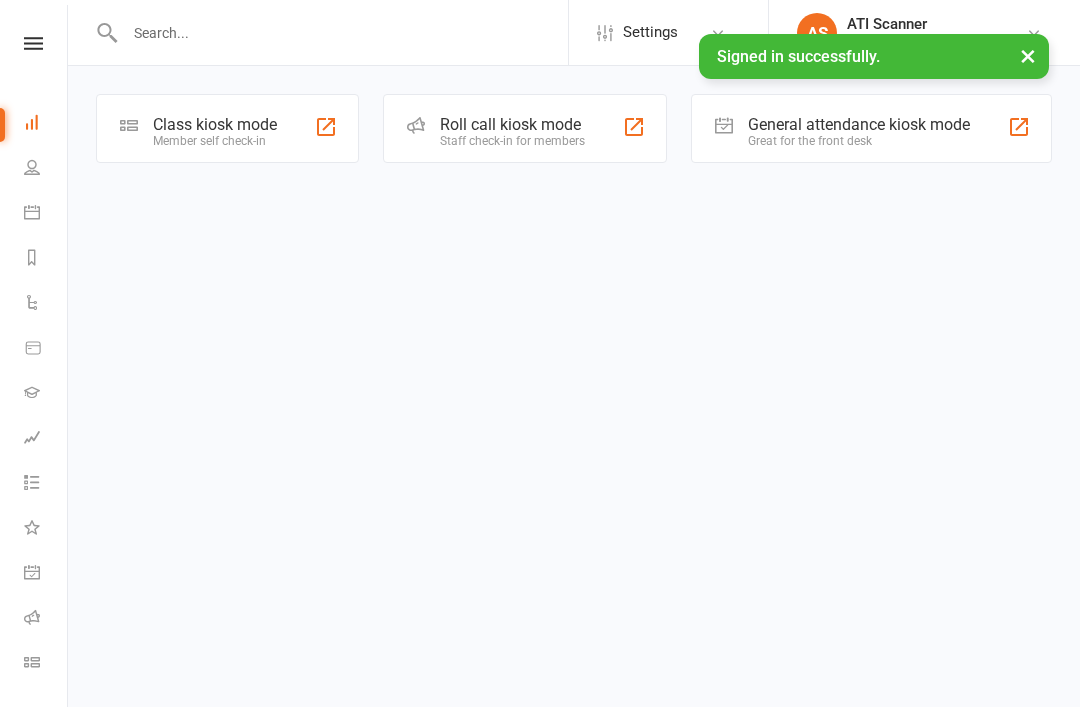 scroll, scrollTop: 0, scrollLeft: 0, axis: both 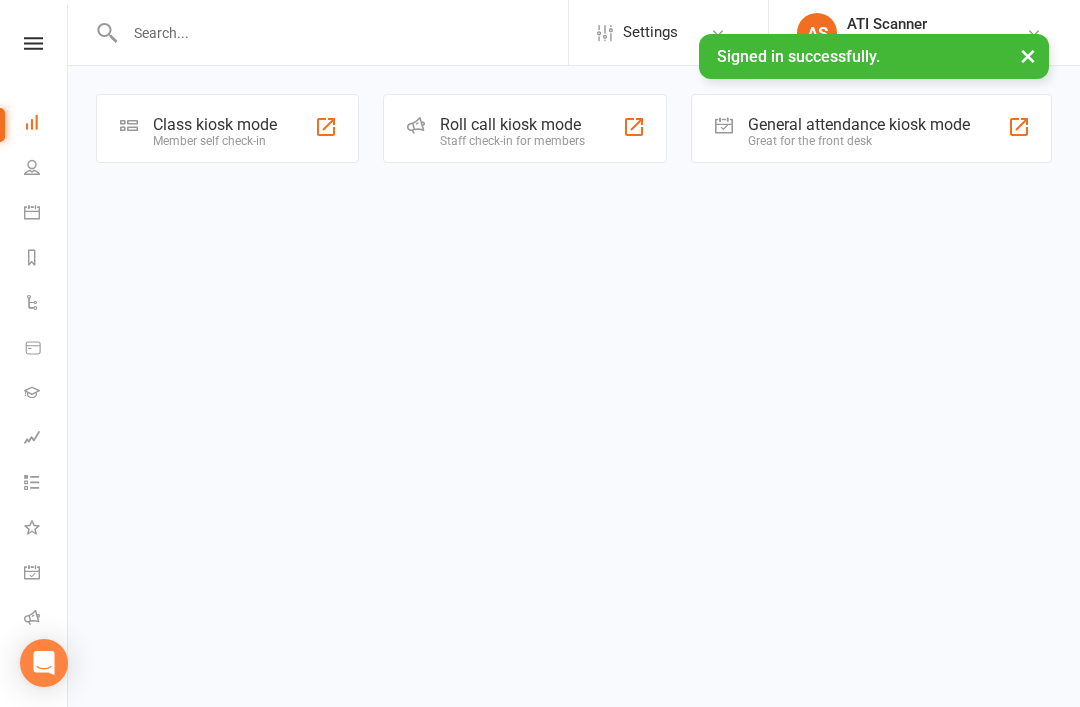 click on "Calendar" at bounding box center (46, 214) 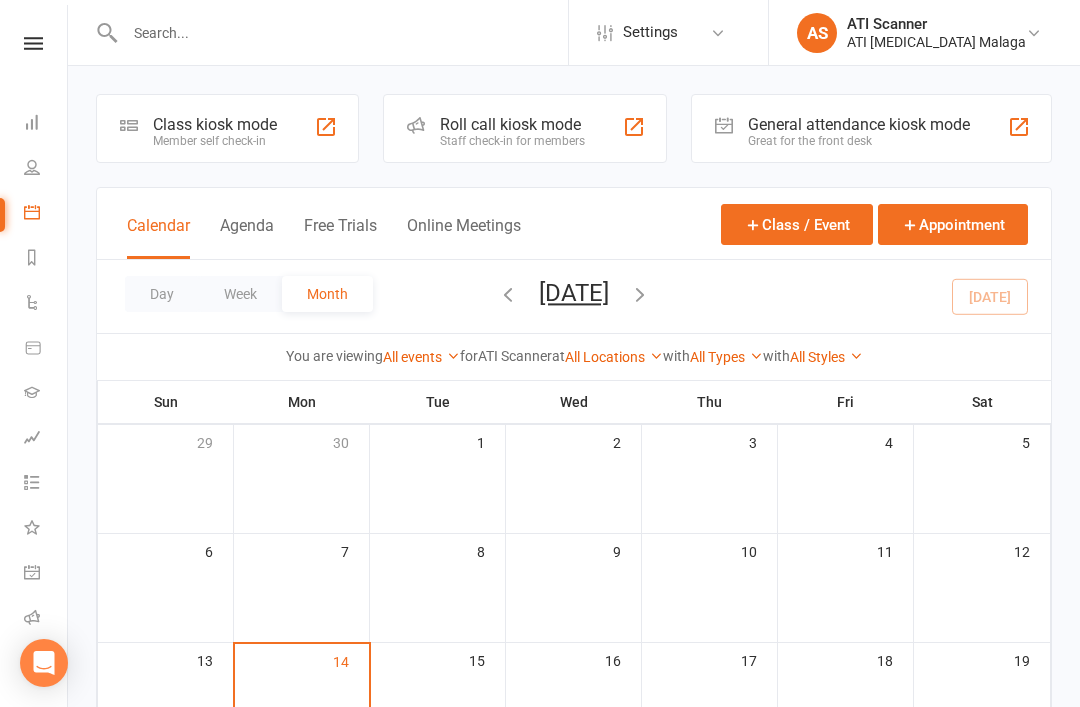click at bounding box center [32, 572] 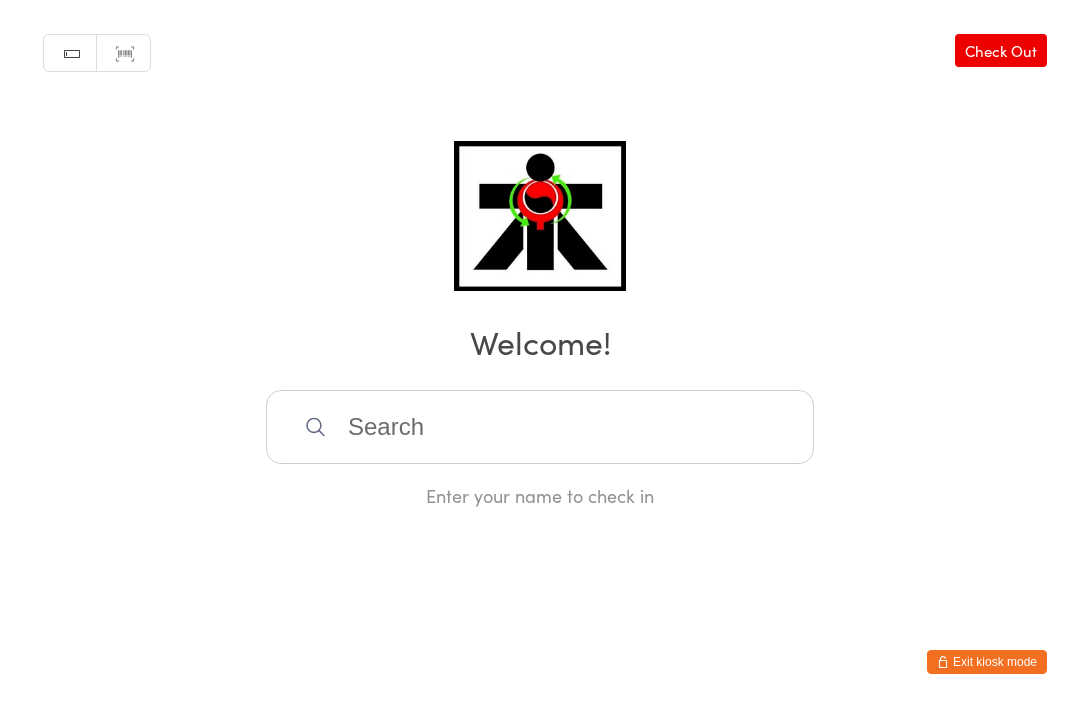scroll, scrollTop: 0, scrollLeft: 0, axis: both 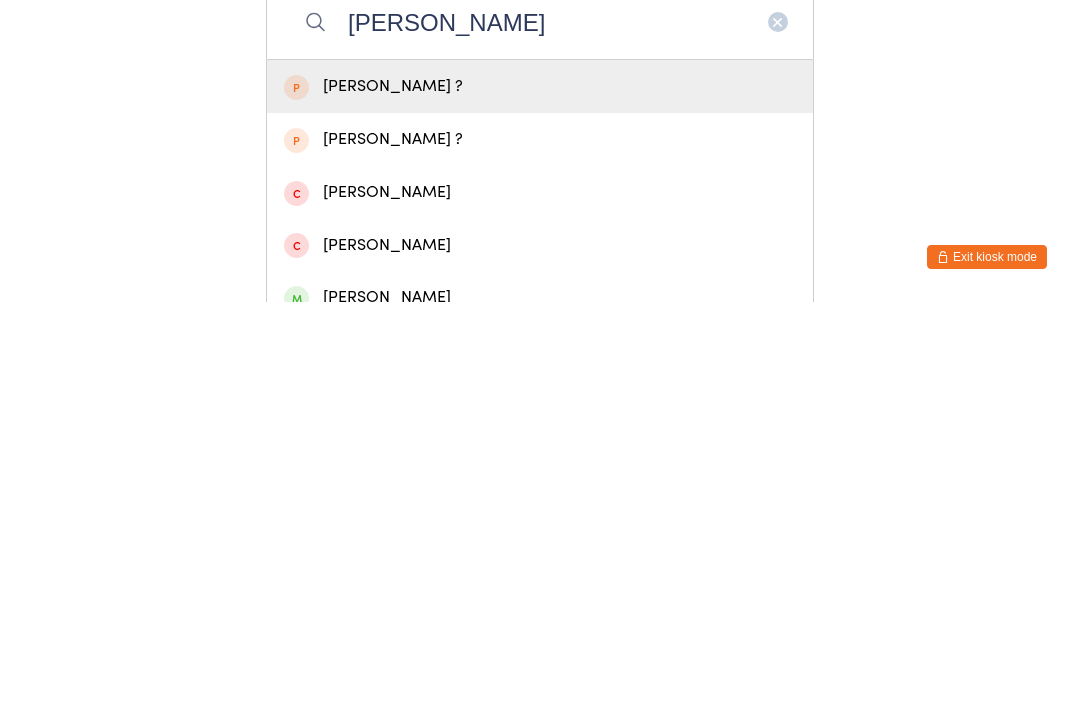 type on "[PERSON_NAME]" 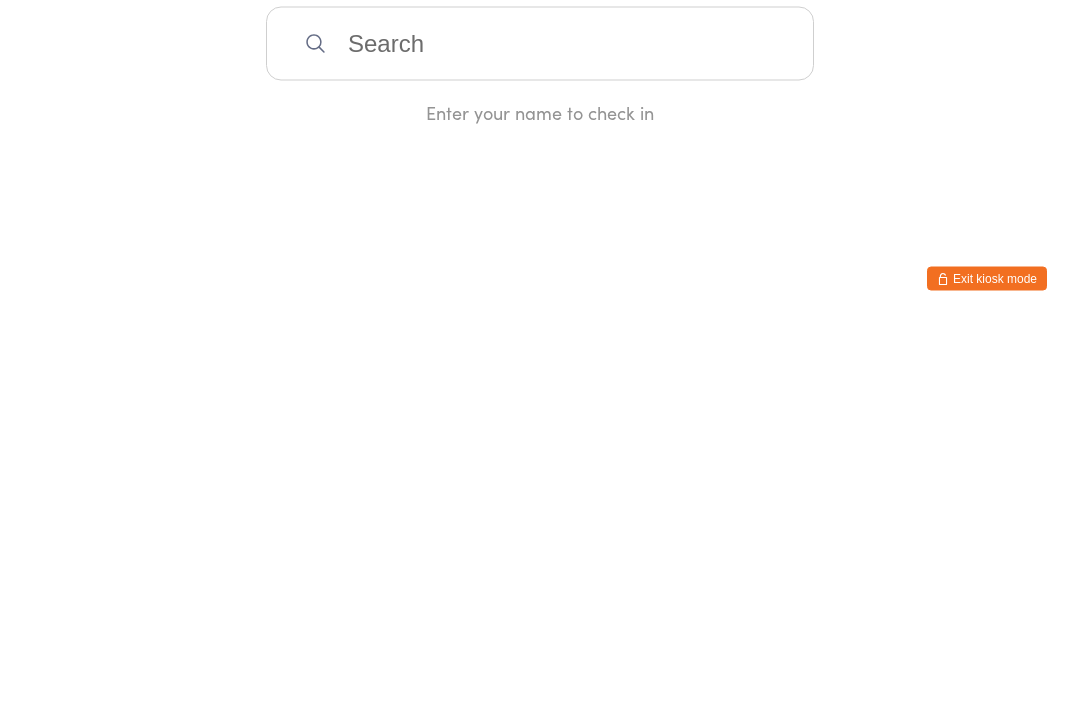 scroll, scrollTop: 0, scrollLeft: 0, axis: both 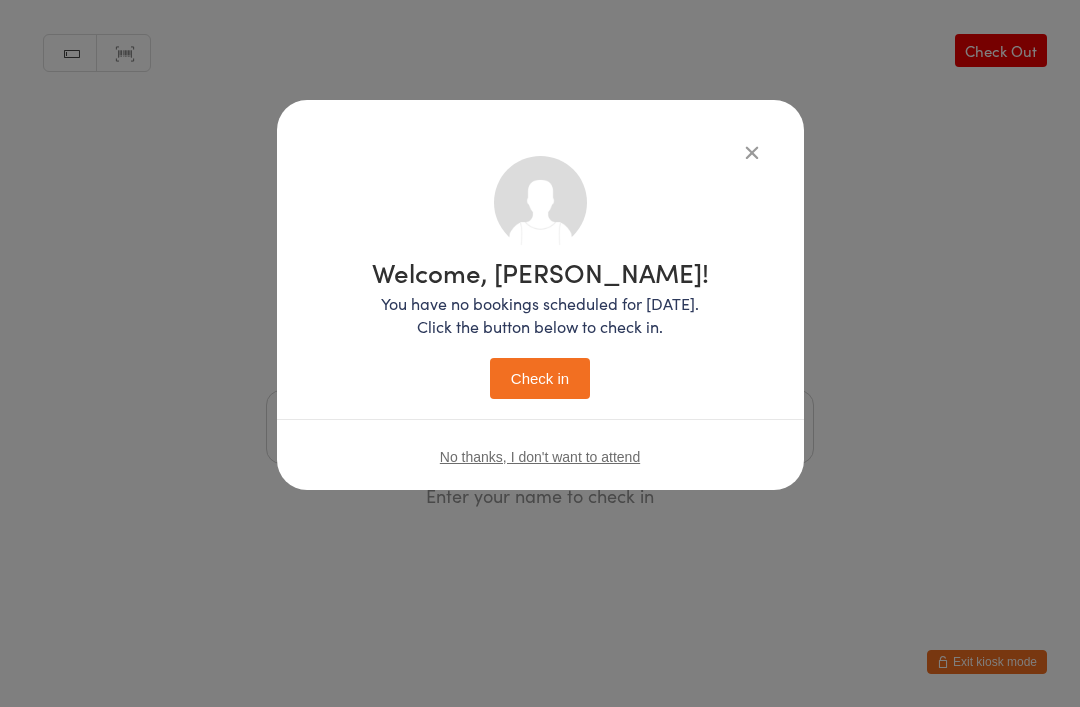click on "Check in" at bounding box center (540, 378) 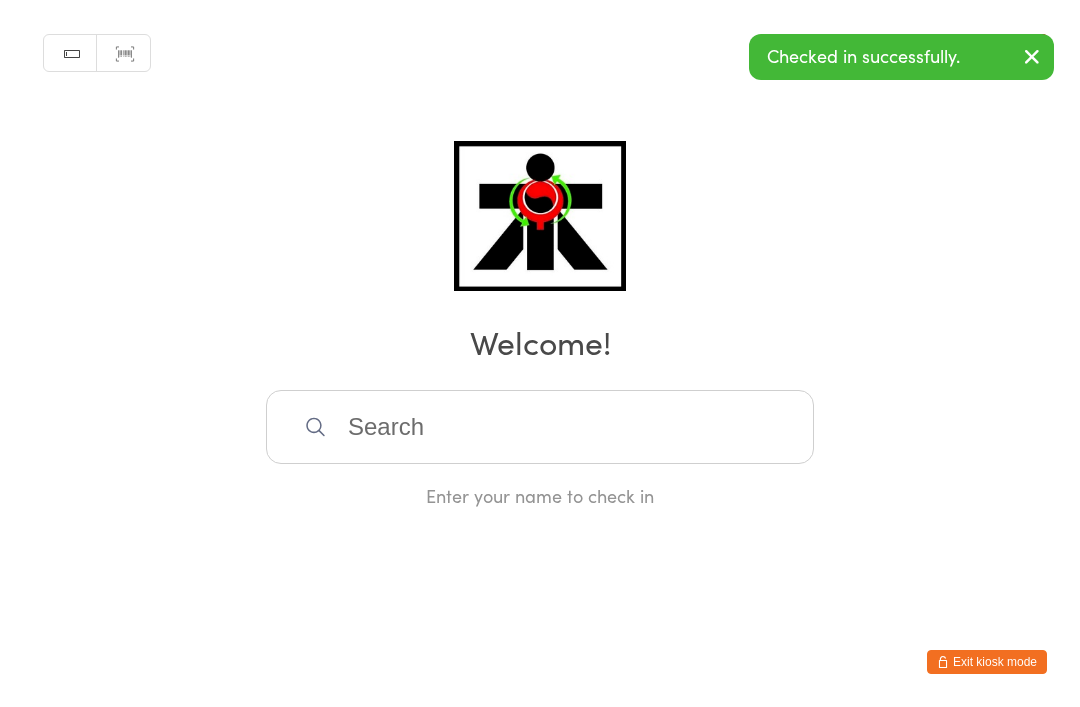 click at bounding box center (540, 427) 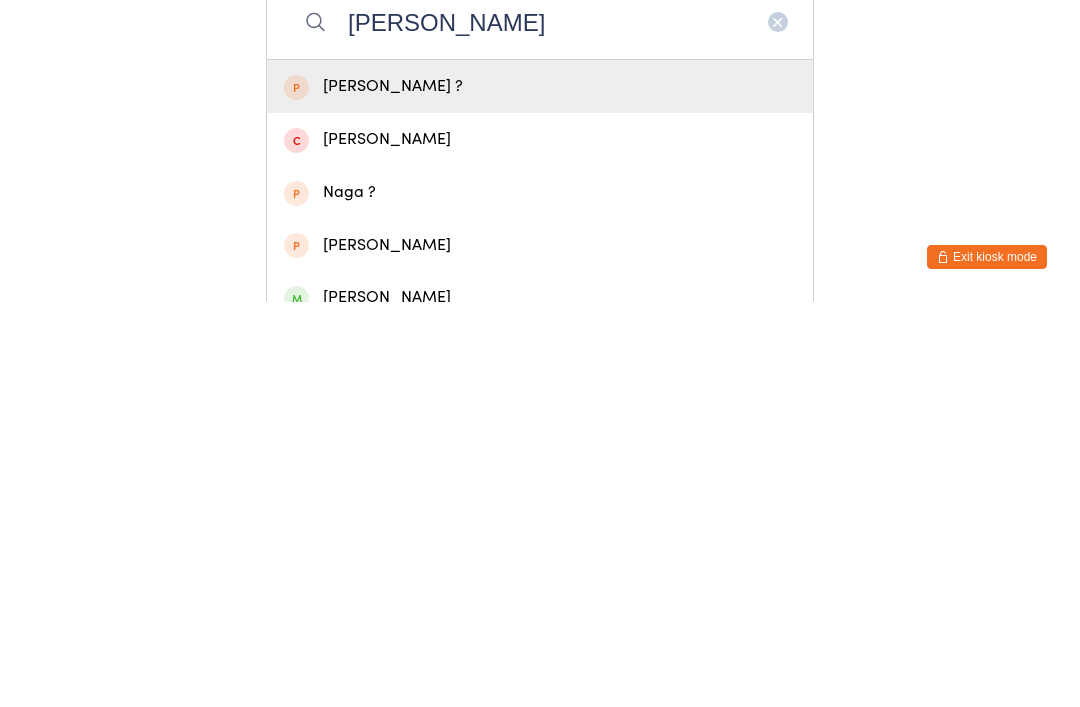 click on "You have now entered Kiosk Mode. Members will be able to check themselves in using the search field below. Click "Exit kiosk mode" below to exit Kiosk Mode at any time. Checked in successfully. Manual search Scanner input Check Out Welcome! [PERSON_NAME] ? [PERSON_NAME] ? [PERSON_NAME] C [PERSON_NAME] [PERSON_NAME] ? [PERSON_NAME] [PERSON_NAME] ? [PERSON_NAME] [PERSON_NAME] [PERSON_NAME] [PERSON_NAME] [PERSON_NAME] [PERSON_NAME] Dear [PERSON_NAME] Enter your name to check in Exit kiosk mode" at bounding box center [540, 353] 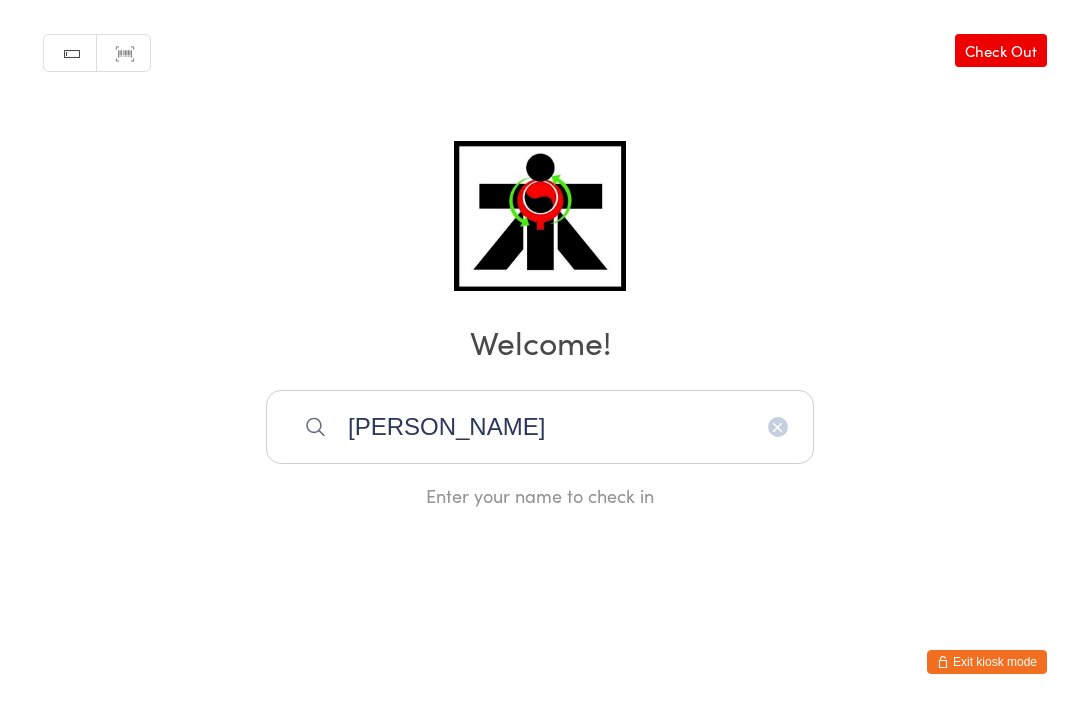 click on "[PERSON_NAME]" at bounding box center (540, 427) 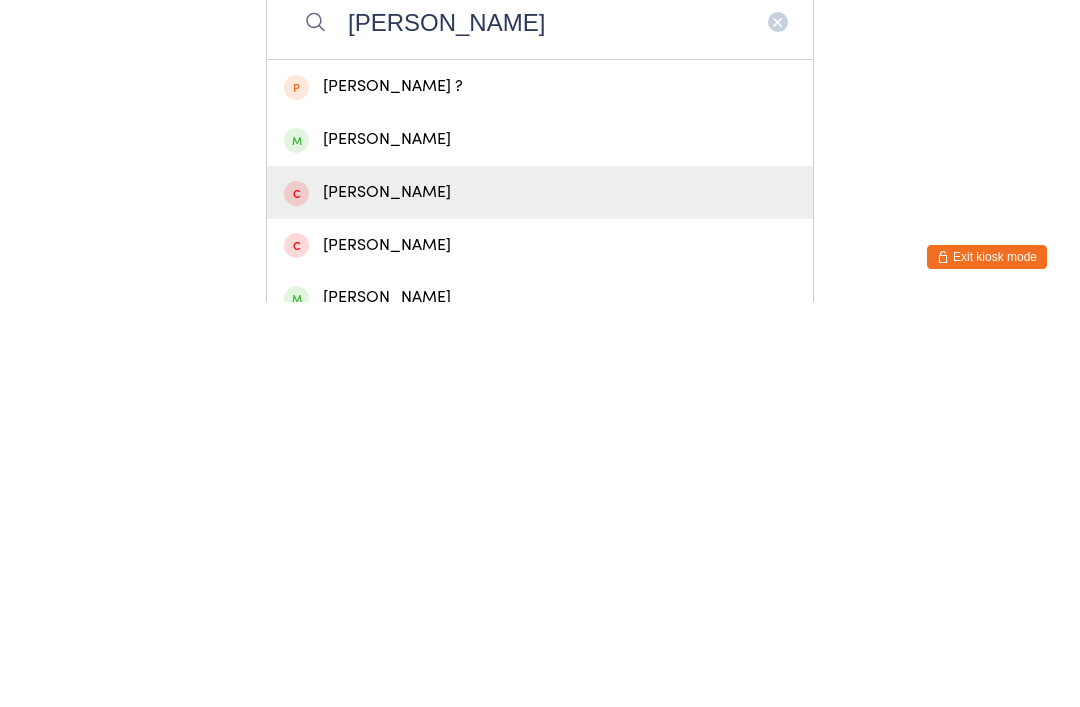 type on "[PERSON_NAME]" 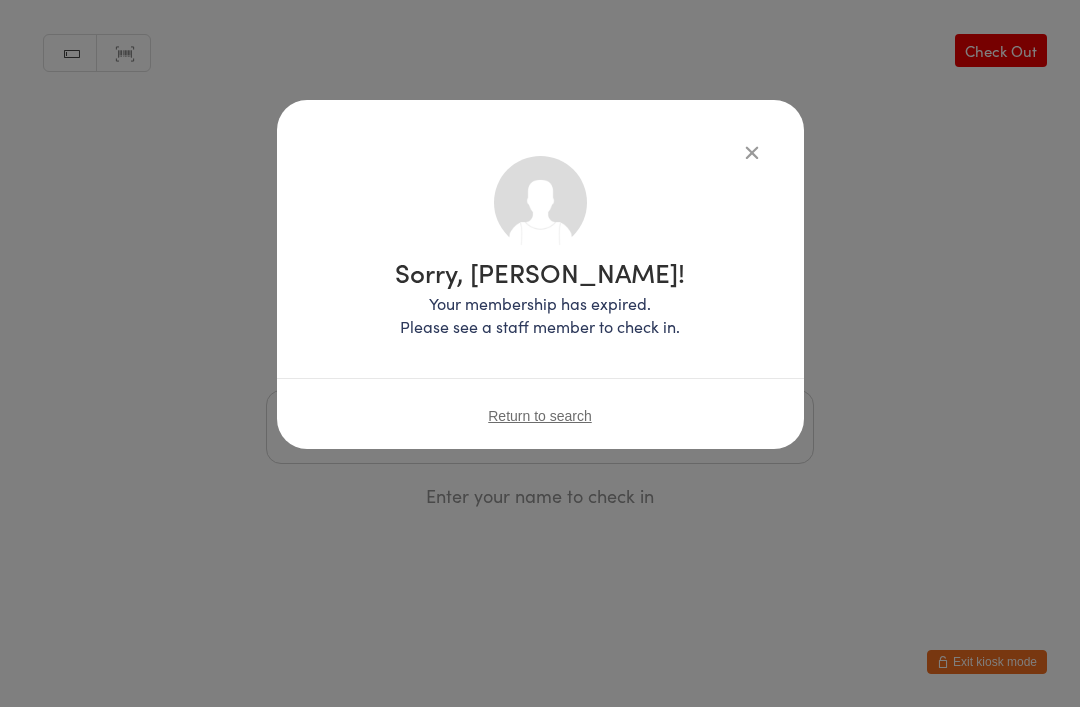 click on "Return to search" at bounding box center (540, 416) 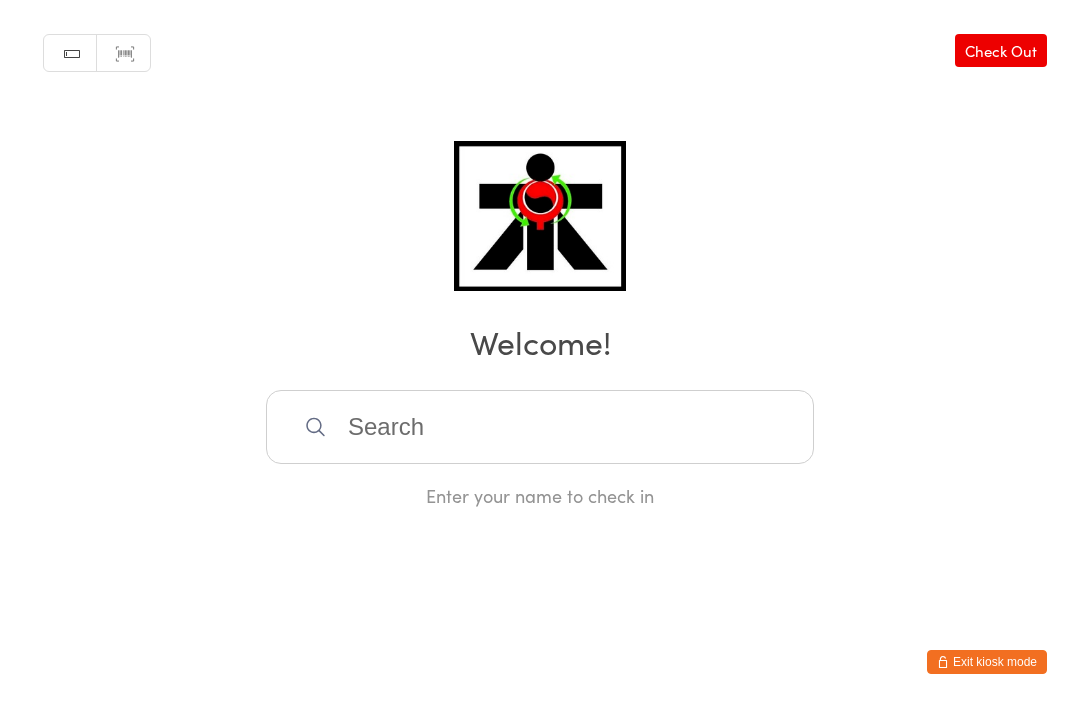 click at bounding box center [540, 427] 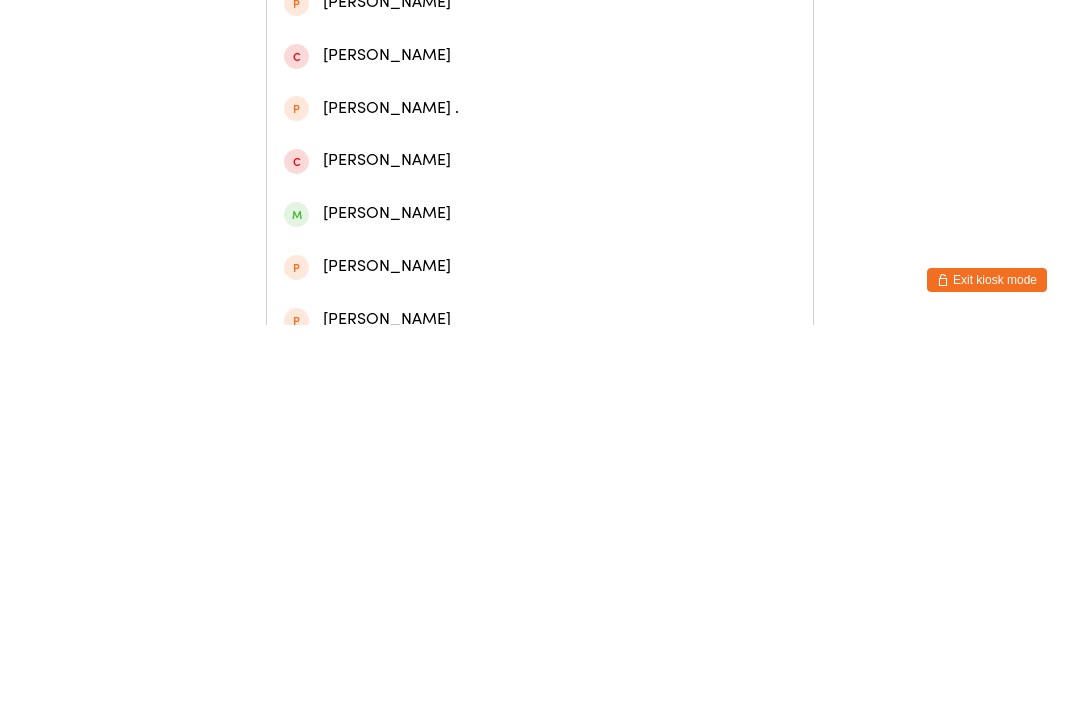 scroll, scrollTop: 162, scrollLeft: 0, axis: vertical 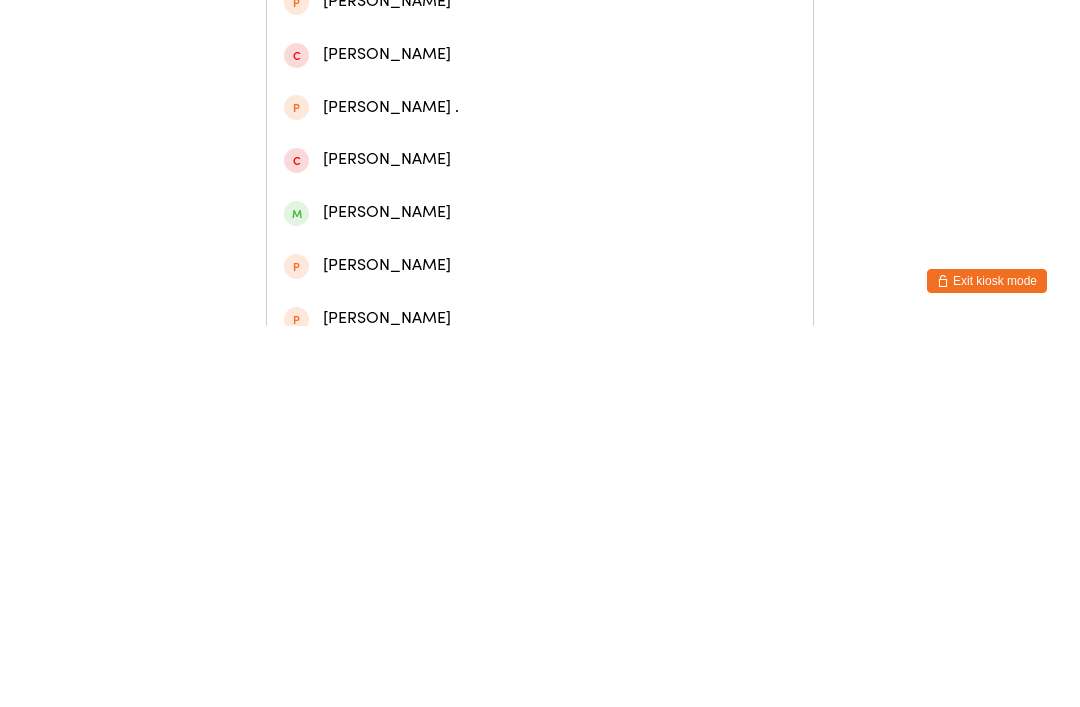 type on "[PERSON_NAME]" 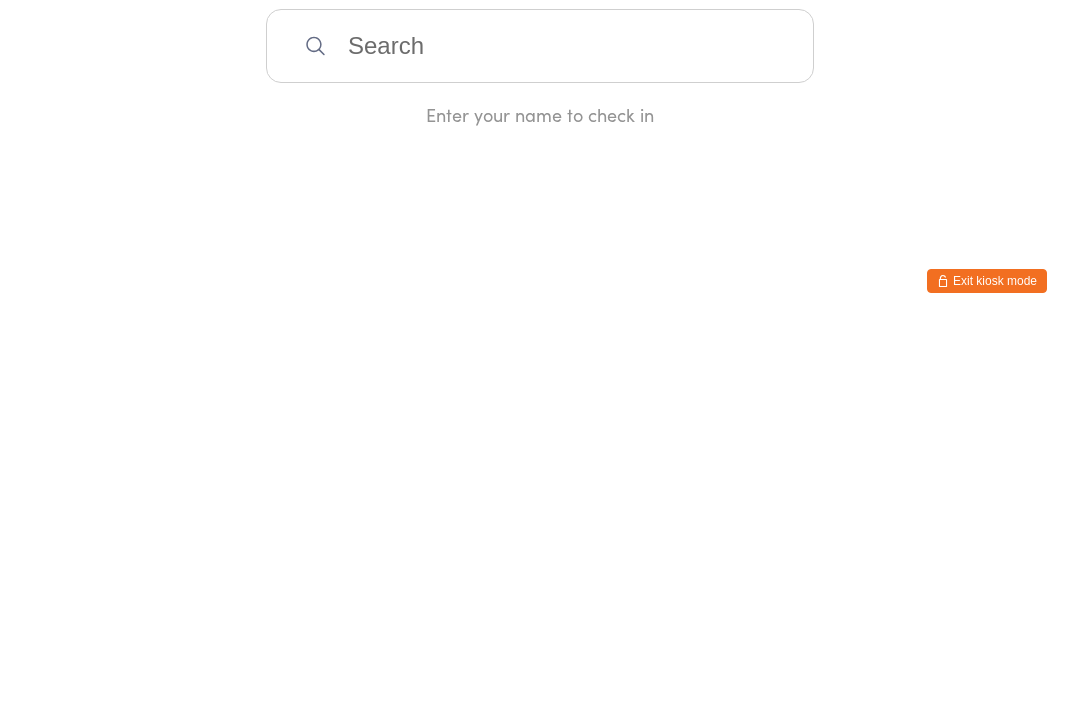 scroll, scrollTop: 0, scrollLeft: 0, axis: both 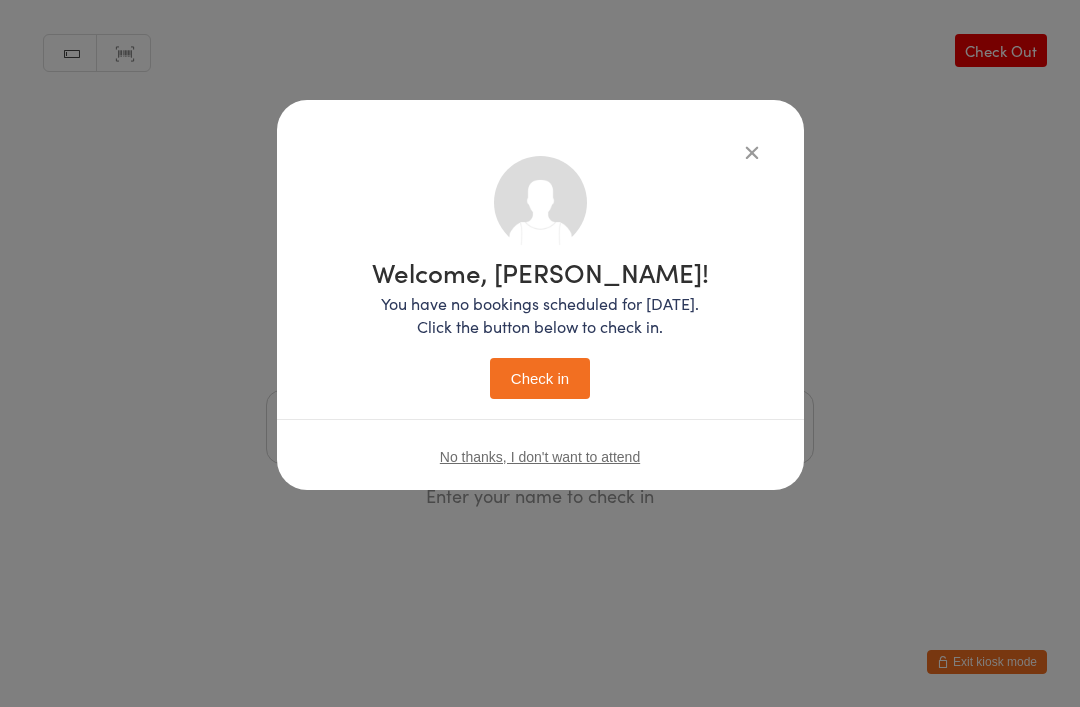 click on "Check in" at bounding box center [540, 378] 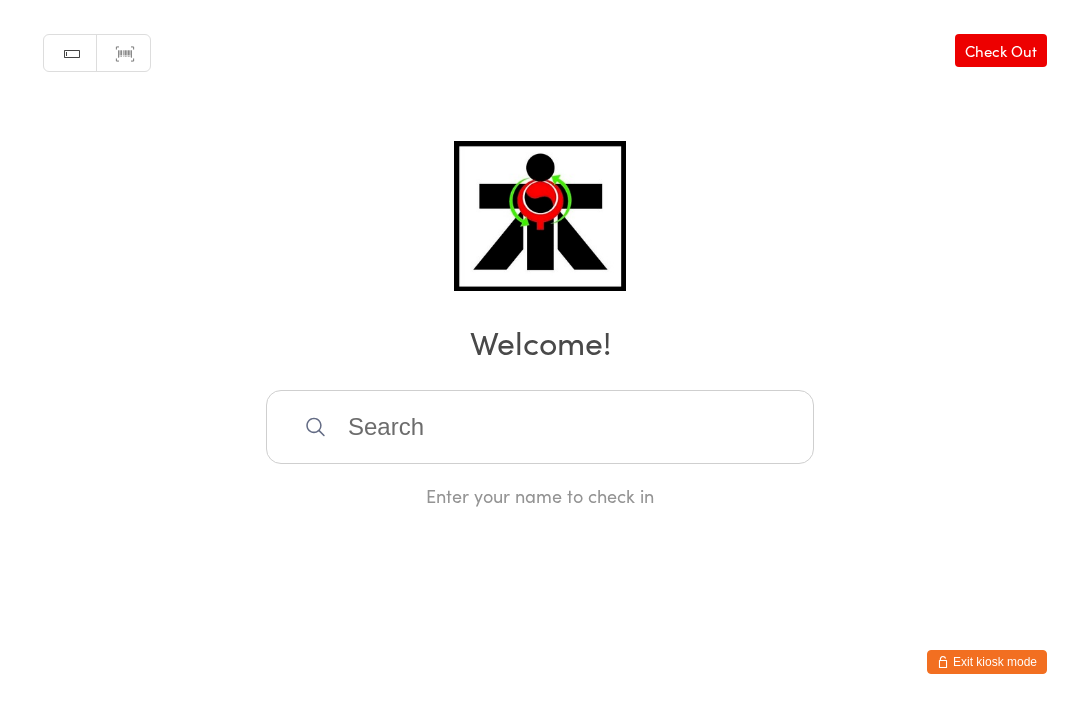 click at bounding box center [540, 427] 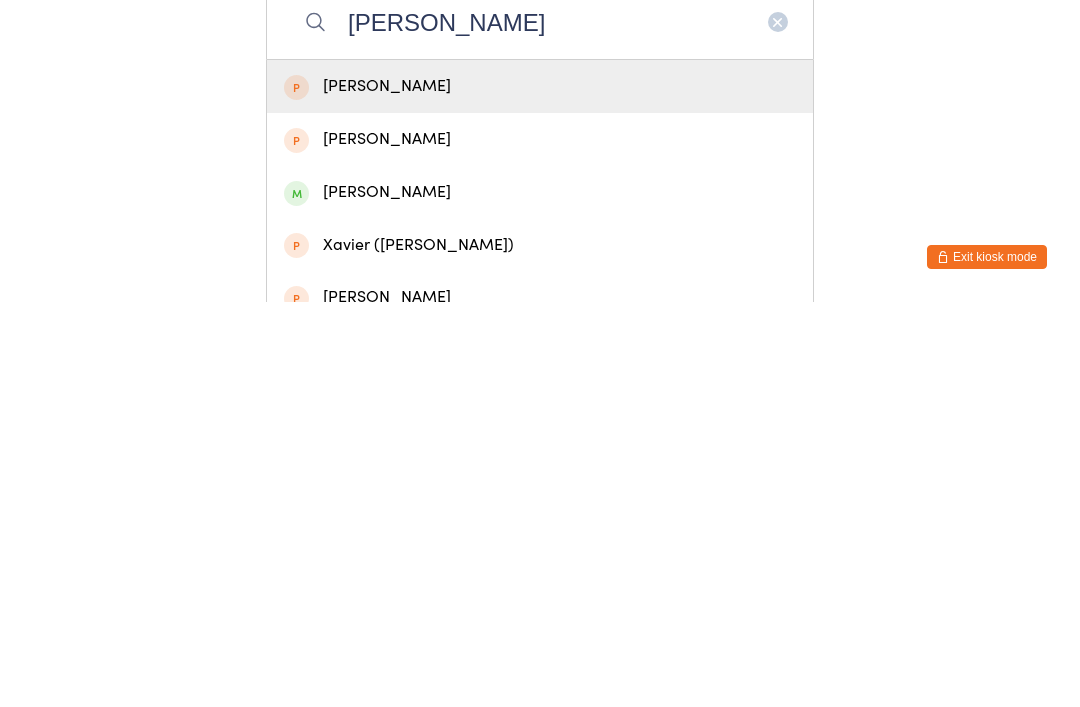 type on "[PERSON_NAME]" 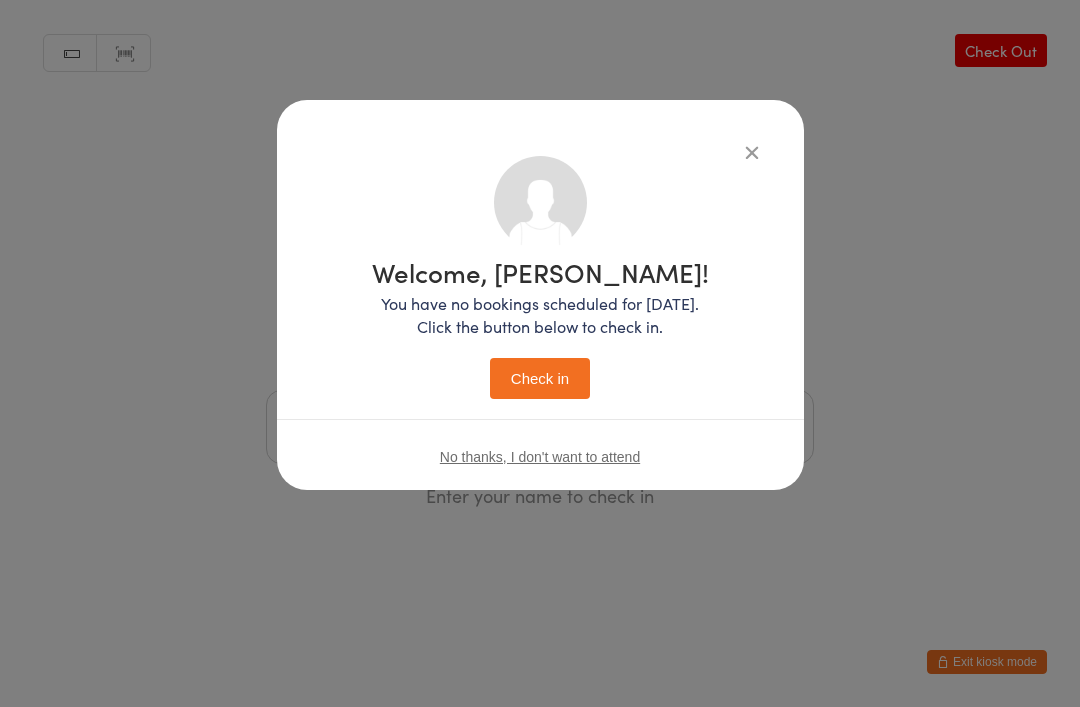 click on "Check in" at bounding box center [540, 378] 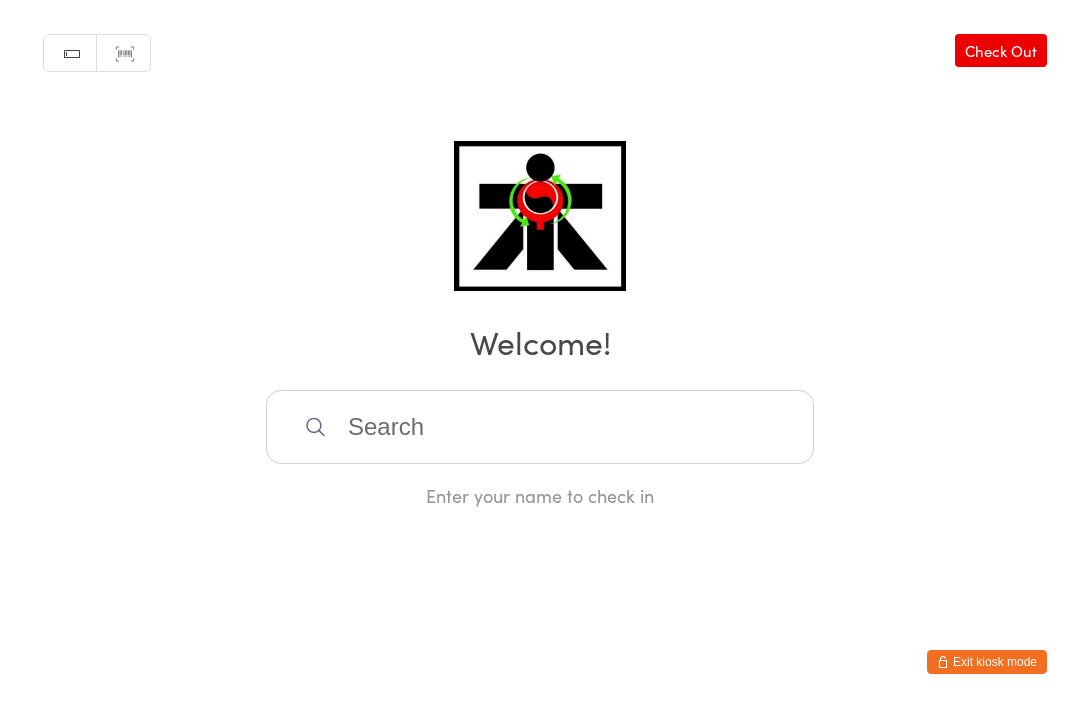 click at bounding box center [540, 427] 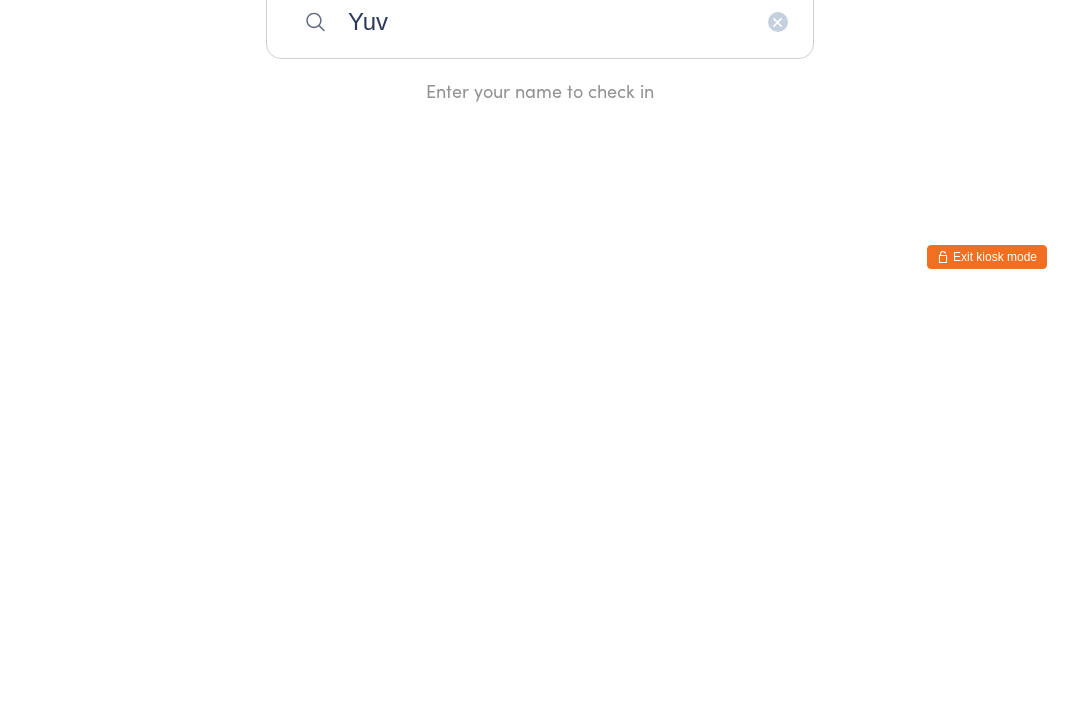 type on "Yuvi" 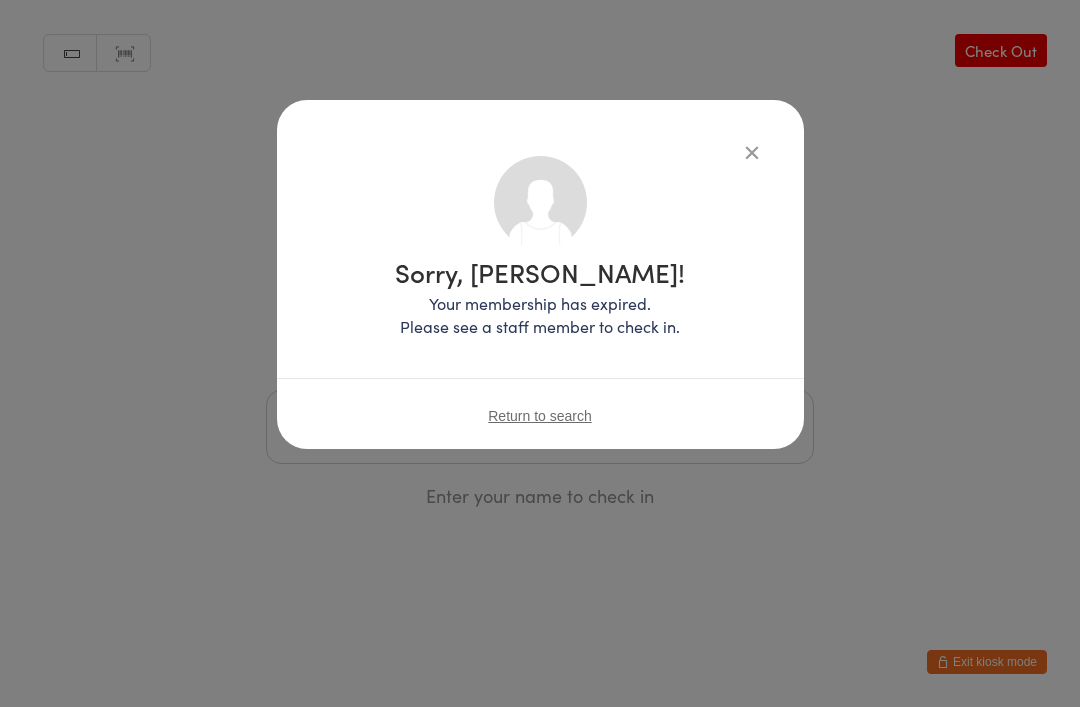 click on "Sorry, [PERSON_NAME]! Your membership has expired. Please see a staff member to check in. Return to search" at bounding box center [540, 353] 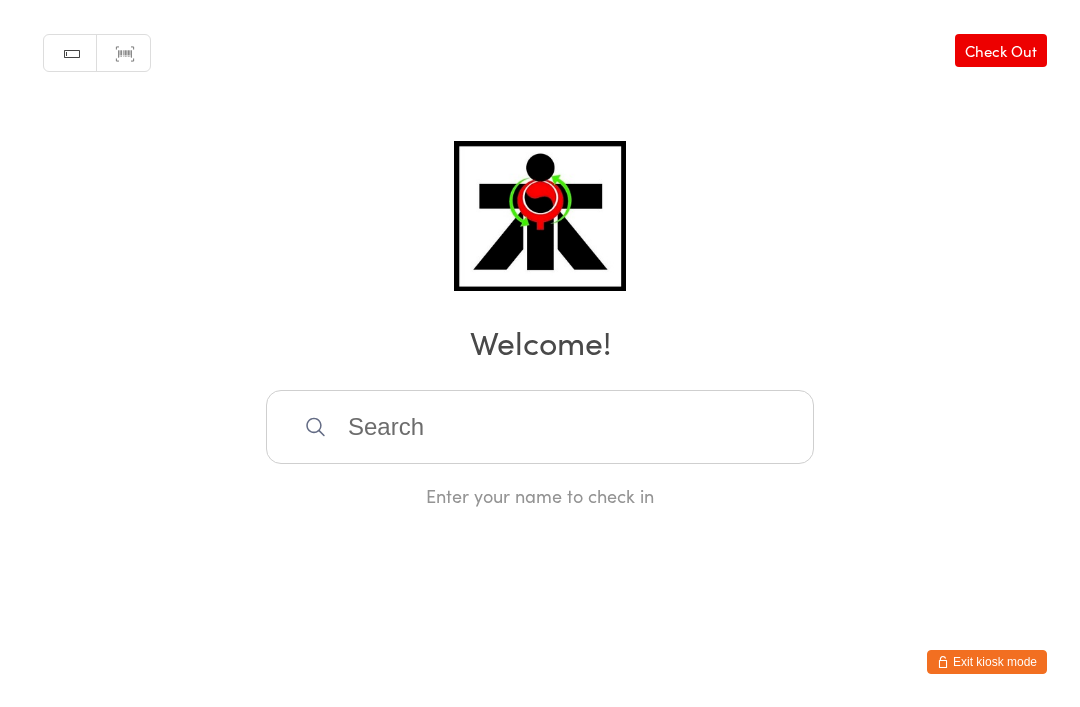 click at bounding box center (540, 427) 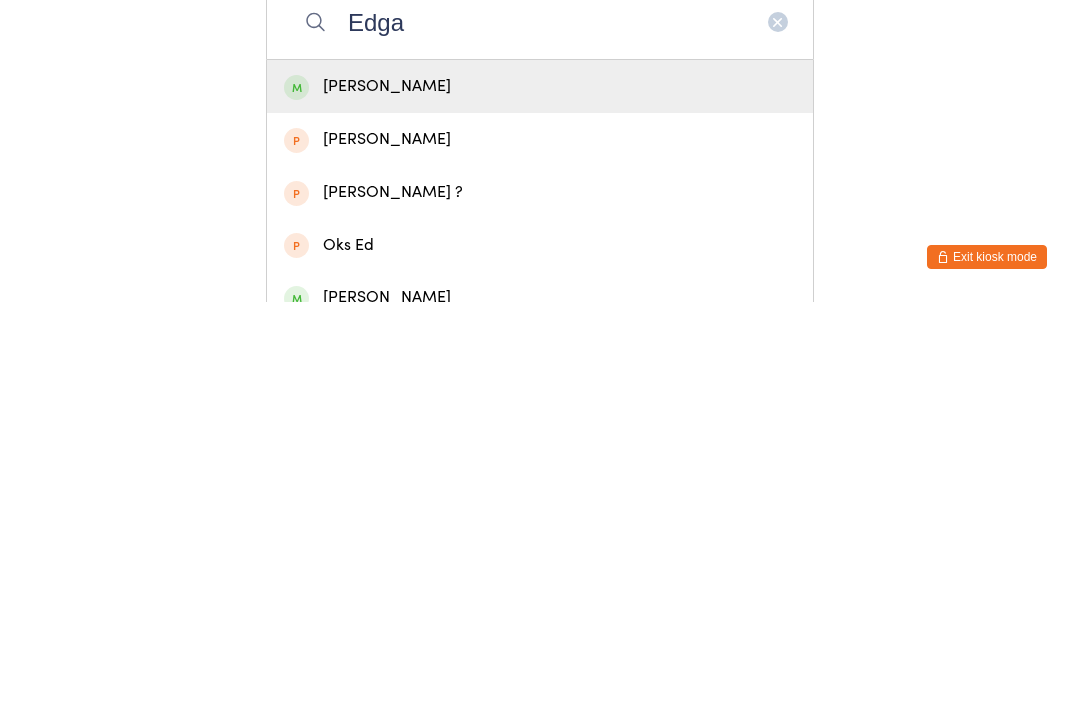 type on "Edga" 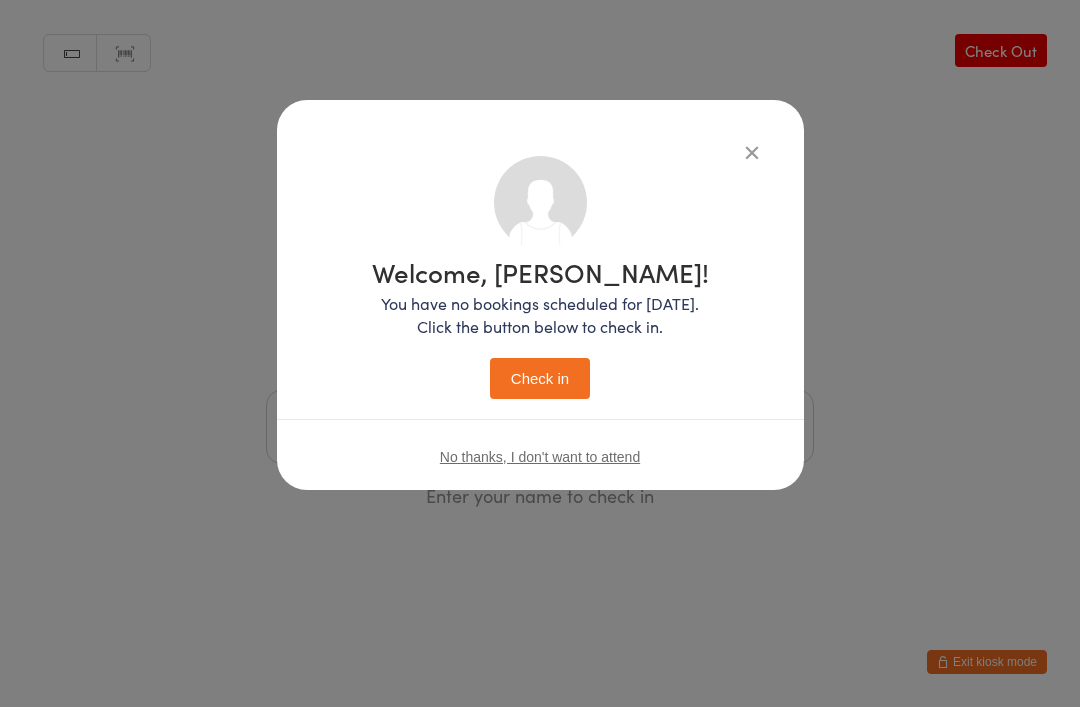 click on "Check in" at bounding box center [540, 378] 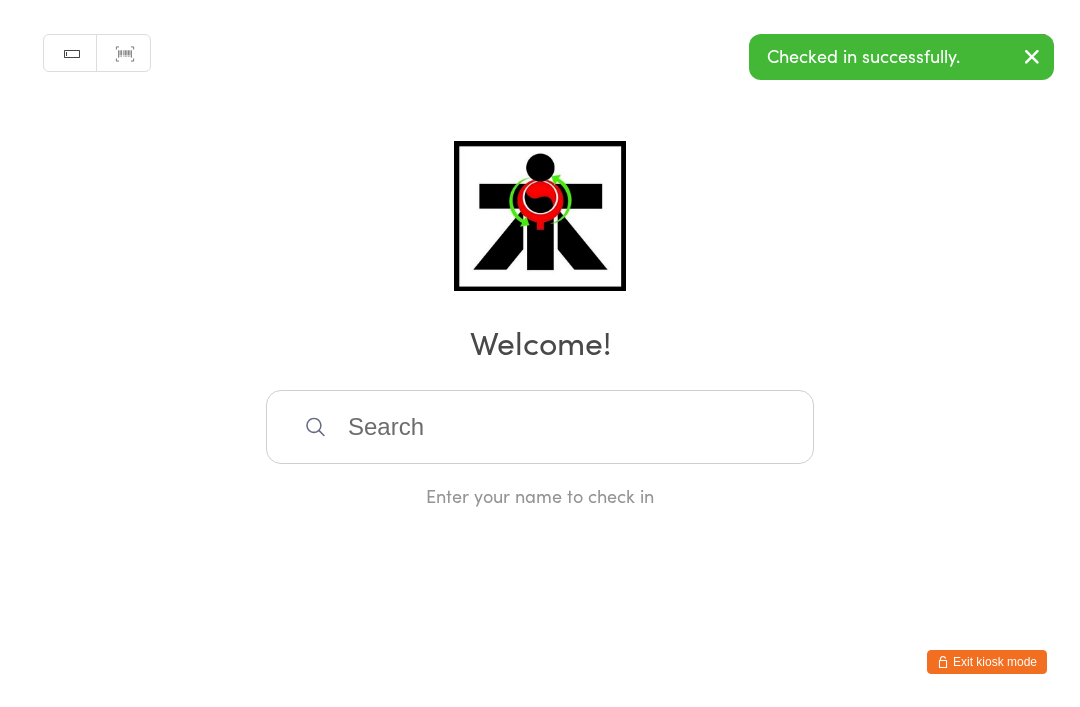 click on "You have now entered Kiosk Mode. Members will be able to check themselves in using the search field below. Click "Exit kiosk mode" below to exit Kiosk Mode at any time. Checked in successfully. Manual search Scanner input Check Out Welcome! Enter your name to check in Exit kiosk mode" at bounding box center (540, 353) 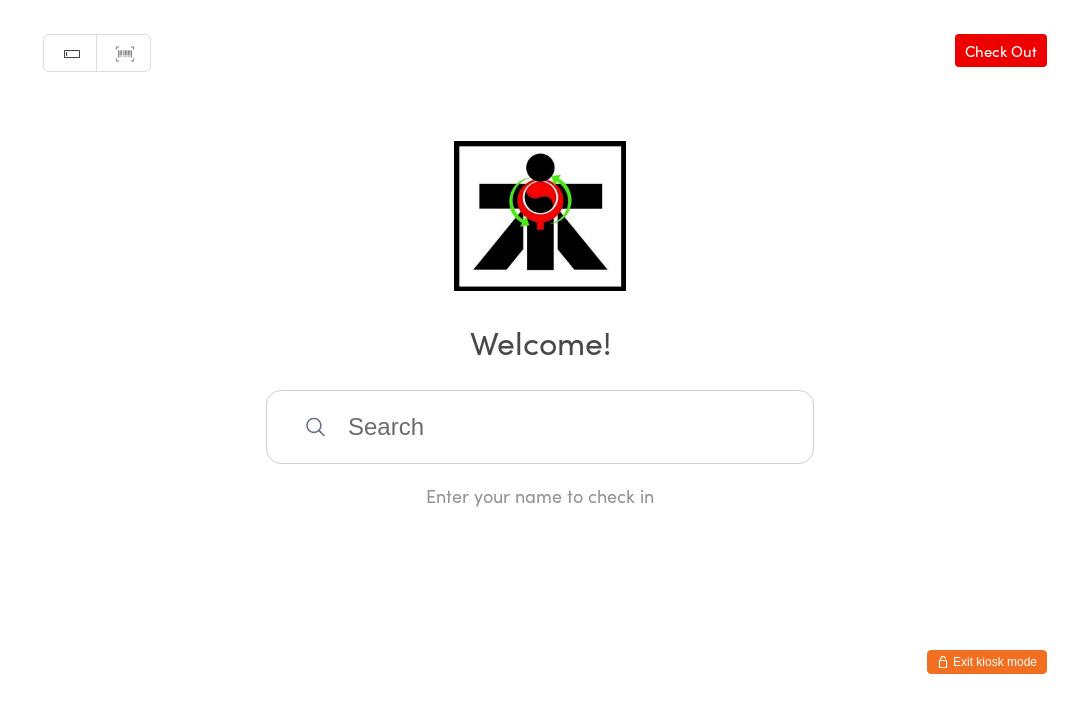 click at bounding box center (540, 427) 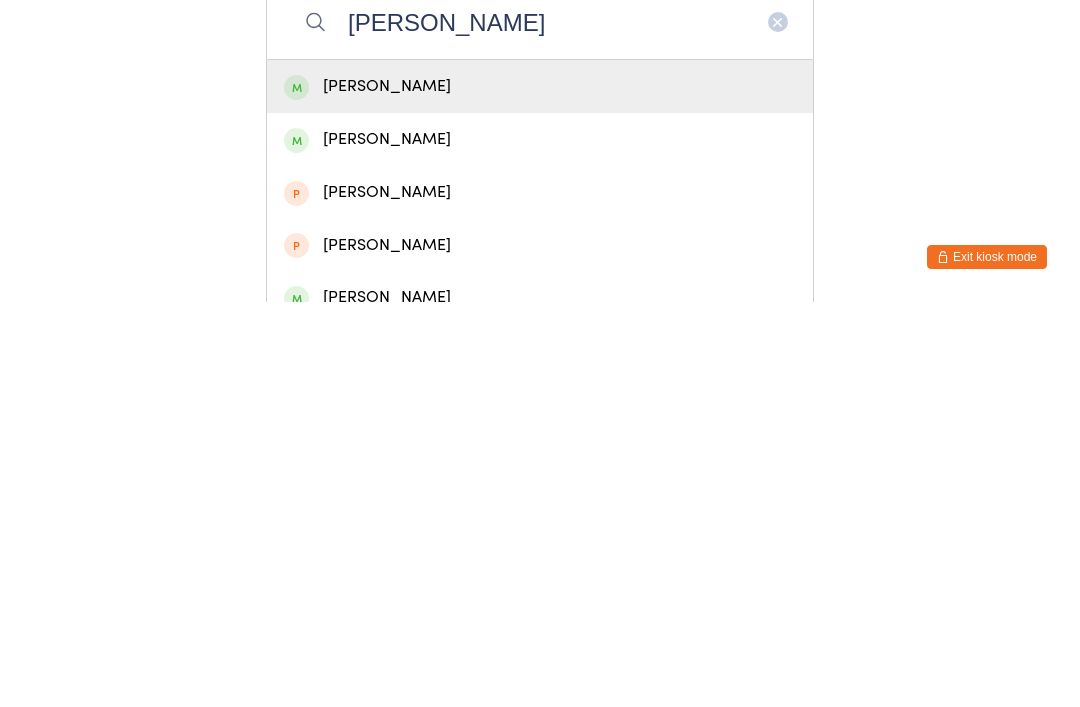 type on "[PERSON_NAME]" 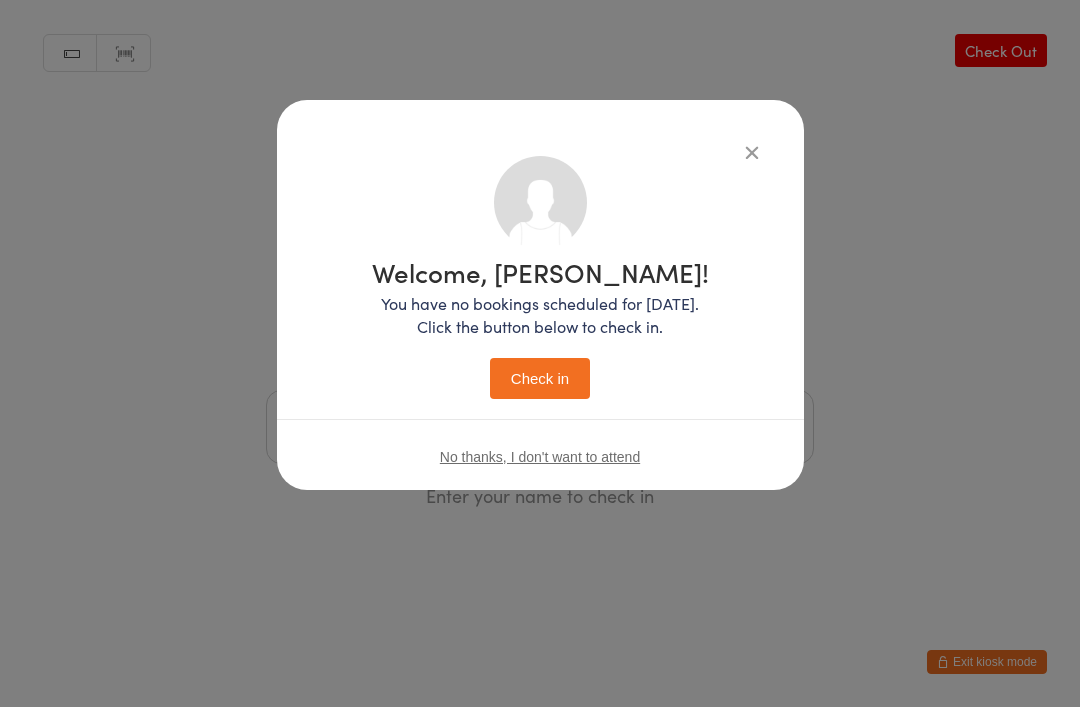 click on "Check in" at bounding box center (540, 378) 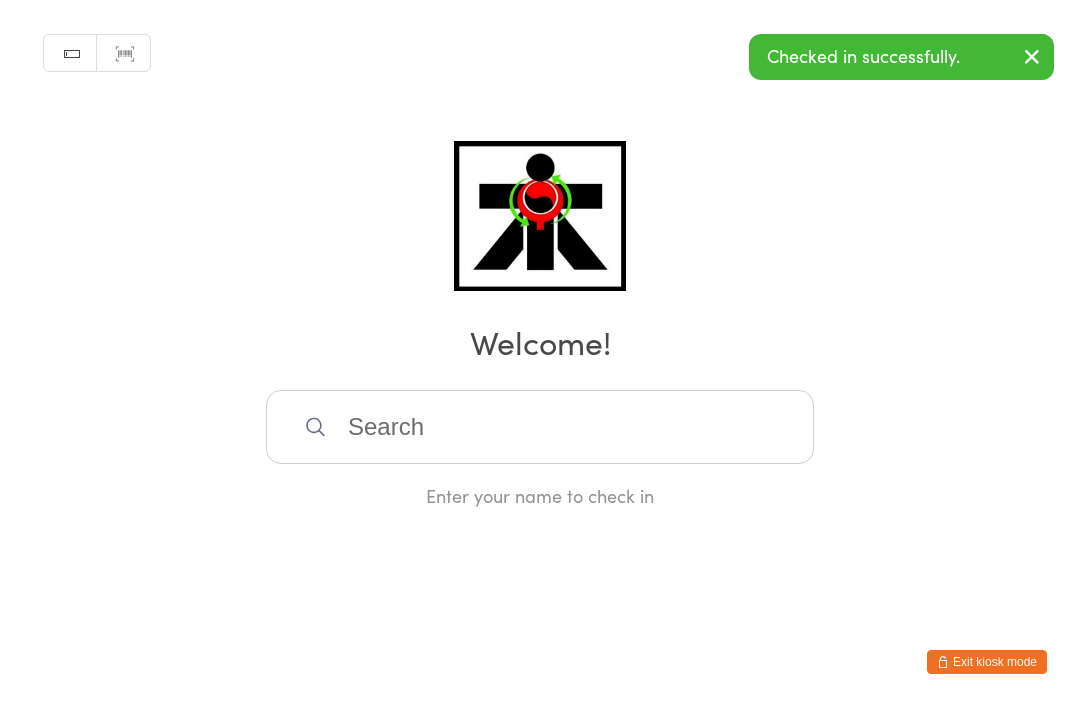 click at bounding box center (540, 427) 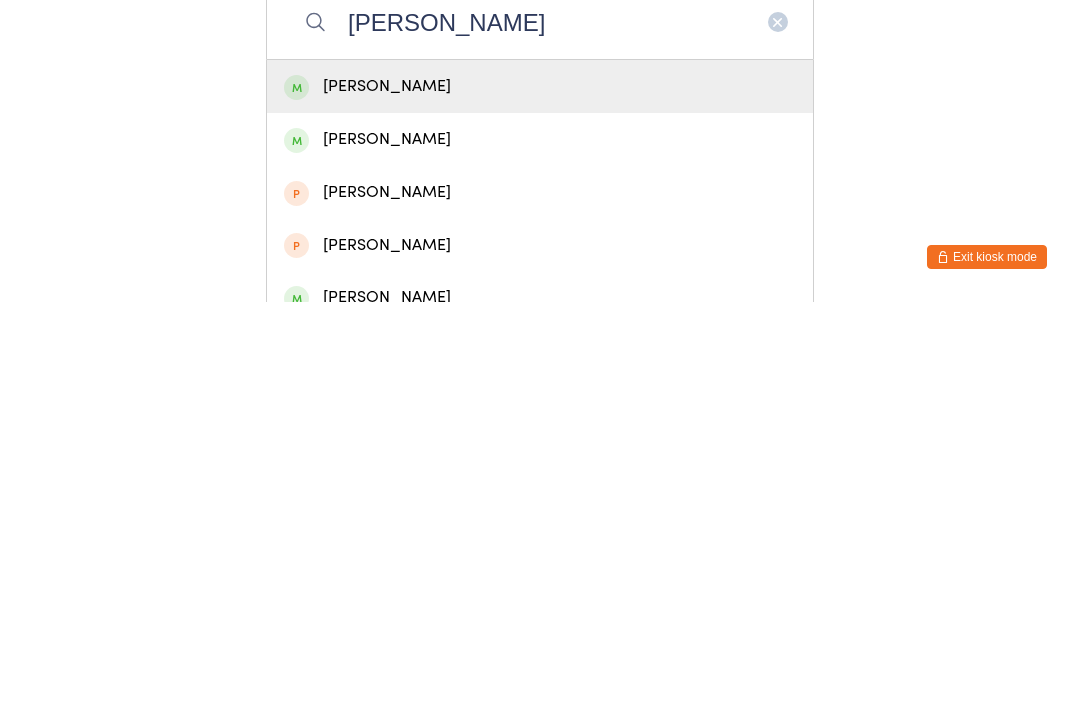 type on "[PERSON_NAME]" 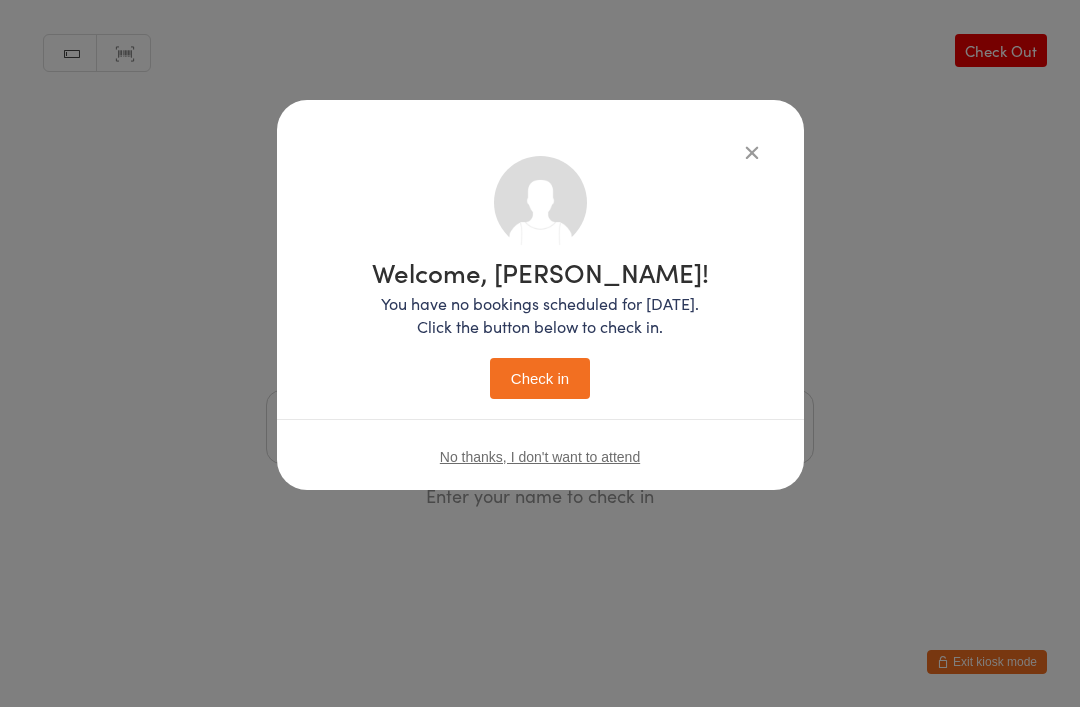 click on "Check in" at bounding box center [540, 378] 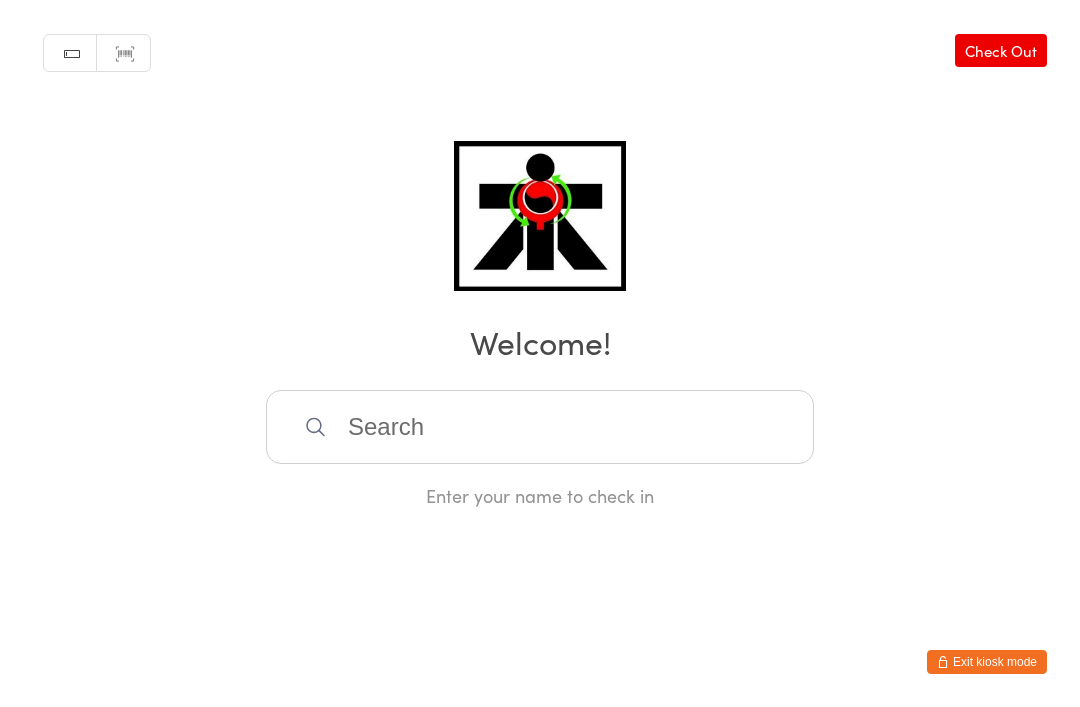 click at bounding box center (540, 427) 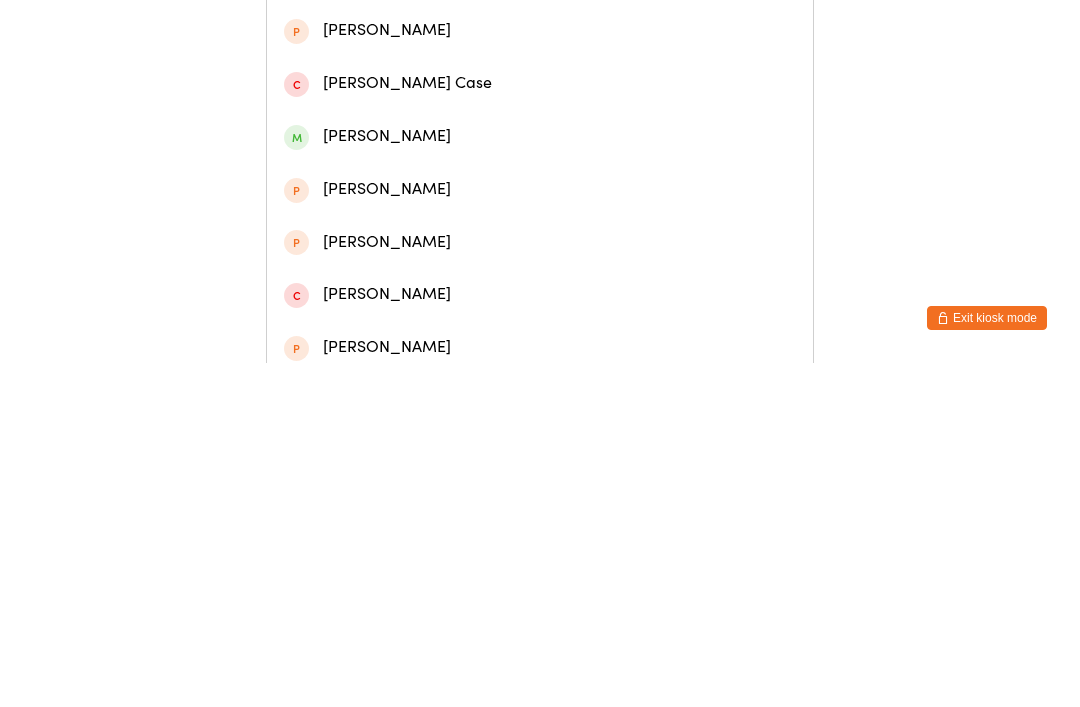 scroll, scrollTop: 334, scrollLeft: 0, axis: vertical 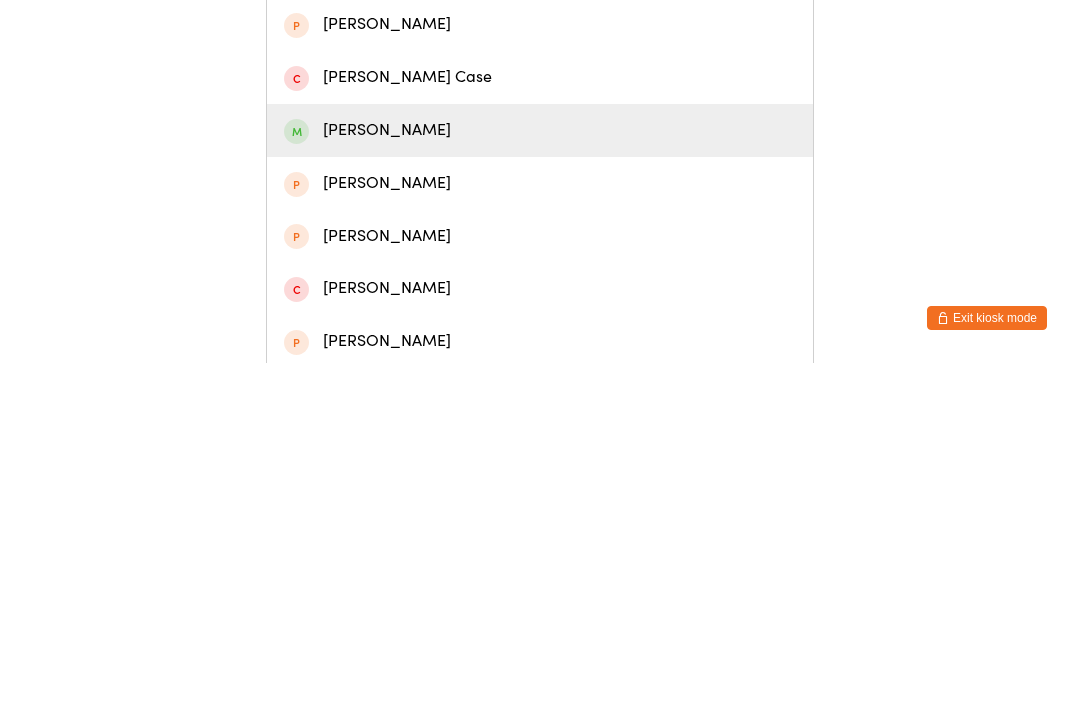type on "[PERSON_NAME]" 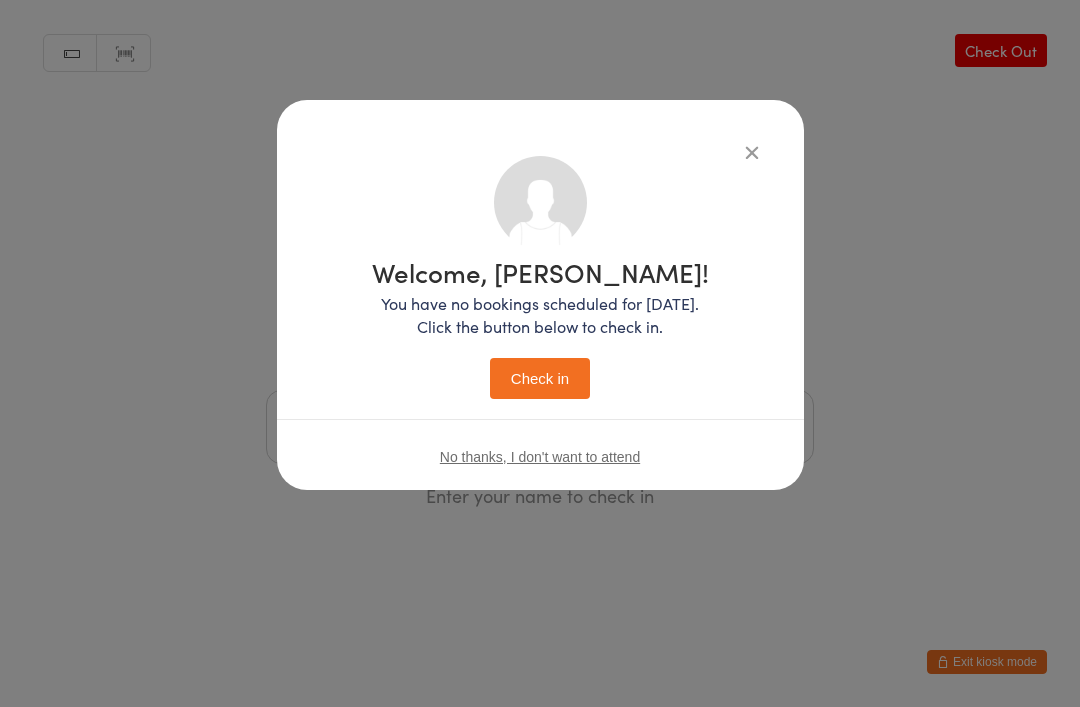 click on "Check in" at bounding box center (540, 378) 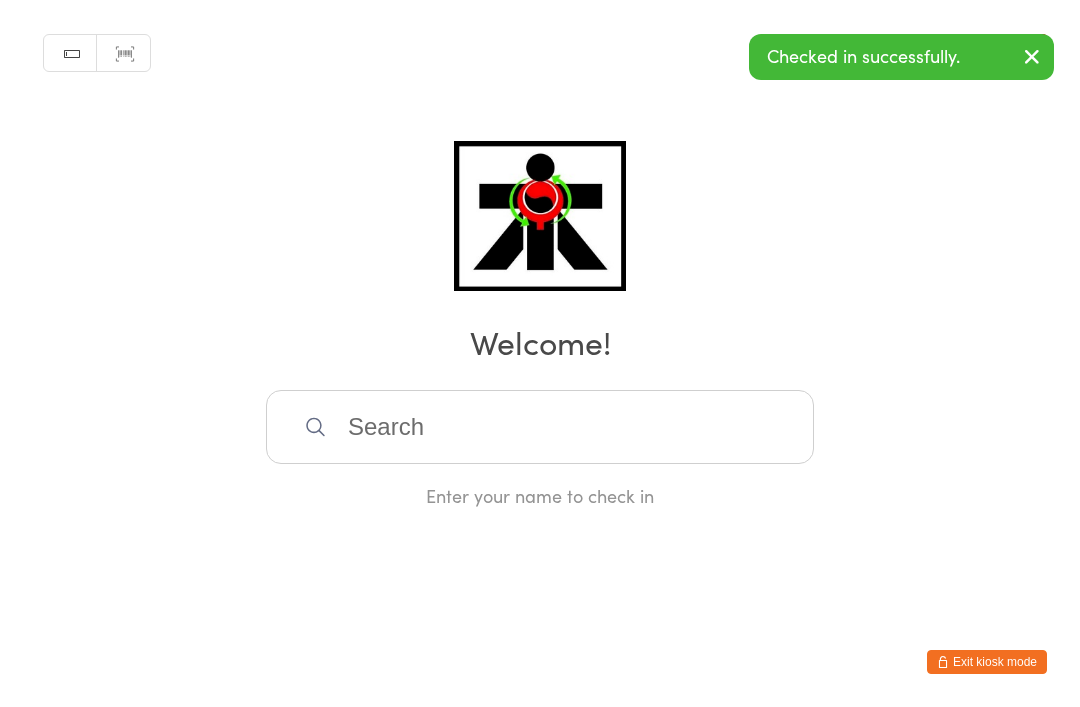 click at bounding box center [540, 427] 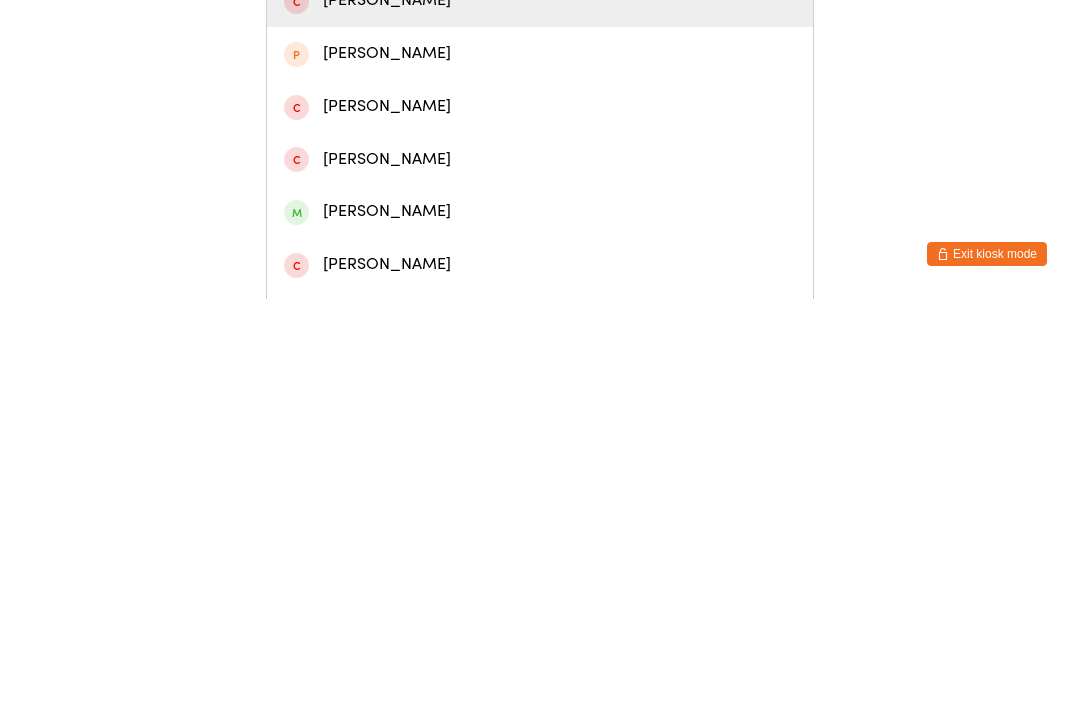 scroll, scrollTop: 99, scrollLeft: 0, axis: vertical 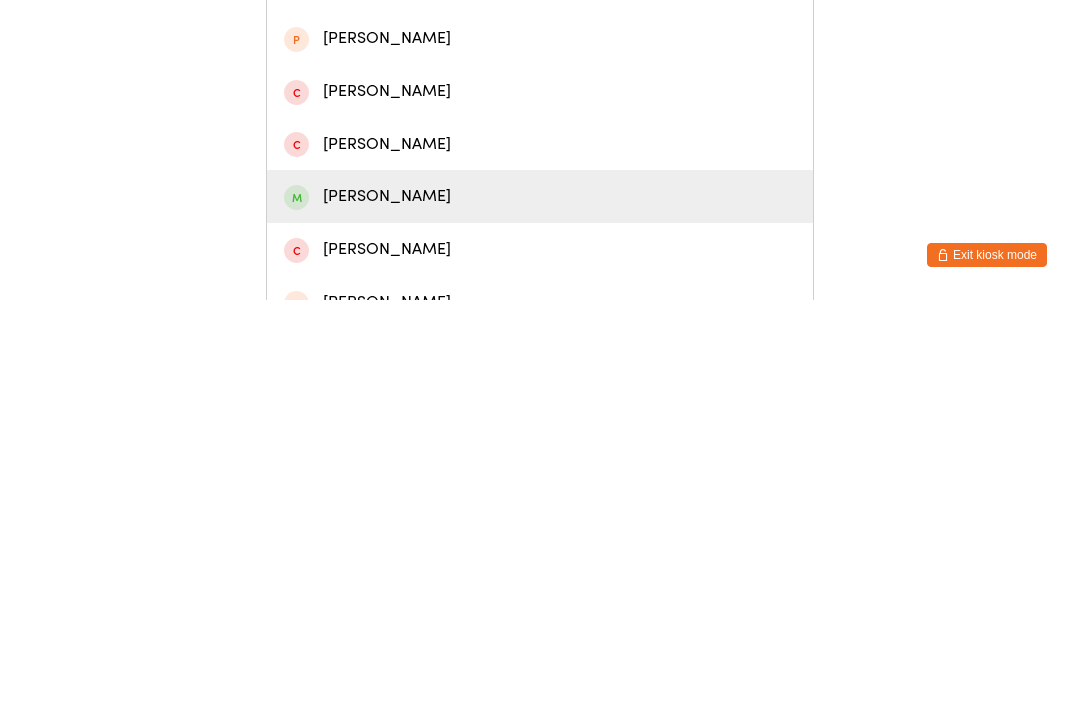 type on "Jack" 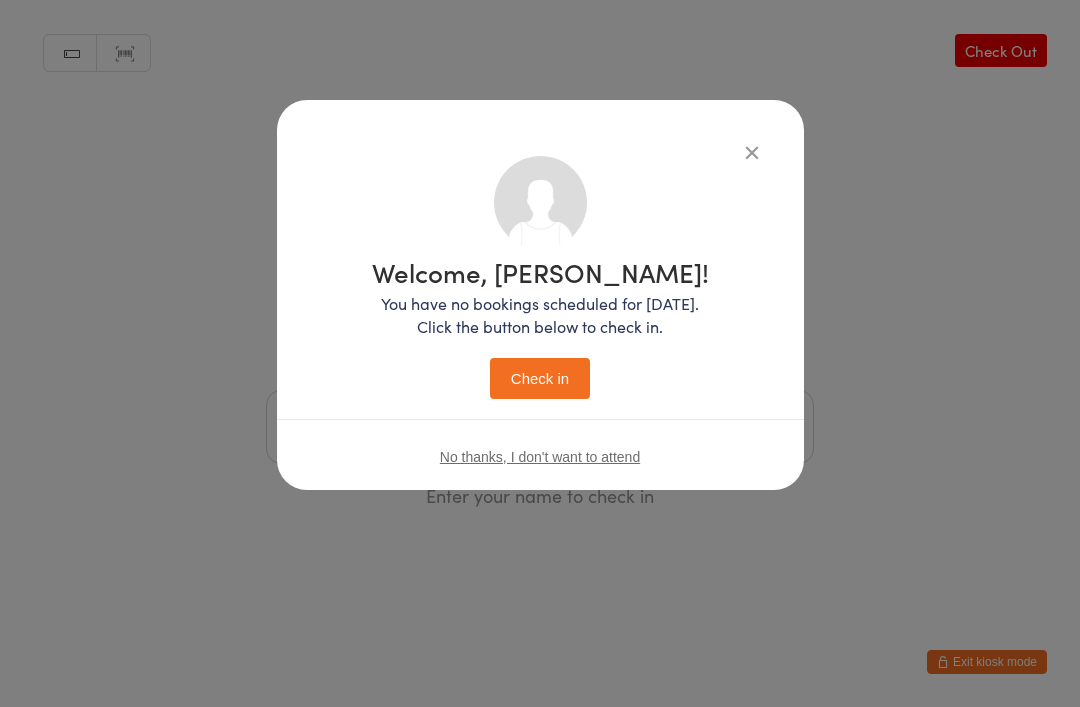 click on "Check in" at bounding box center (540, 378) 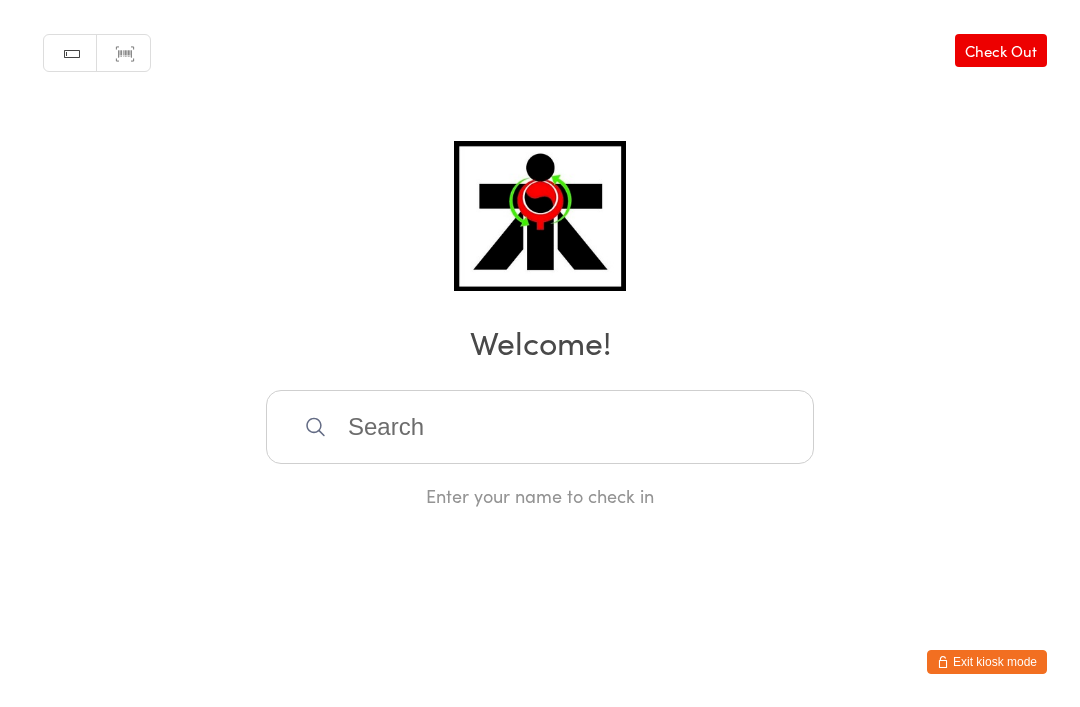 click at bounding box center (540, 427) 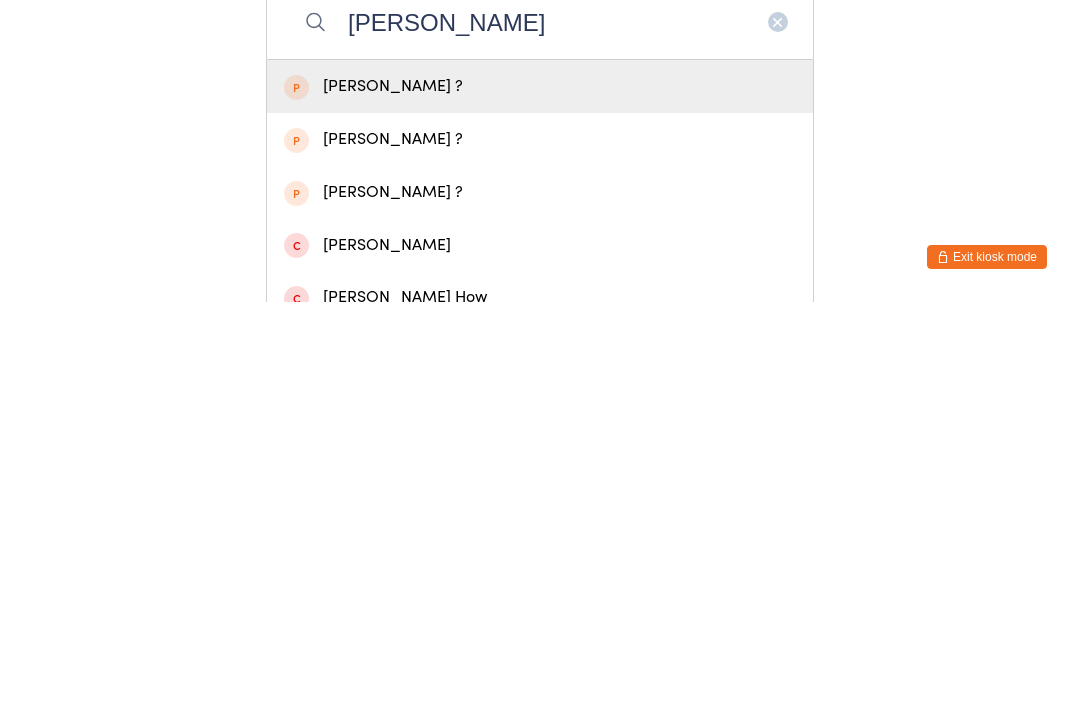 type on "[PERSON_NAME]" 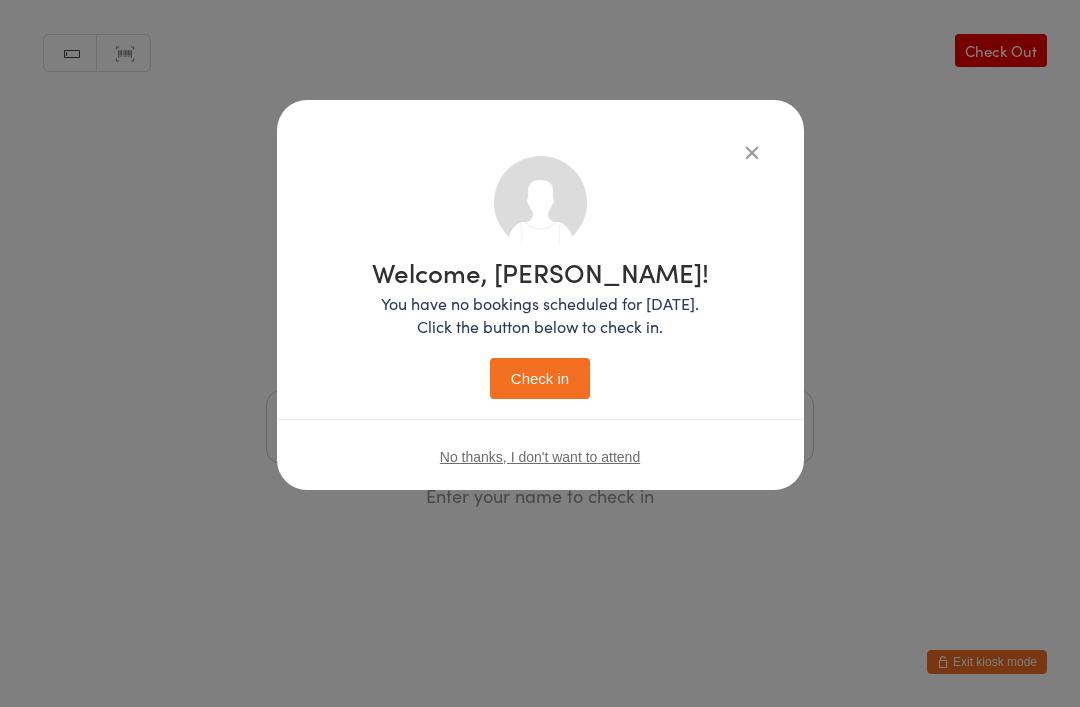 click on "Check in" at bounding box center (540, 378) 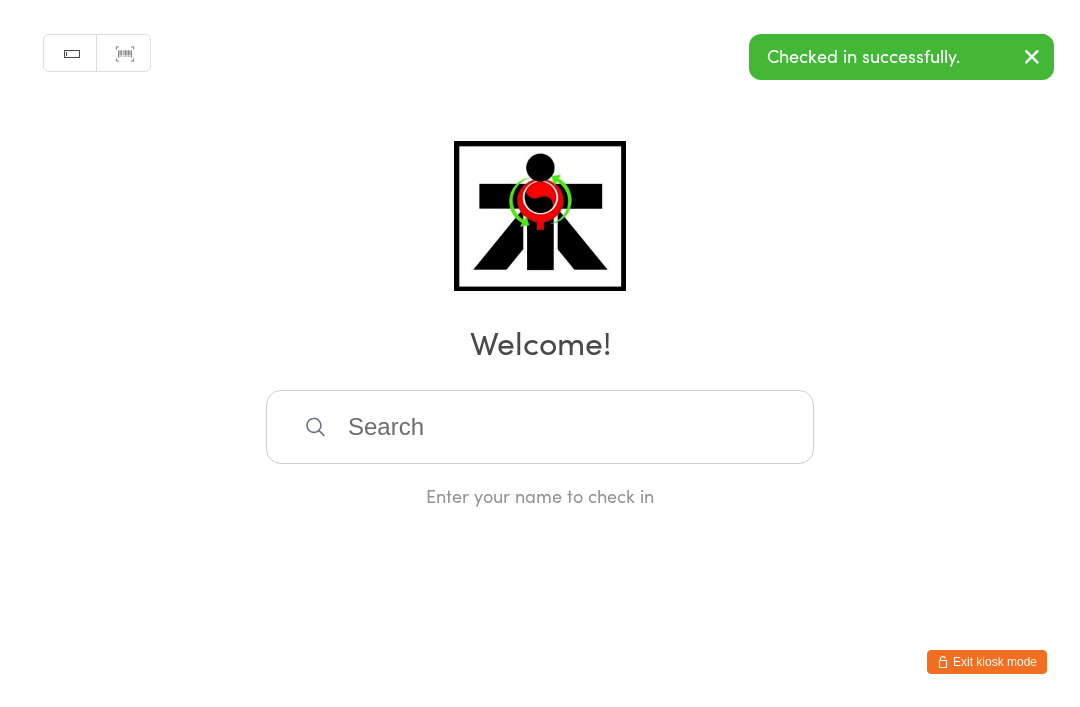 click at bounding box center [540, 427] 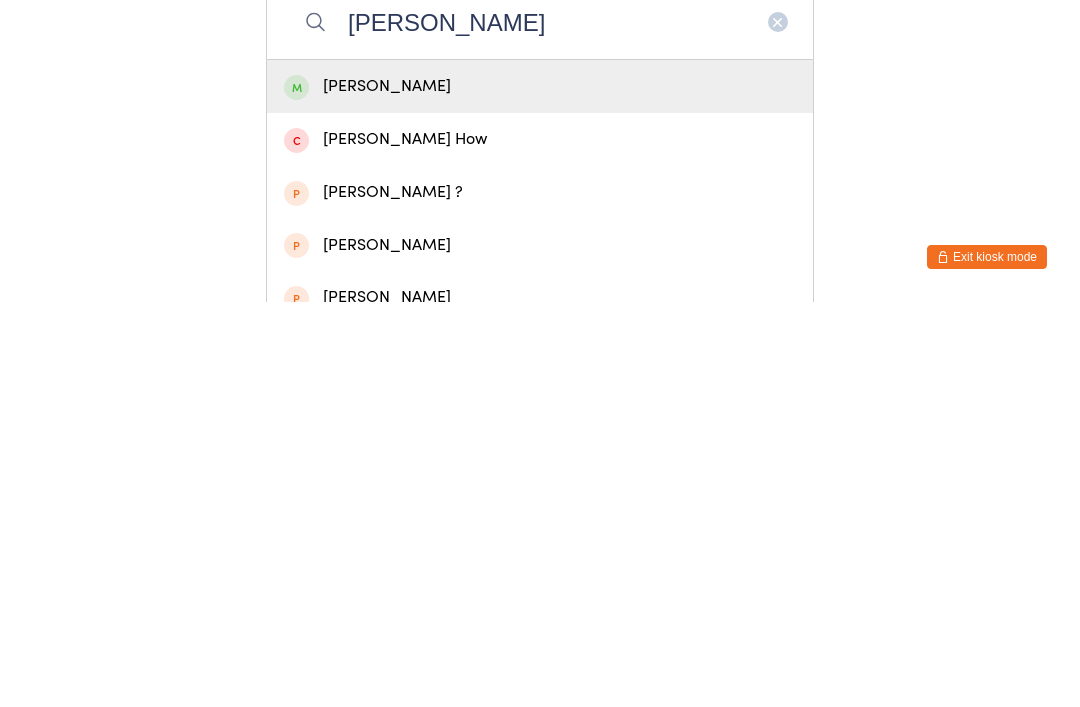 type on "[PERSON_NAME]" 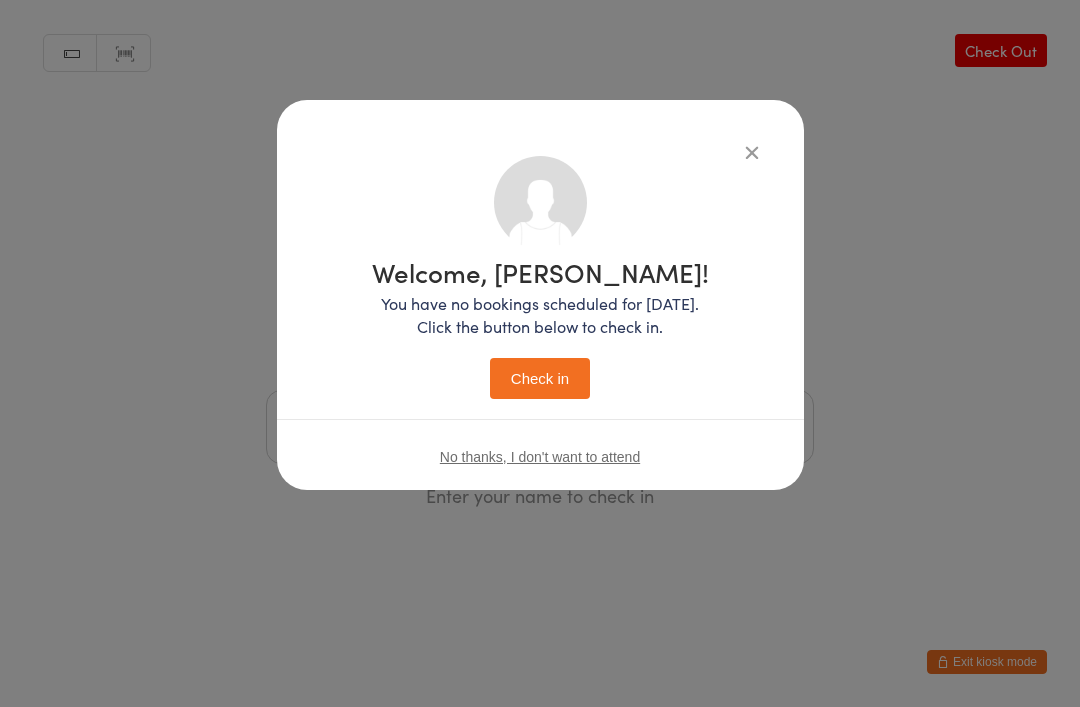 click on "Check in" at bounding box center (540, 378) 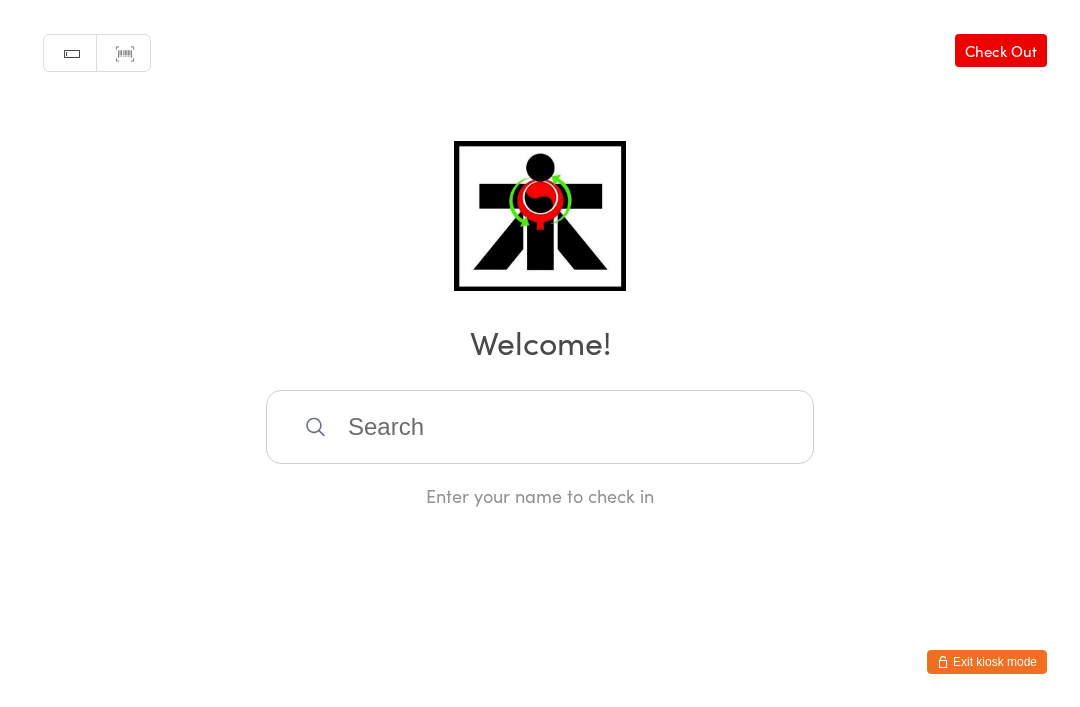 click at bounding box center [540, 427] 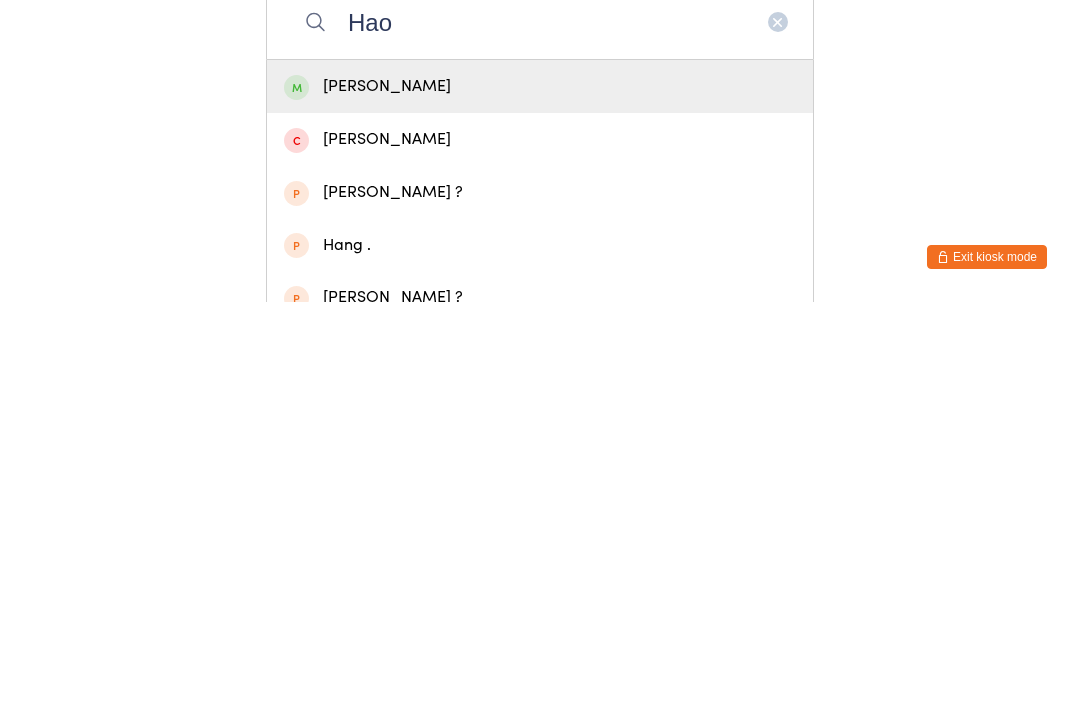 type on "Hao" 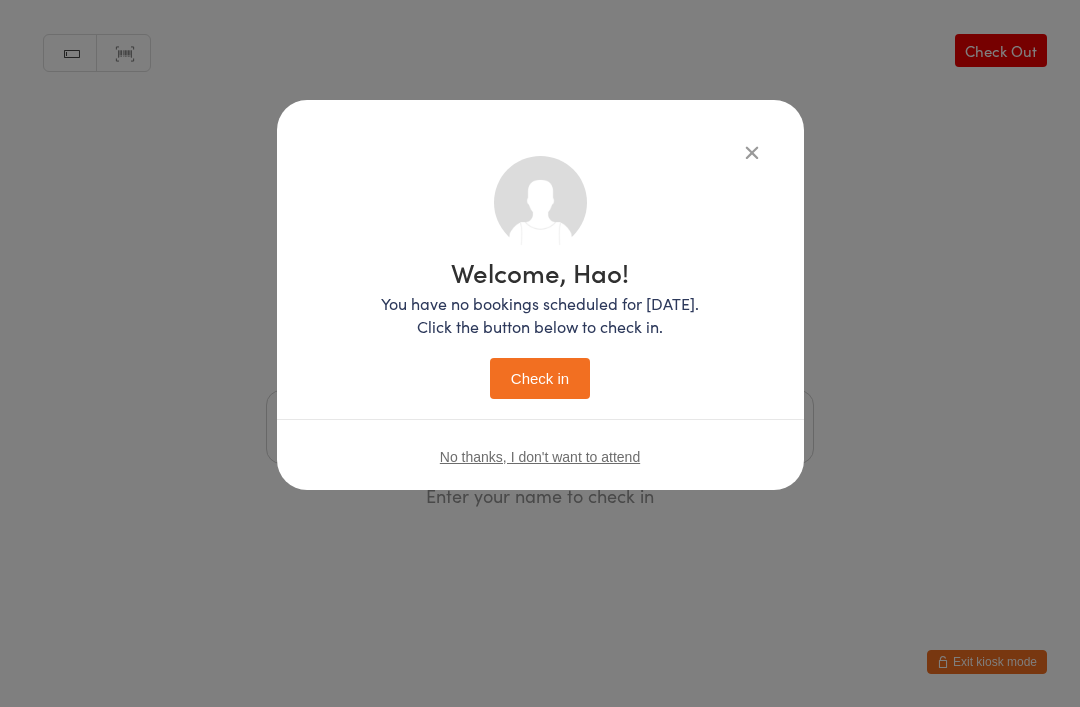 click on "Check in" at bounding box center [540, 378] 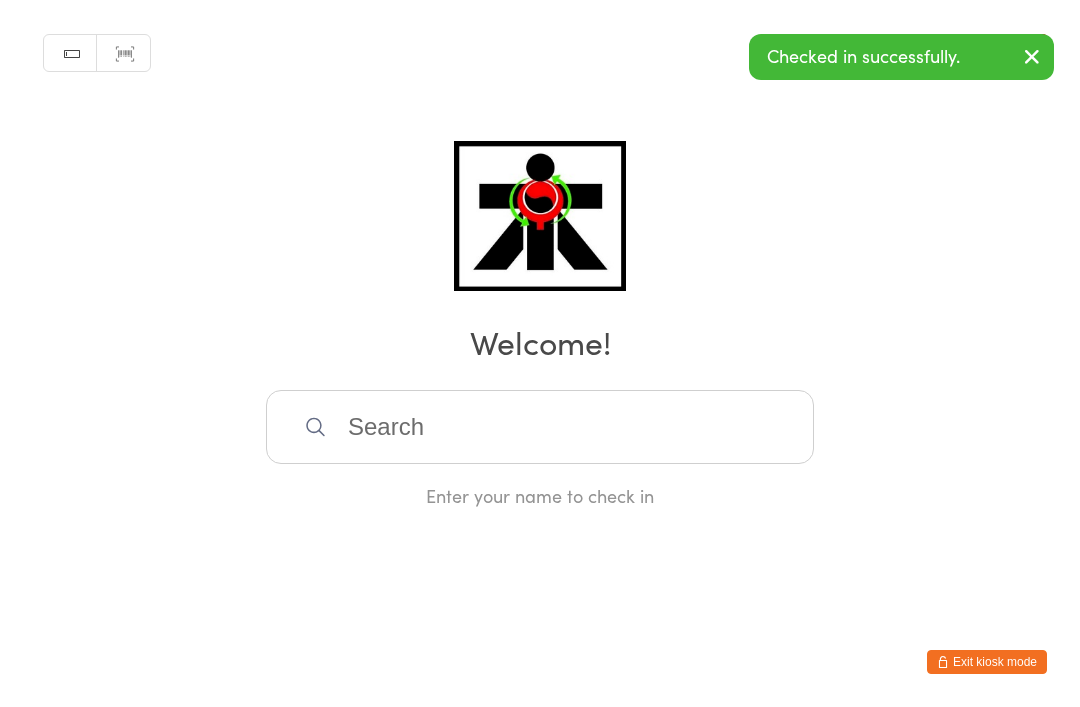 click at bounding box center [540, 427] 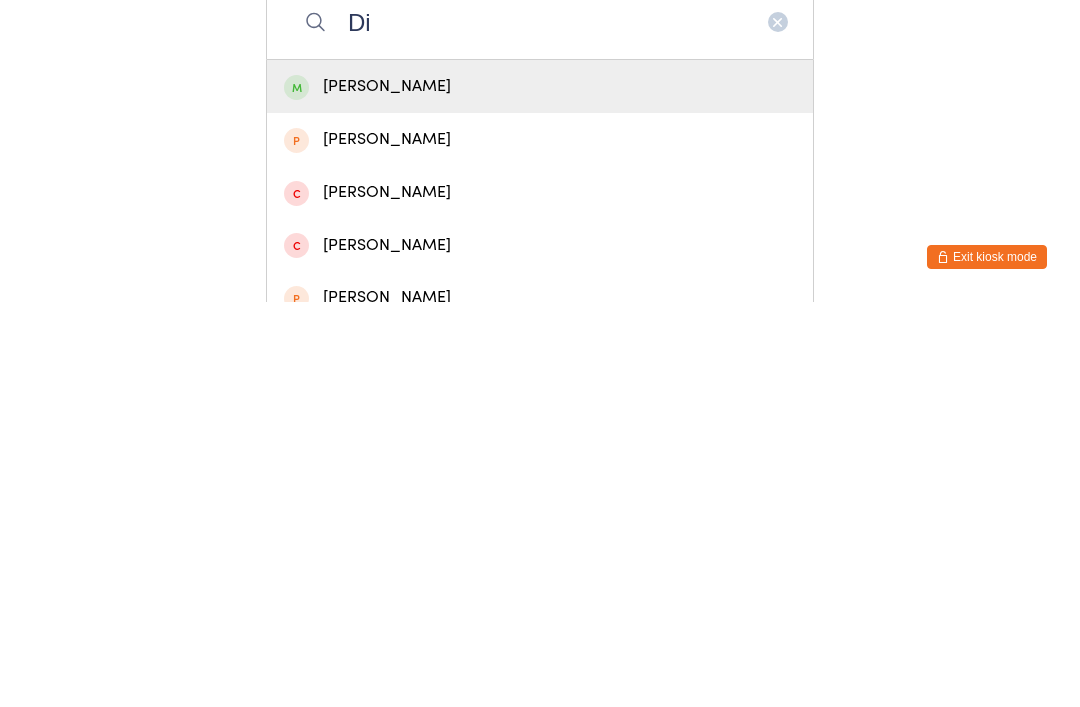type on "Di" 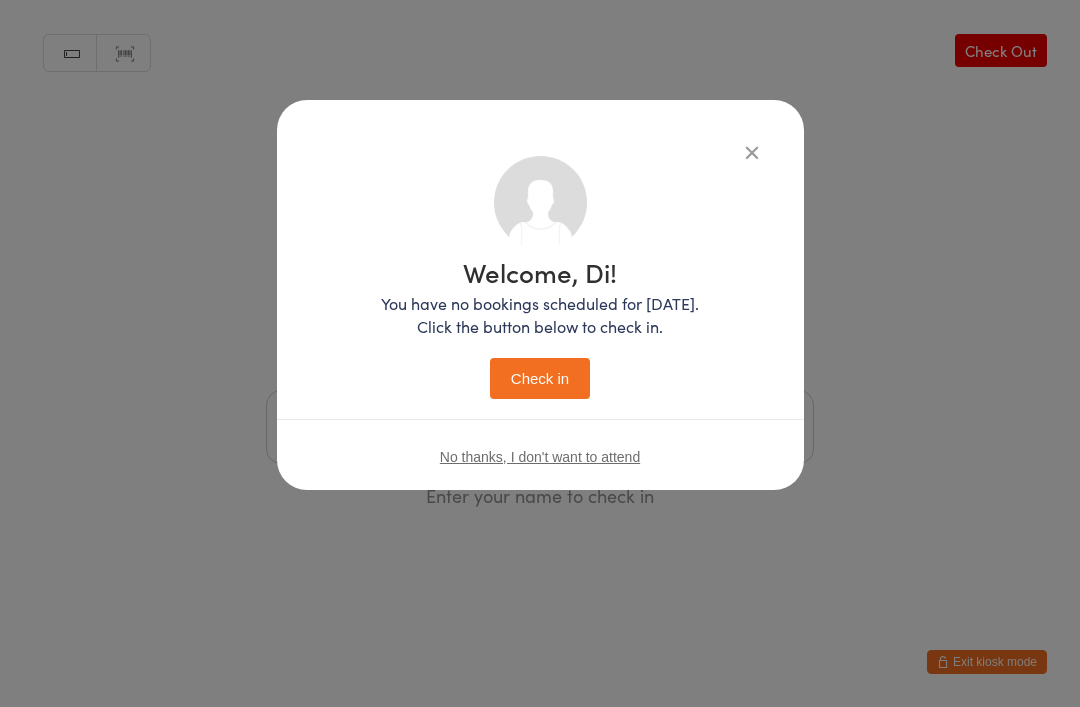 click on "Check in" at bounding box center [540, 378] 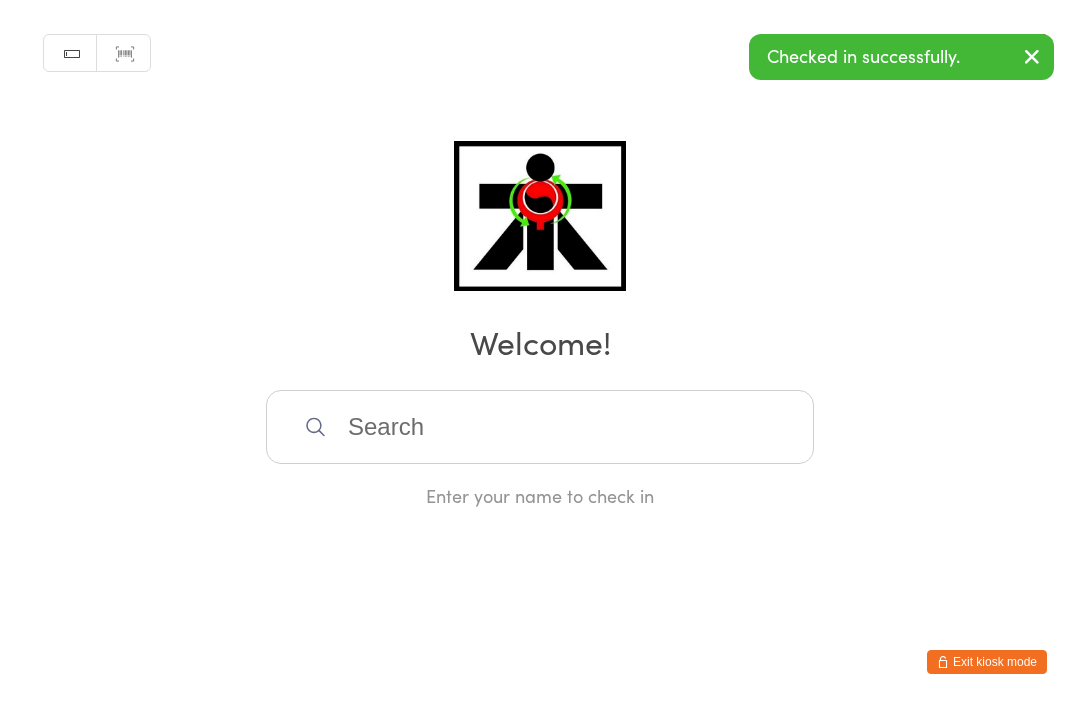 click at bounding box center (540, 427) 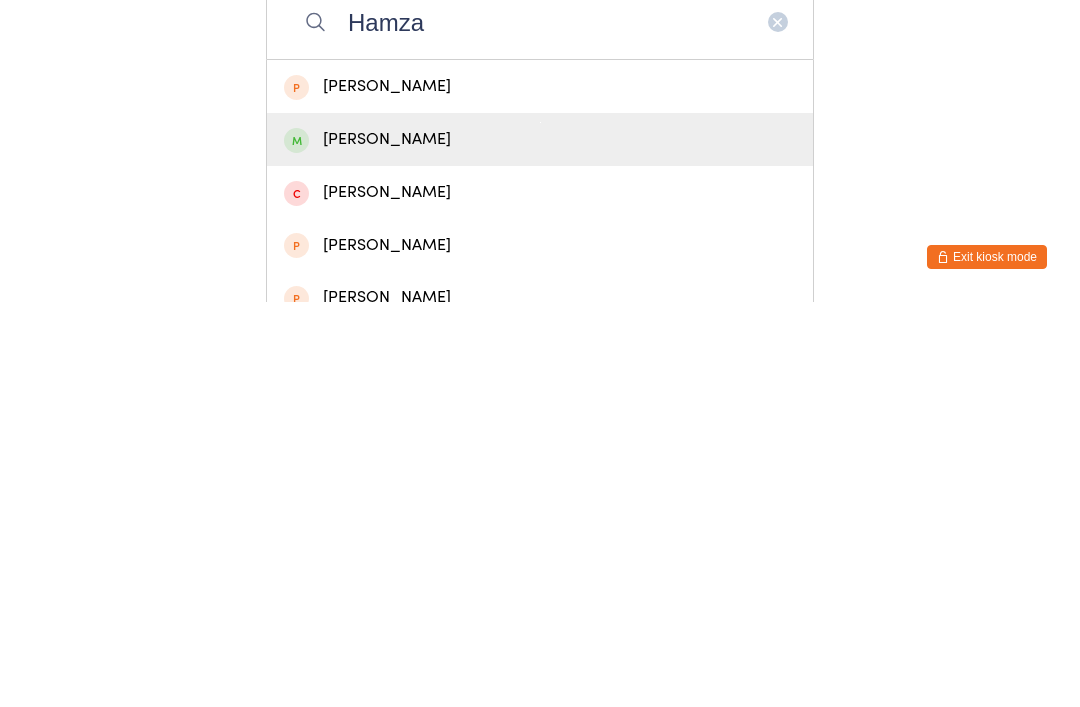 type on "Hamza" 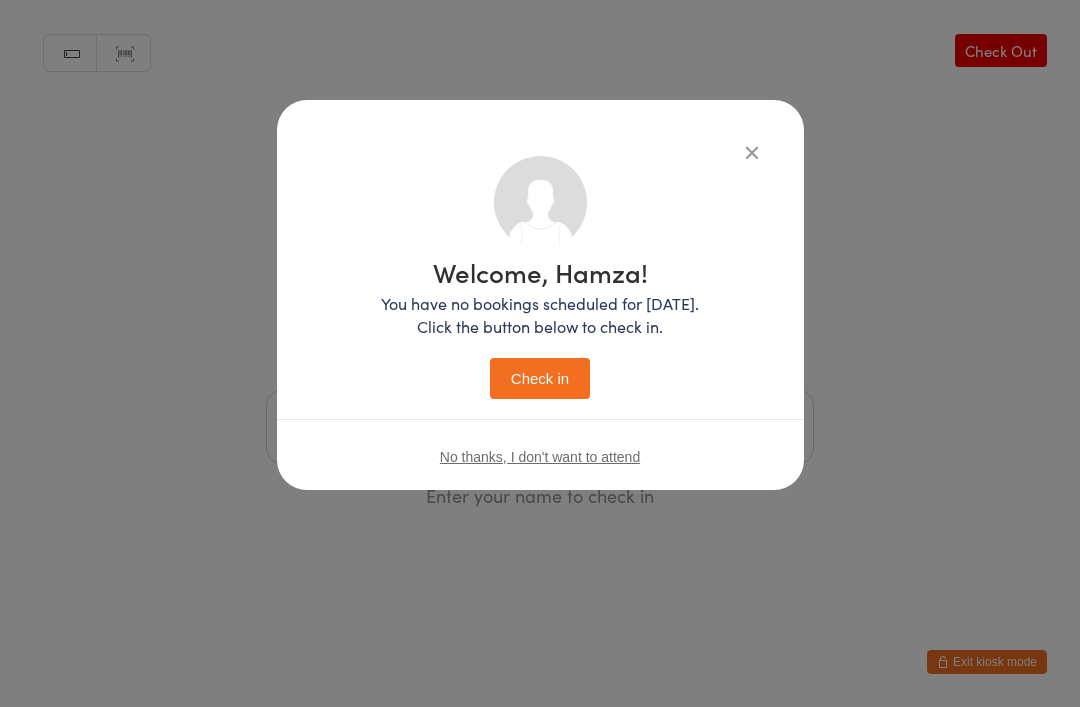 click on "Welcome, Hamza! You have no bookings scheduled for [DATE]. Click the button below to check in. Check in" at bounding box center [540, 329] 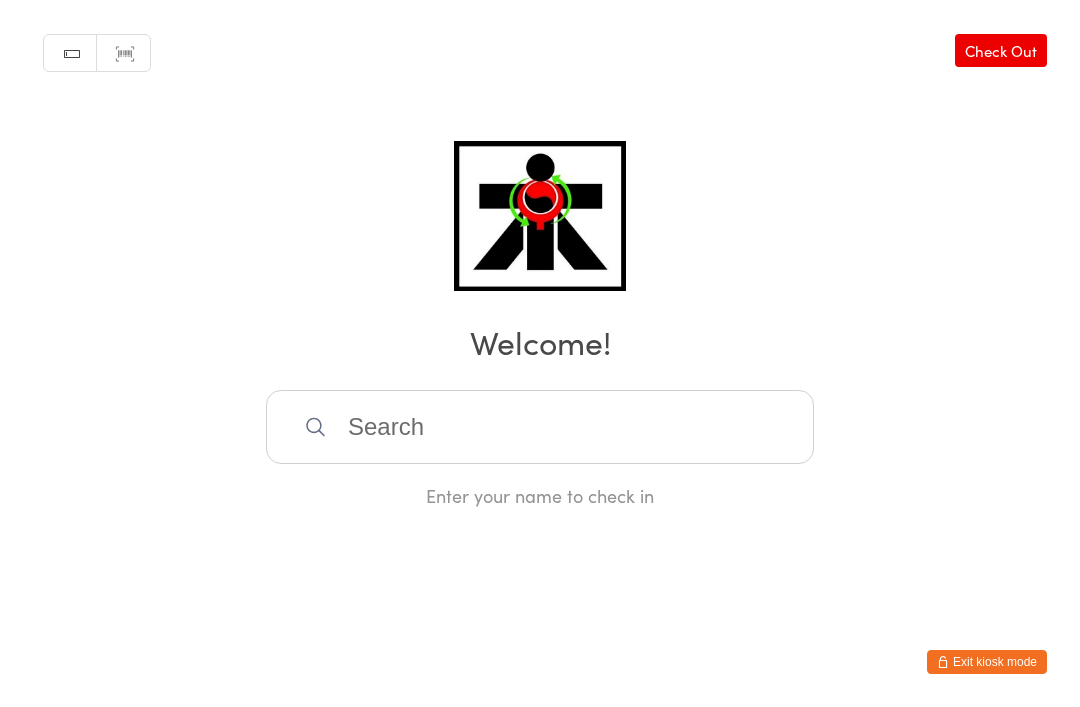 click at bounding box center [540, 427] 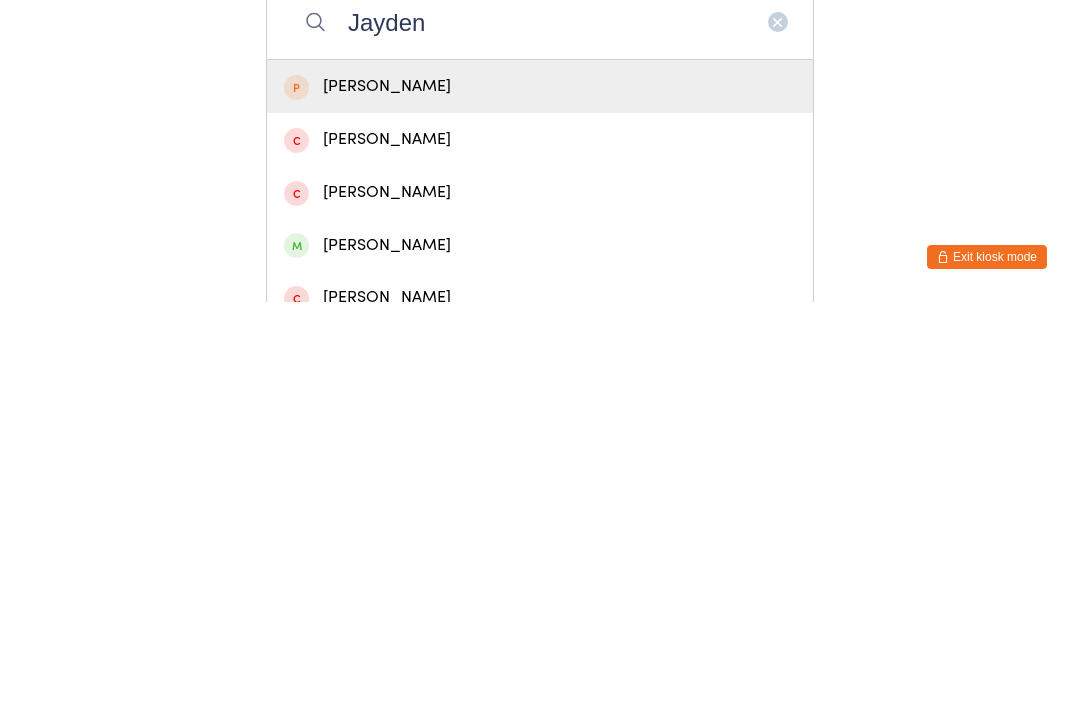type on "Jayden" 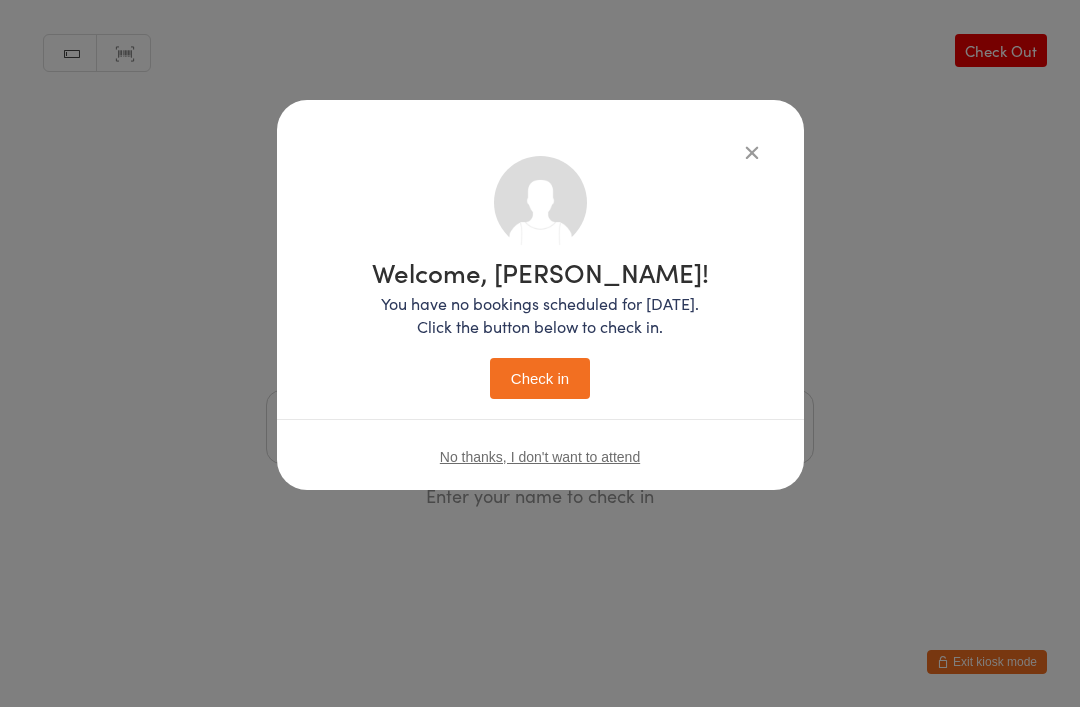 click on "Check in" at bounding box center (540, 378) 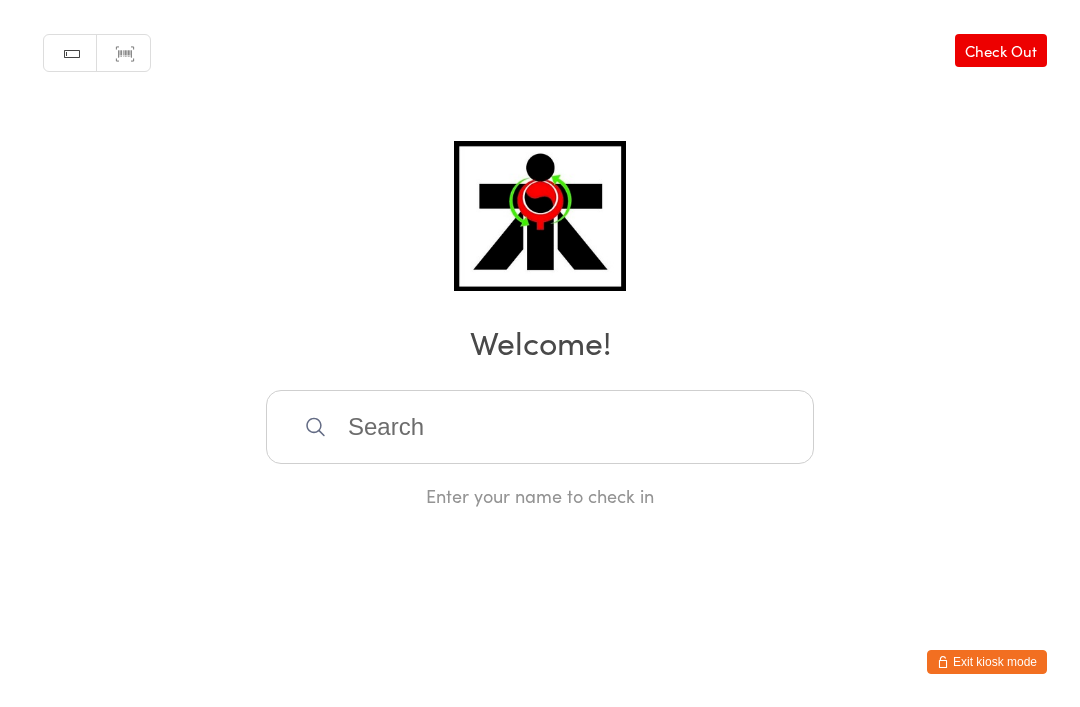 click at bounding box center [540, 427] 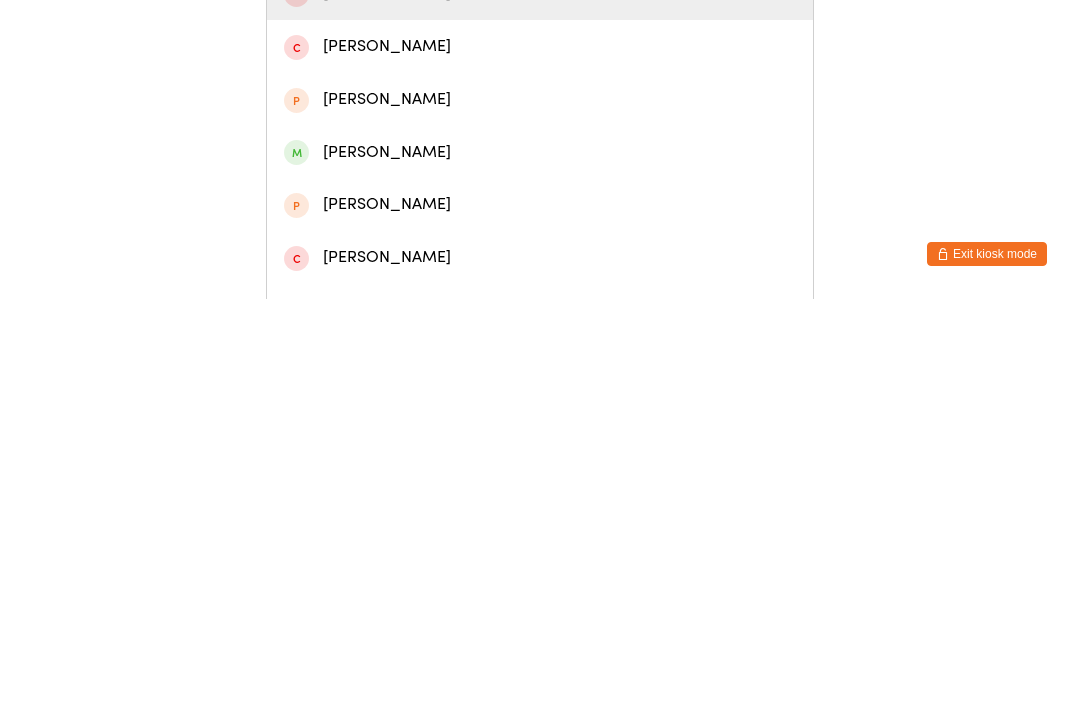 scroll, scrollTop: 273, scrollLeft: 0, axis: vertical 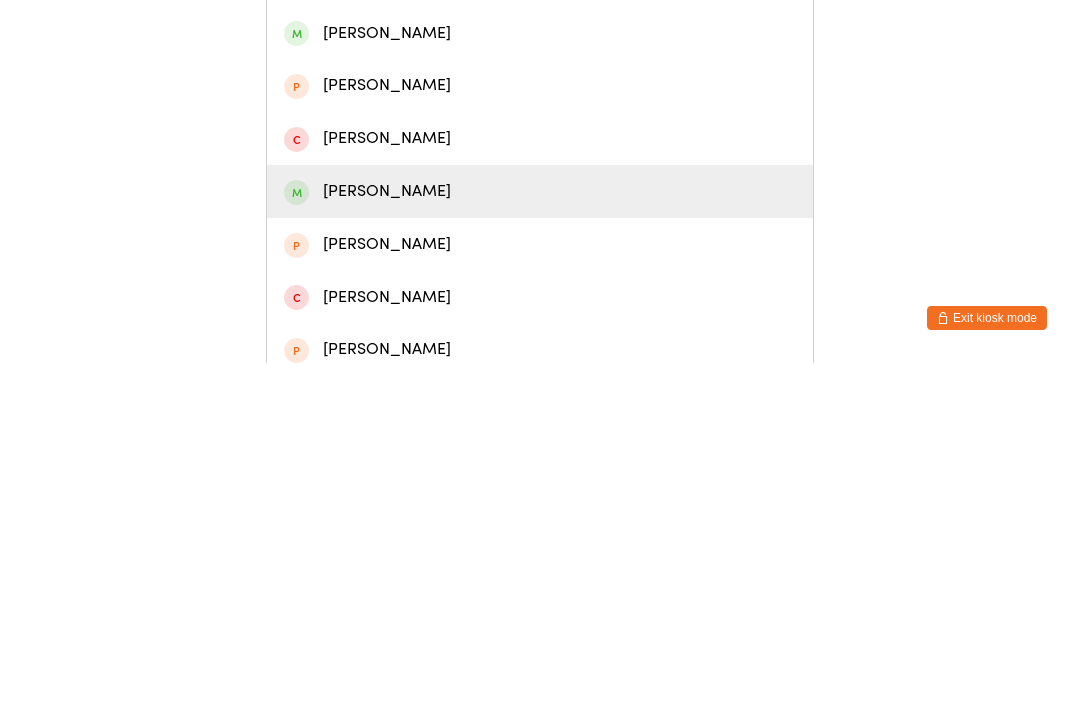 type on "[PERSON_NAME]" 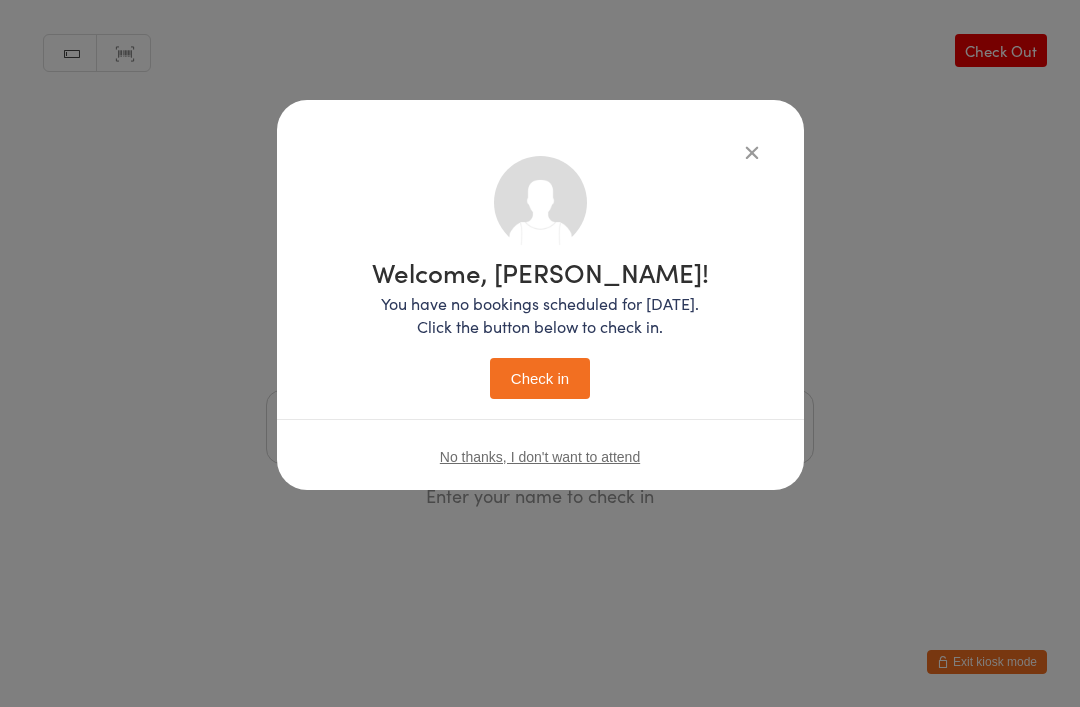 click on "Check in" at bounding box center (540, 378) 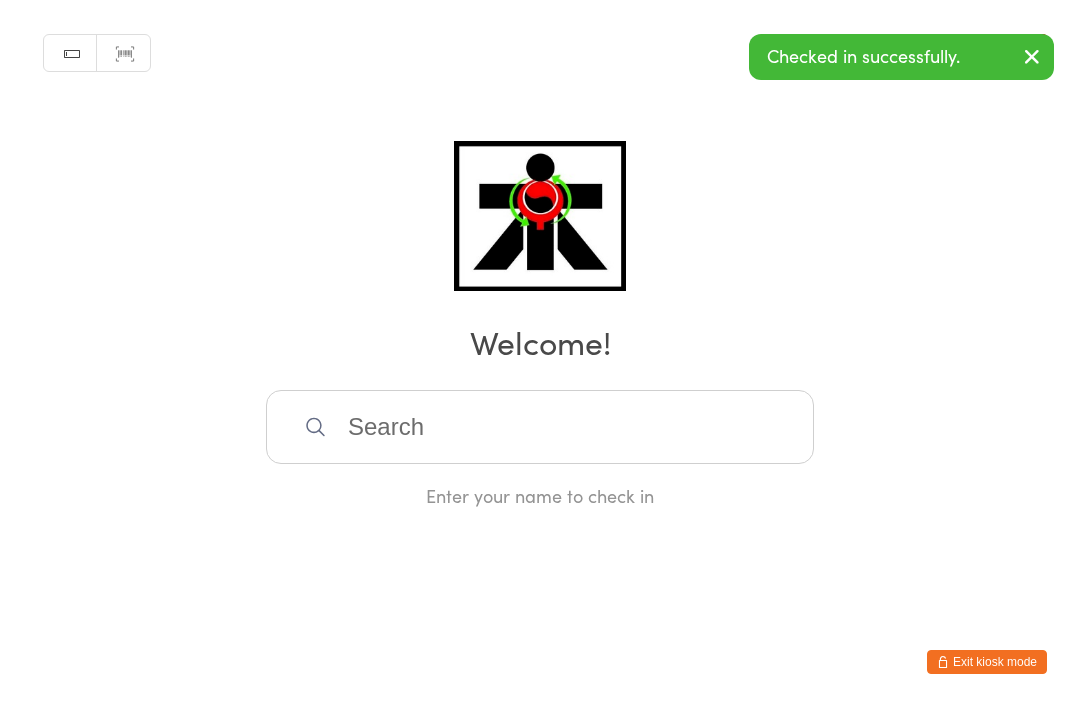 click at bounding box center (540, 427) 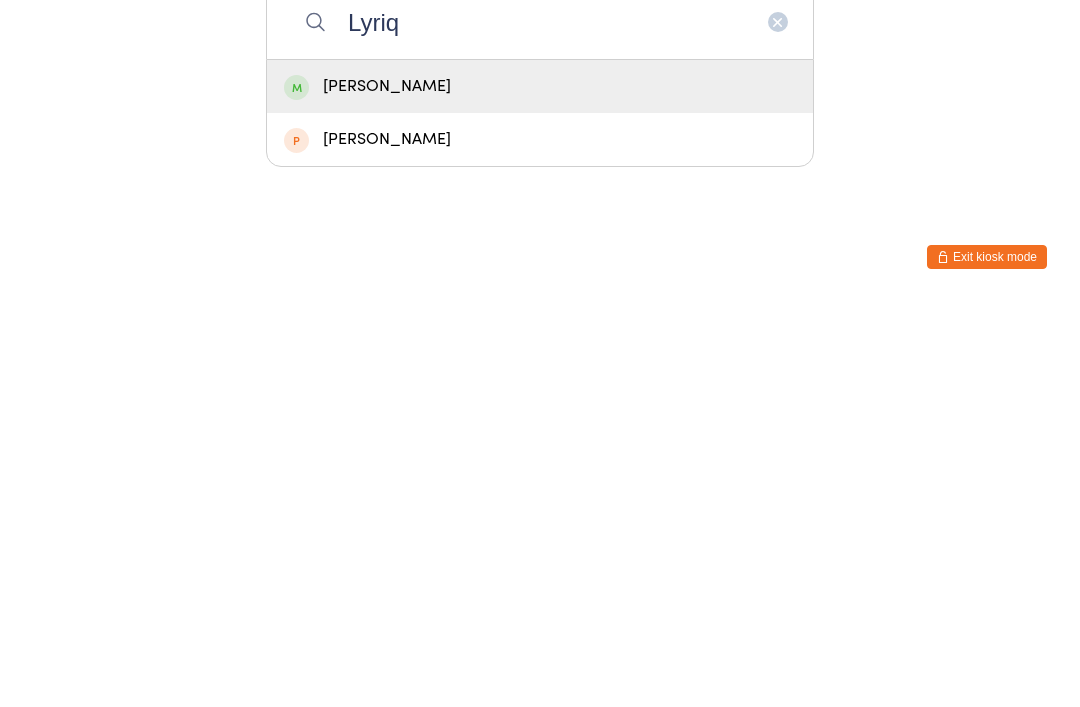 type on "Lyriq" 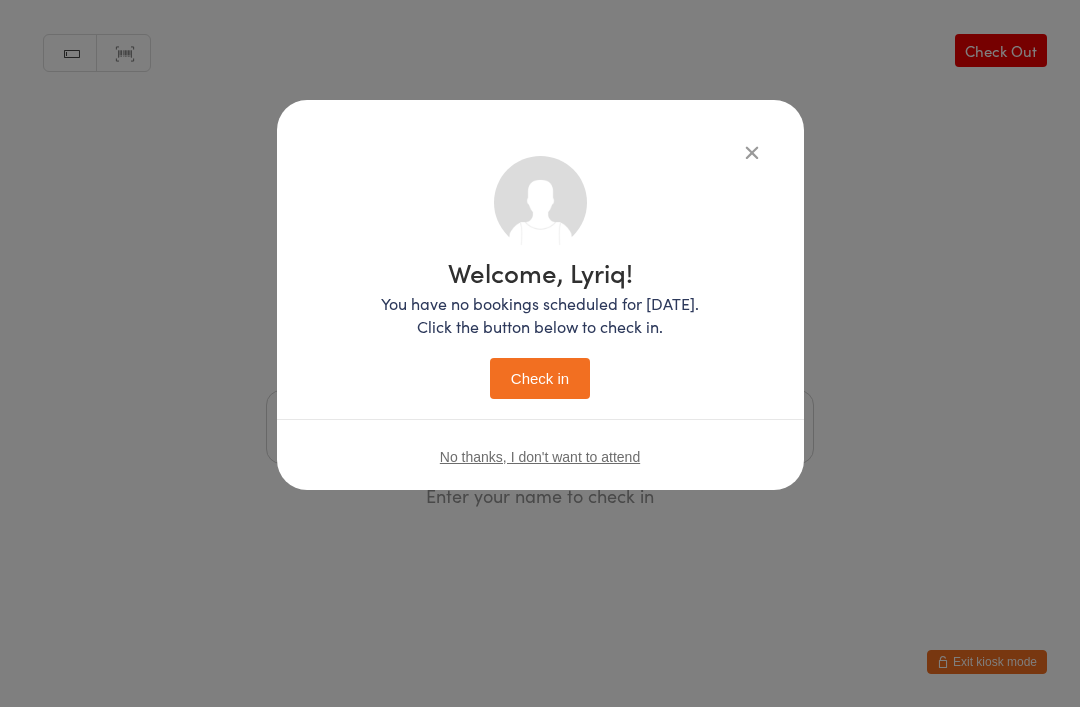 click on "Check in" at bounding box center [540, 378] 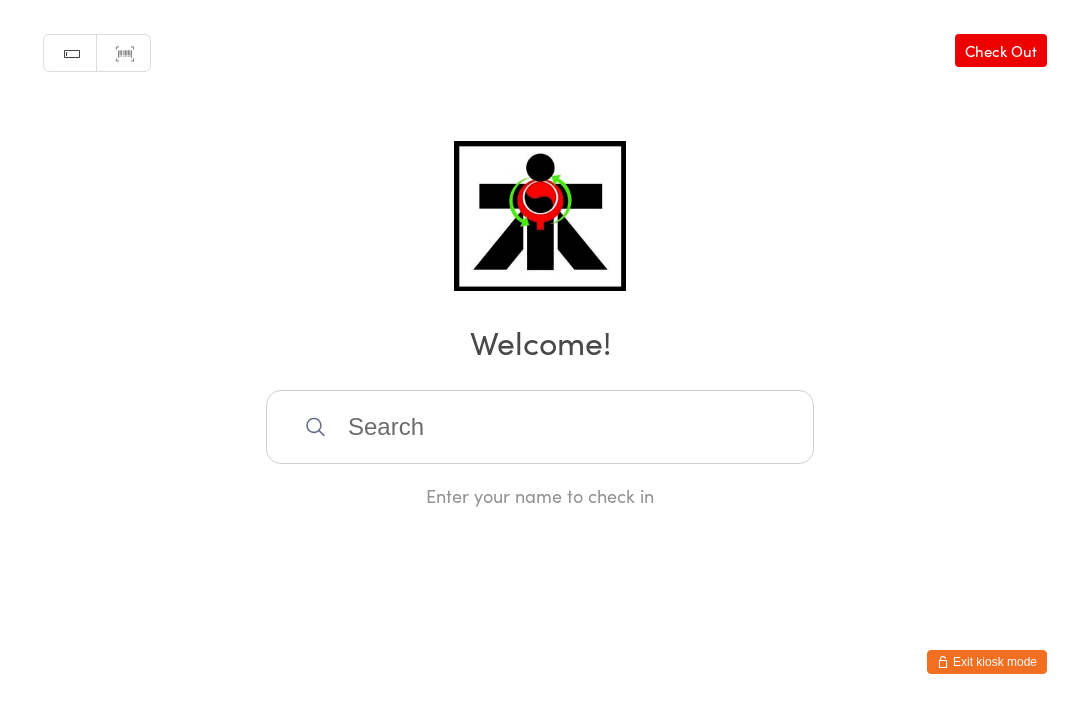click at bounding box center [540, 427] 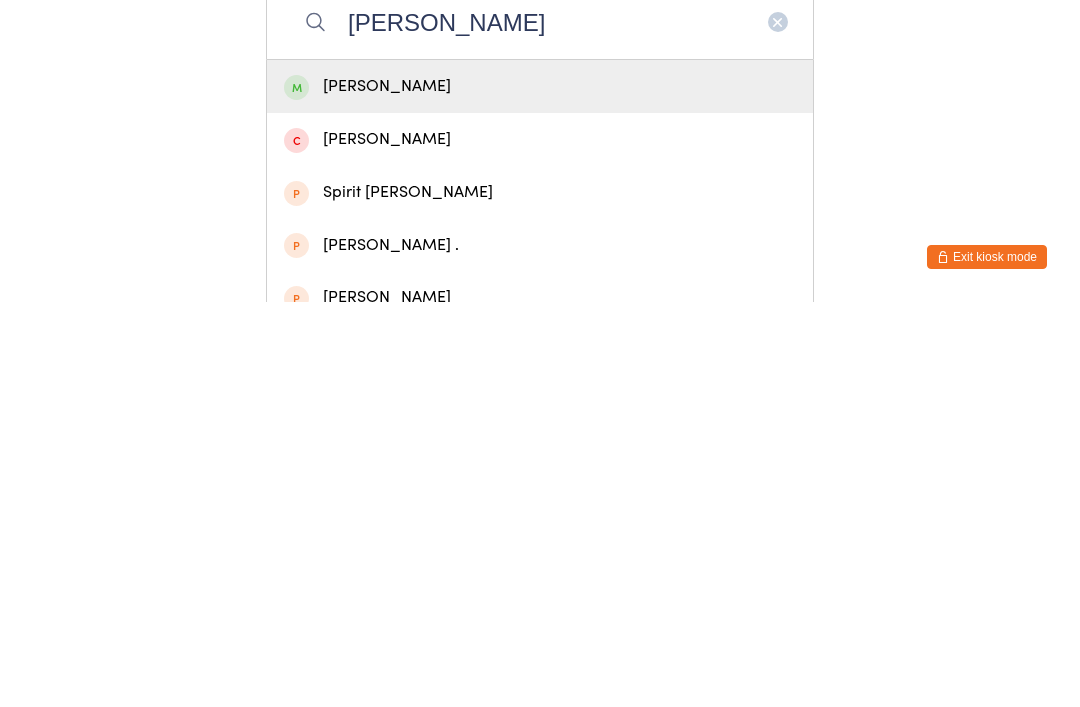 type on "[PERSON_NAME]" 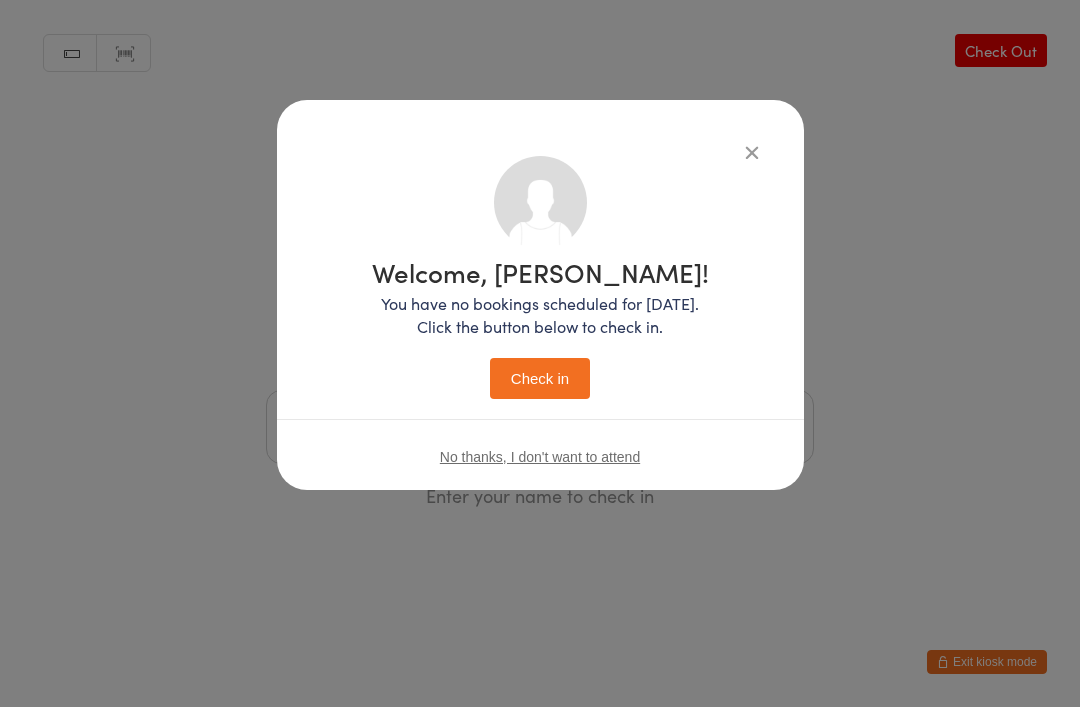 click on "Check in" at bounding box center [540, 378] 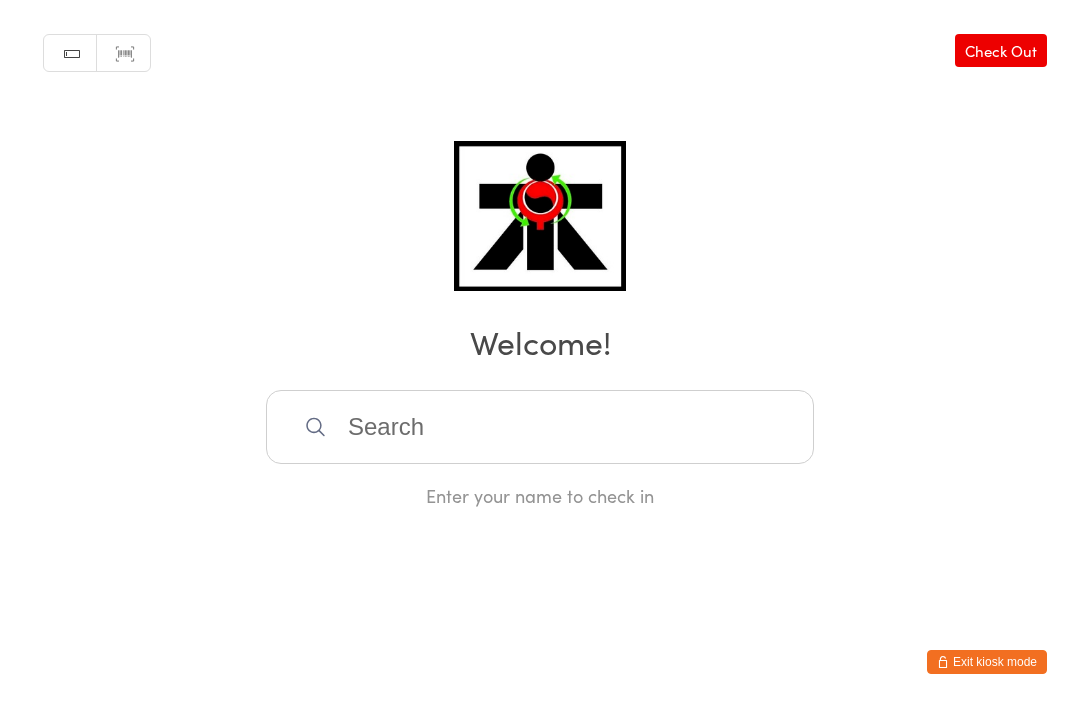 click at bounding box center (540, 427) 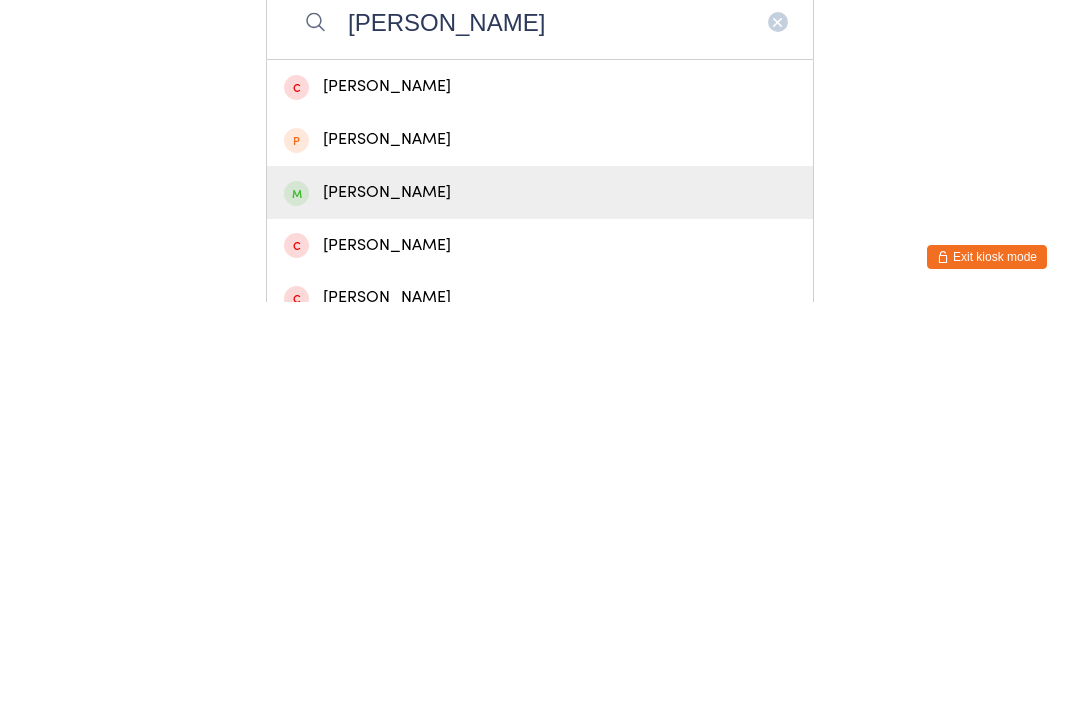 type on "[PERSON_NAME]" 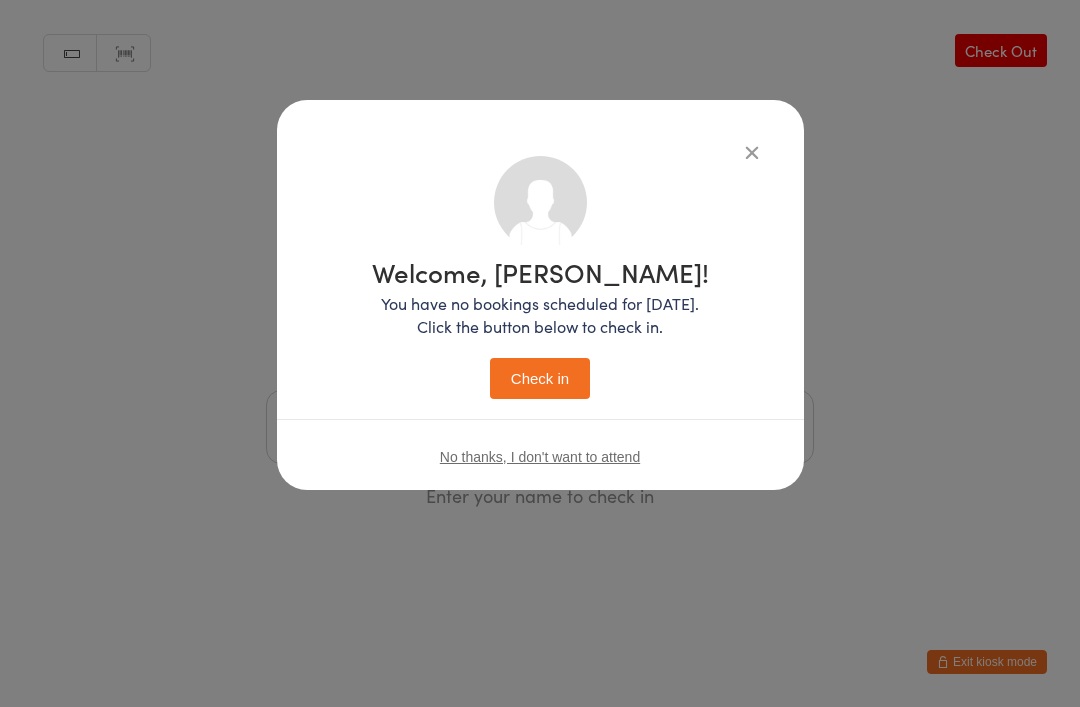 click on "Check in" at bounding box center (540, 378) 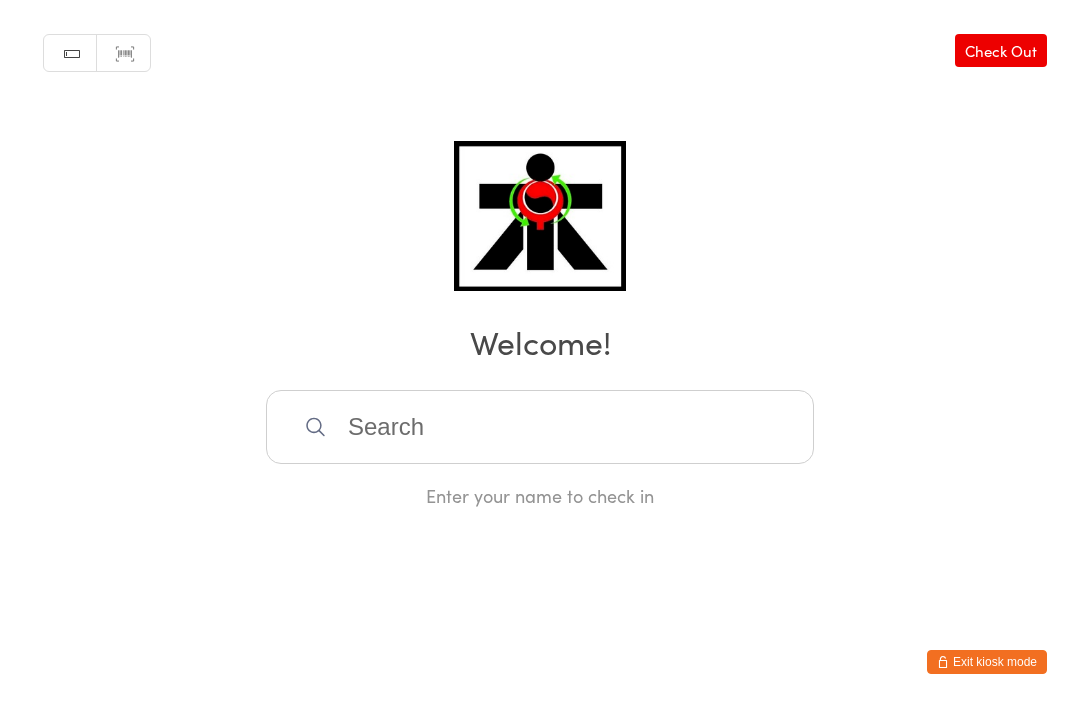 click at bounding box center (540, 427) 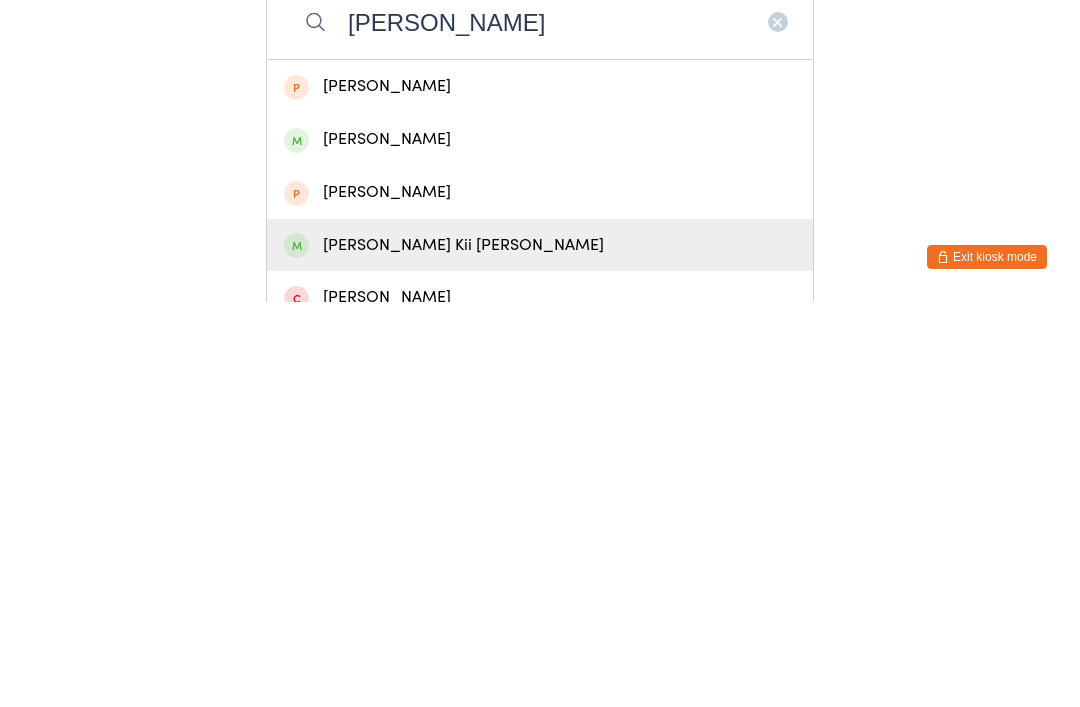 type on "[PERSON_NAME]" 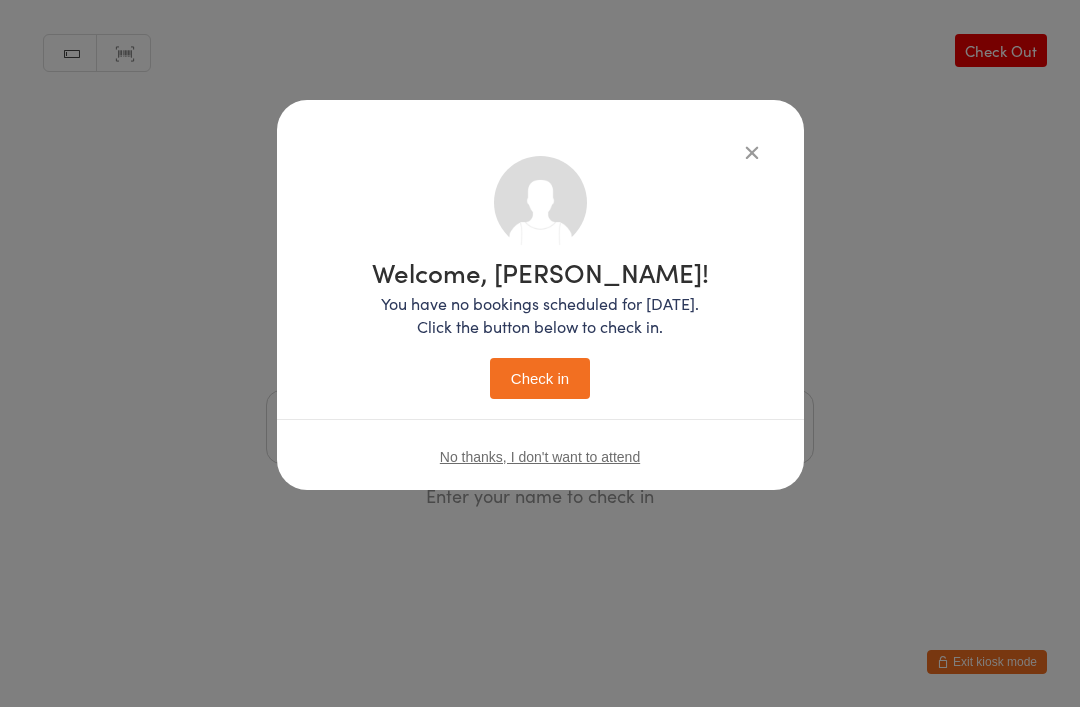 click on "Check in" at bounding box center [540, 378] 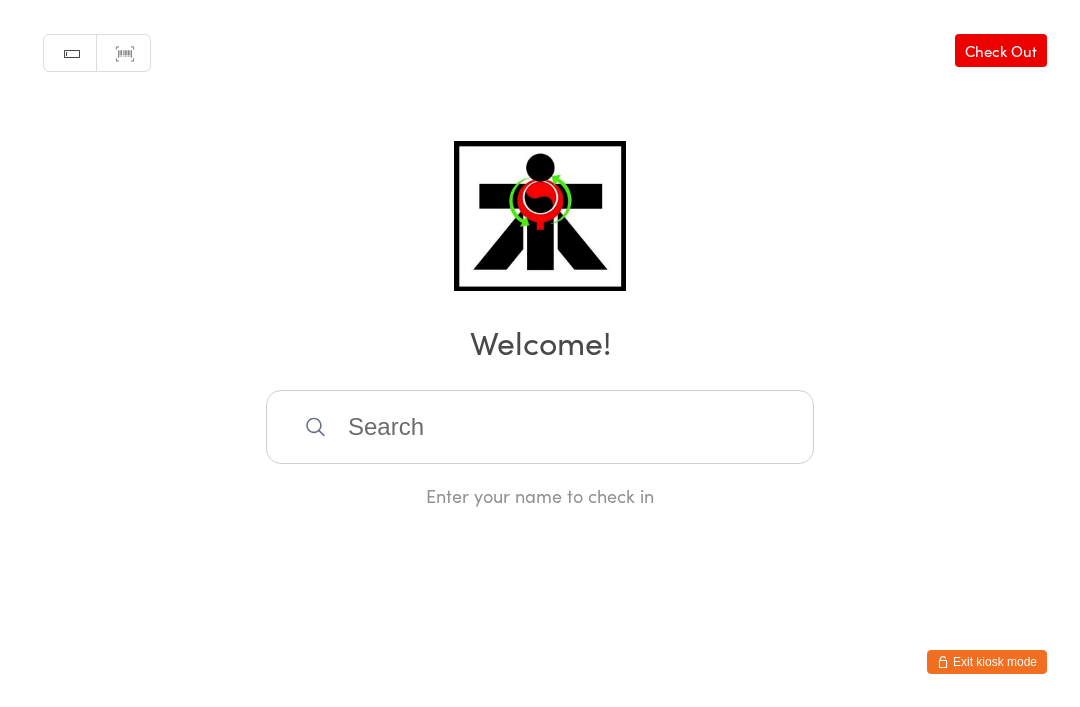 click at bounding box center [540, 427] 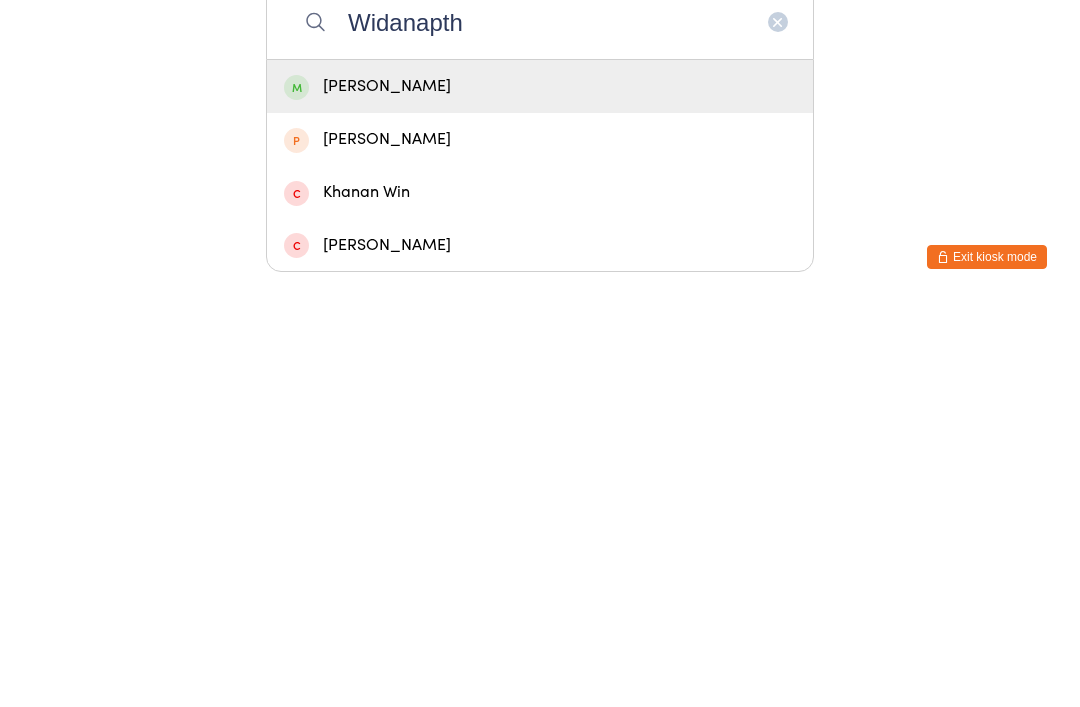 type on "Widanapth" 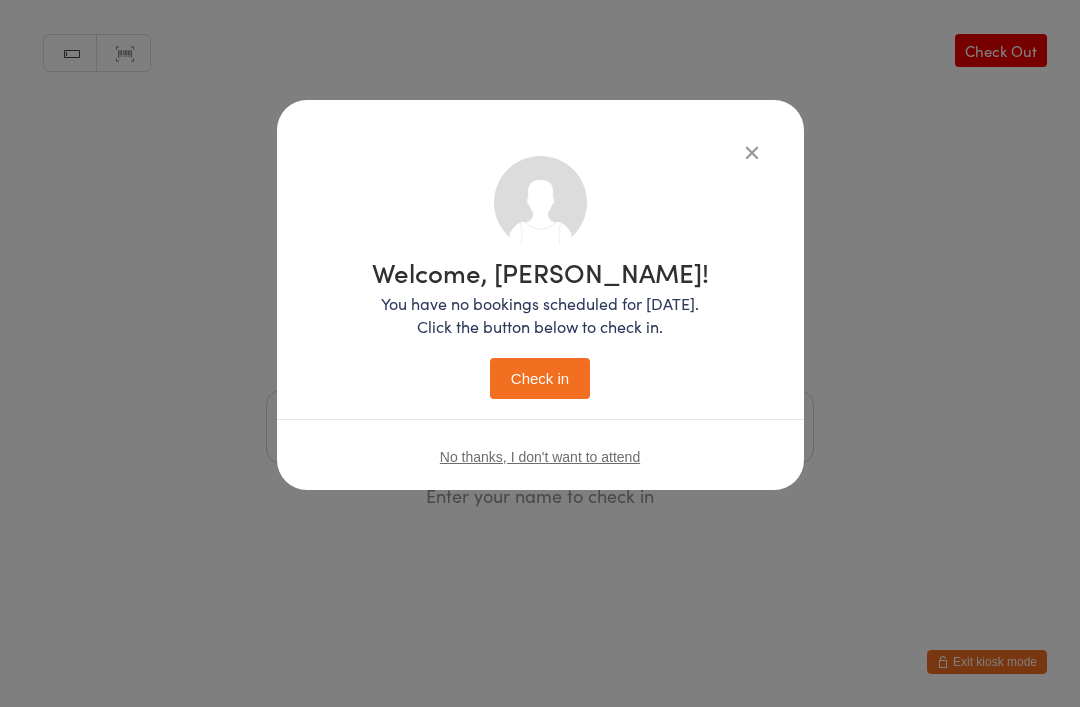click on "Check in" at bounding box center (540, 378) 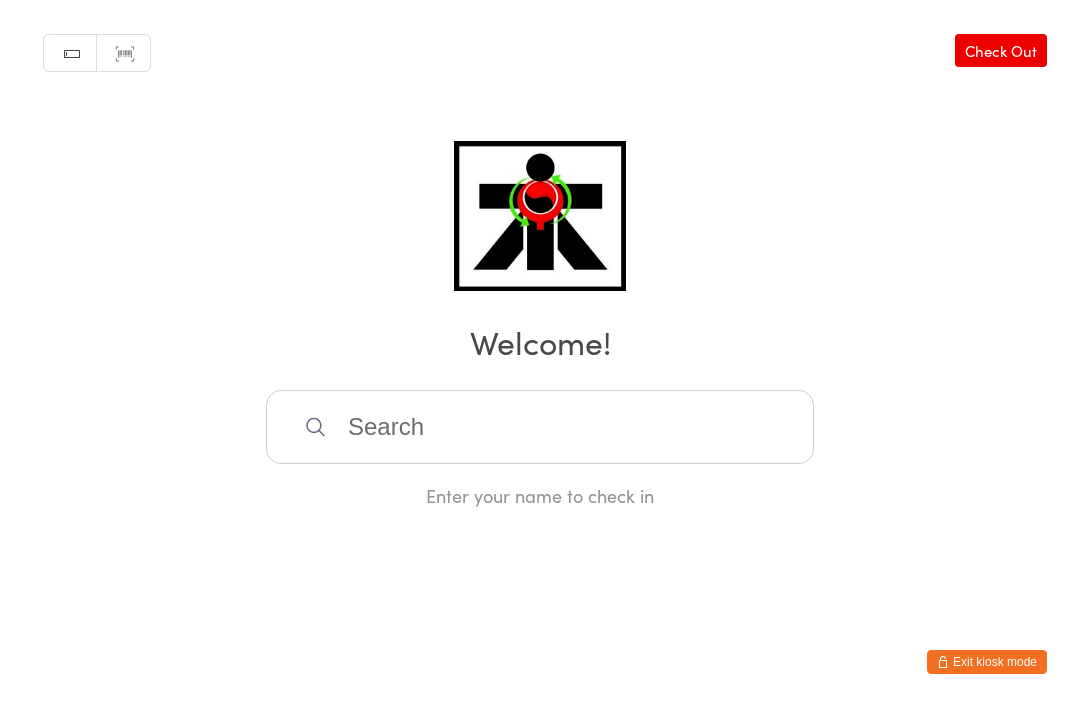 click at bounding box center (540, 427) 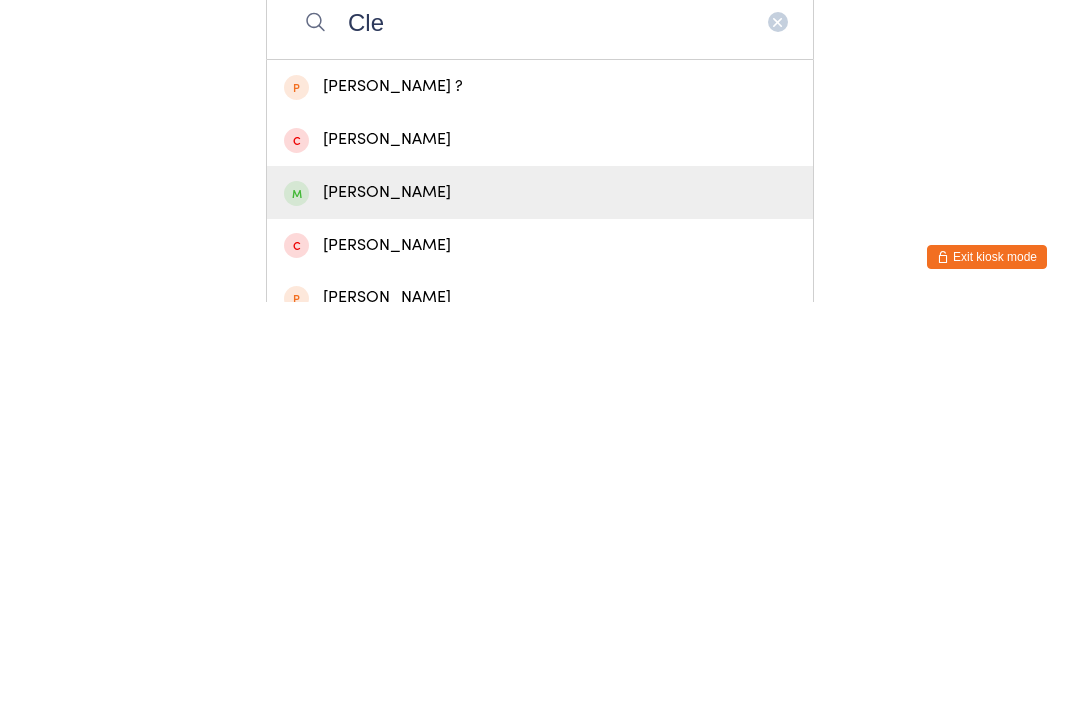 type on "Cle" 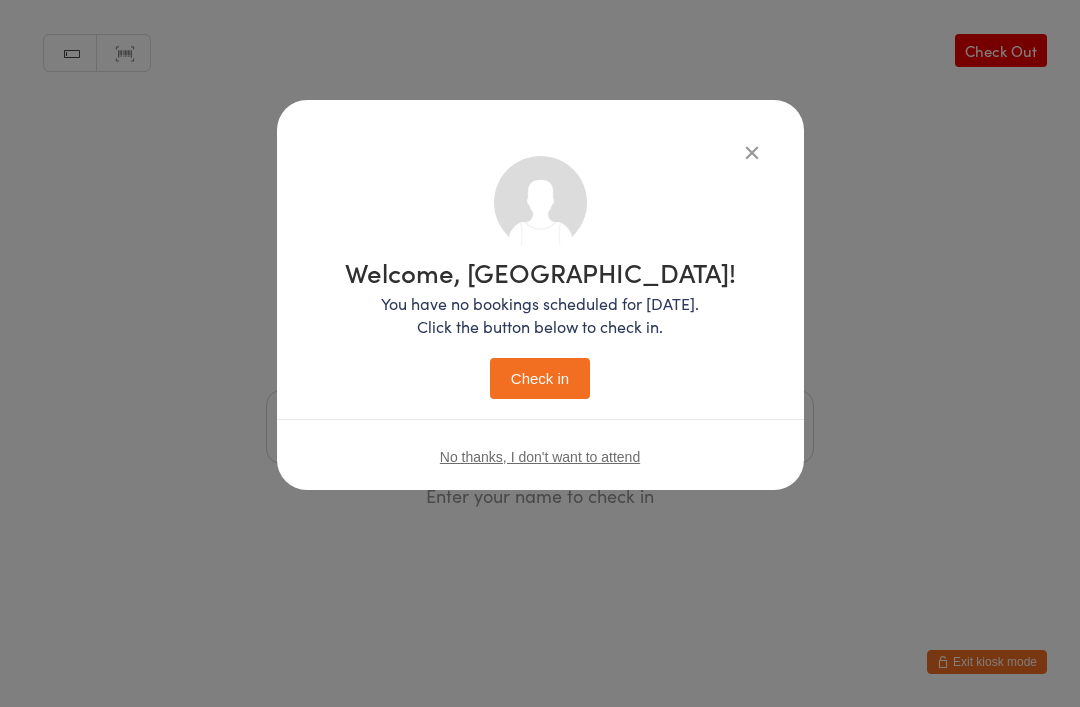 click on "Check in" at bounding box center [540, 378] 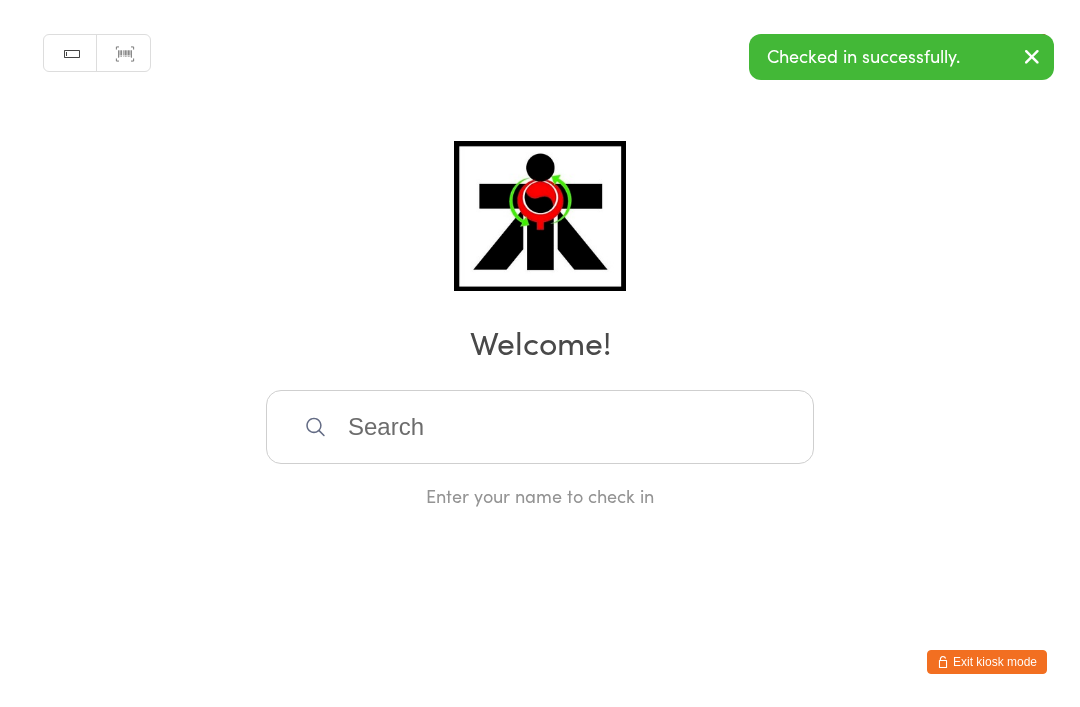 click at bounding box center (540, 427) 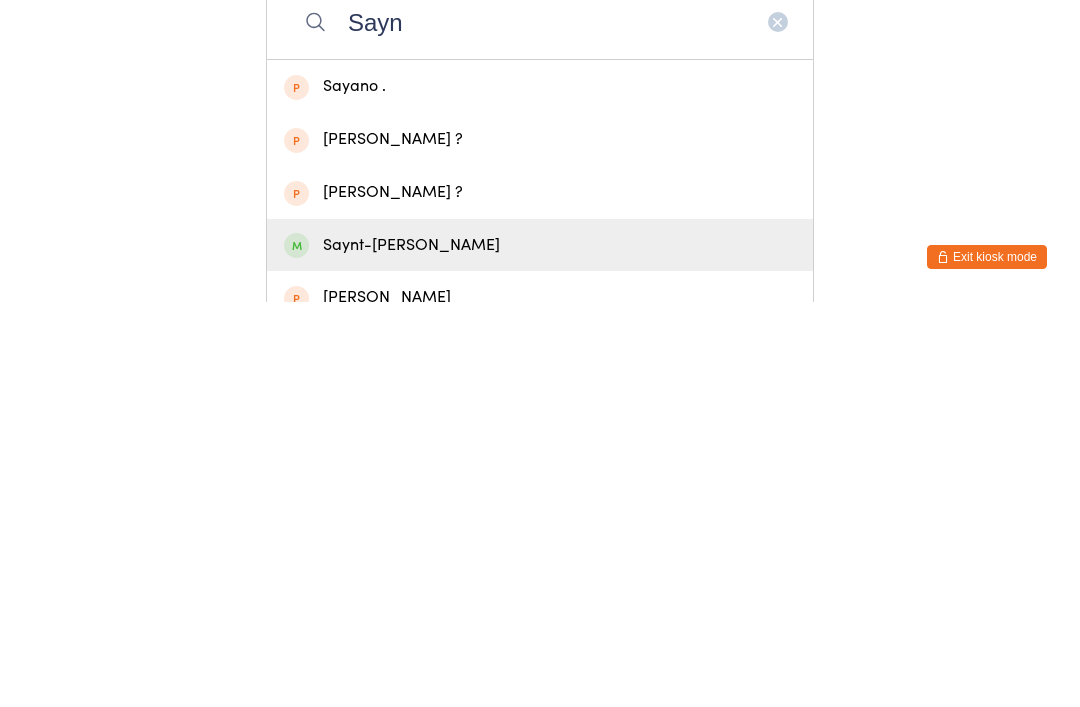 type on "Sayn" 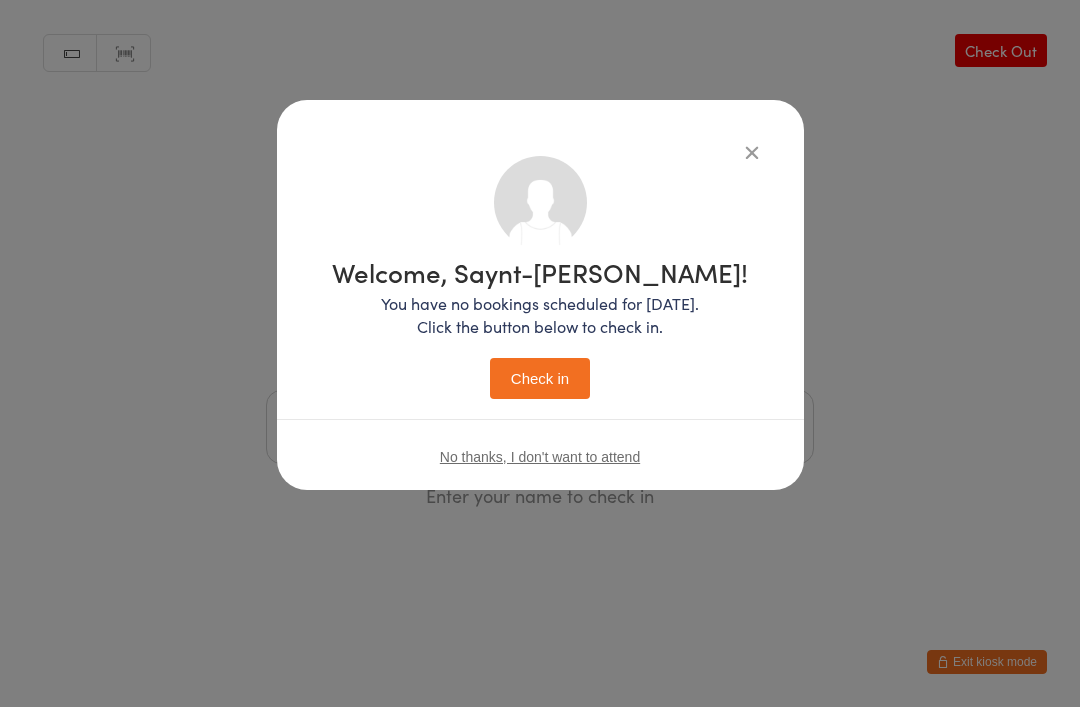 click on "Check in" at bounding box center (540, 378) 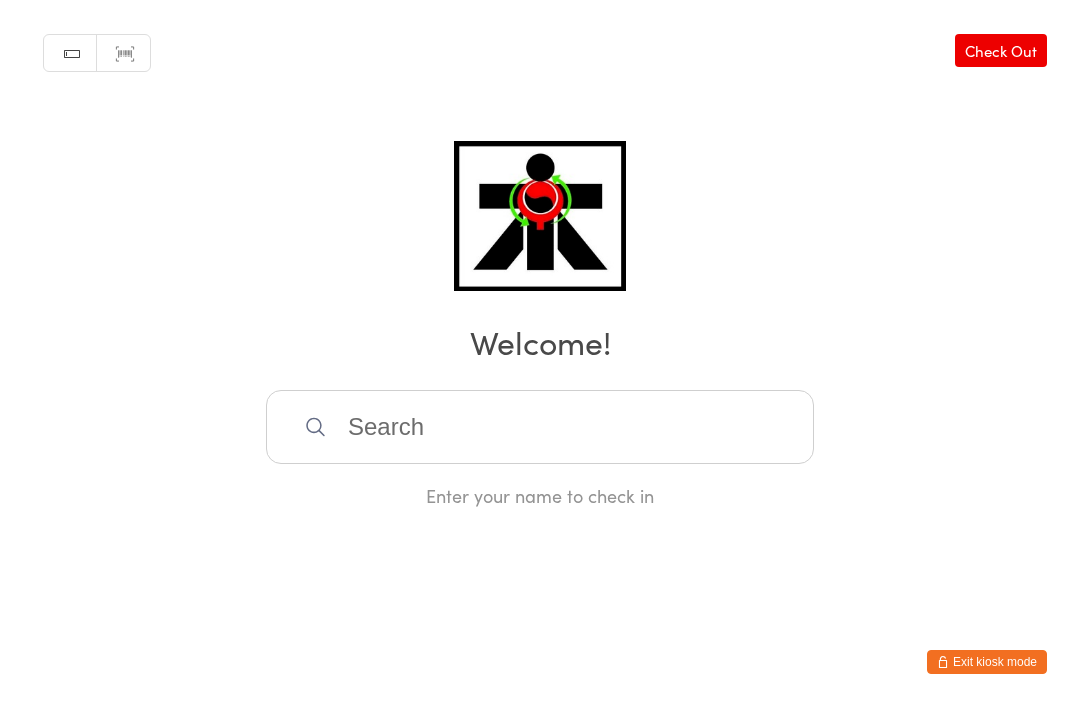 click at bounding box center (540, 427) 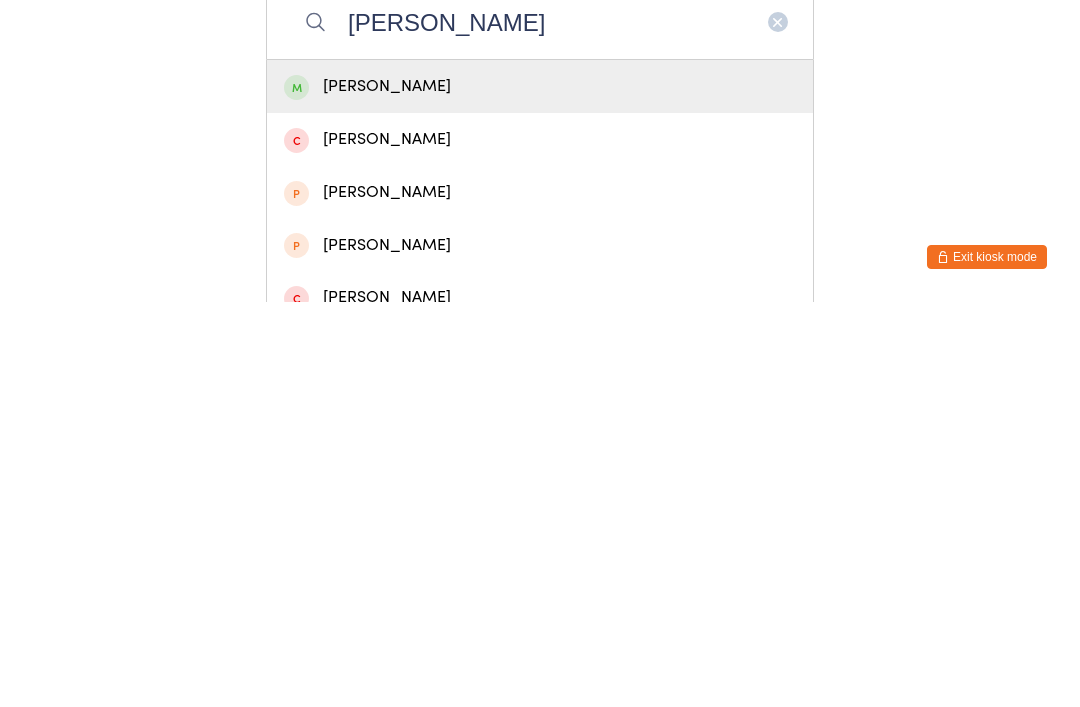 type on "[PERSON_NAME]" 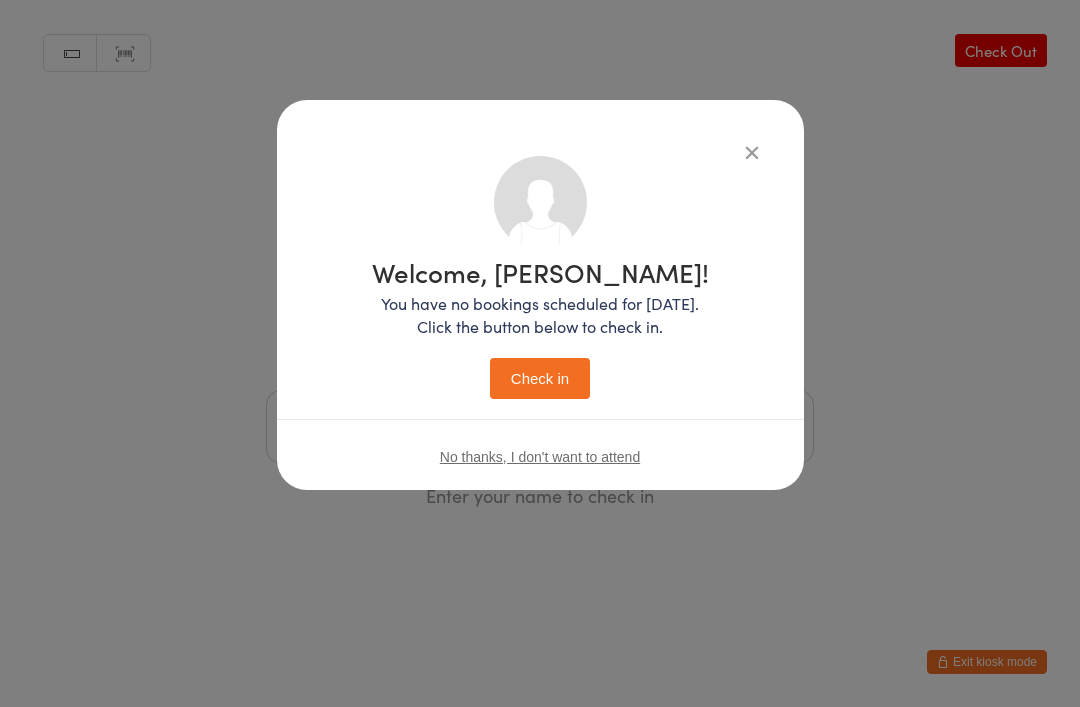 click on "Check in" at bounding box center (540, 378) 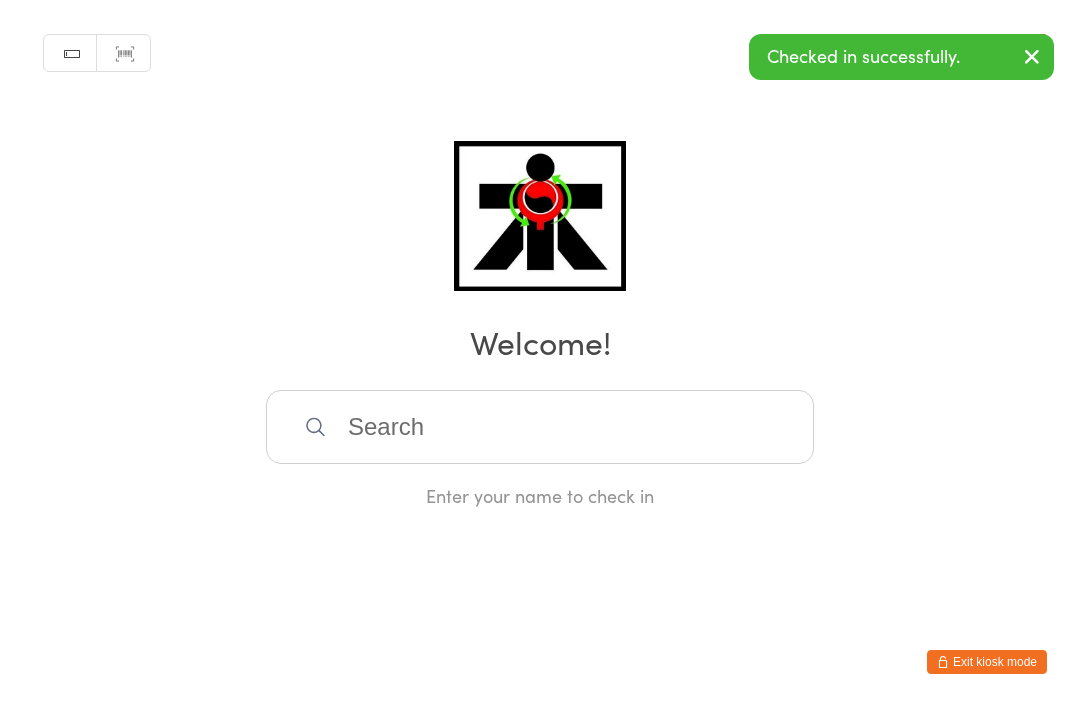 click at bounding box center (540, 427) 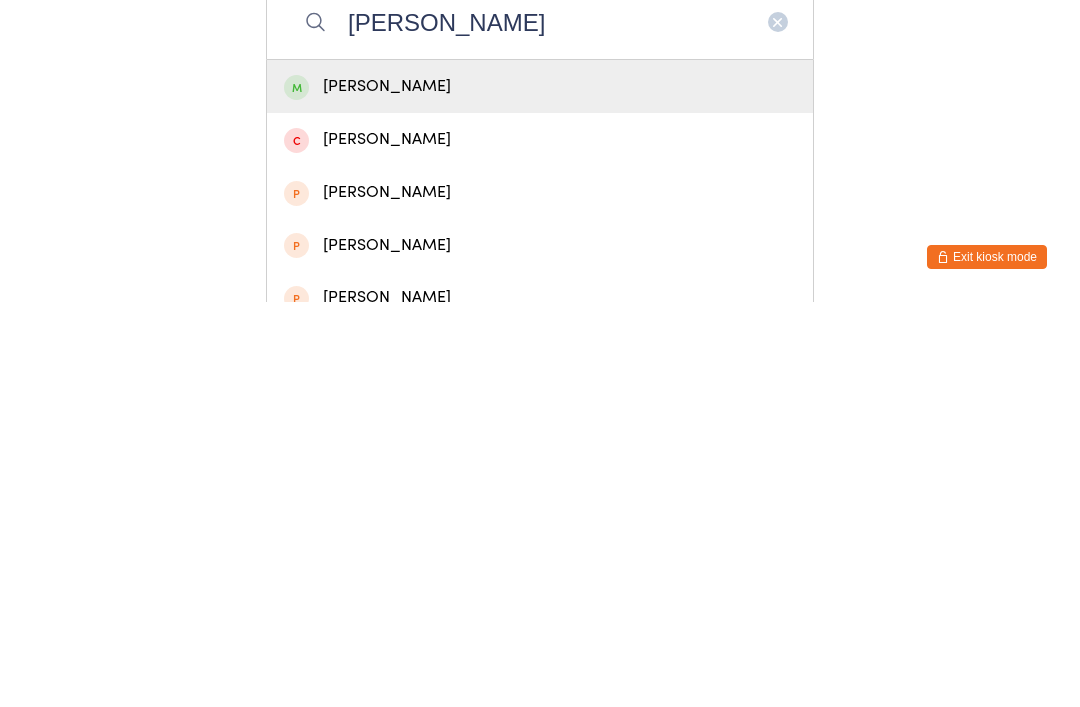 type on "[PERSON_NAME]" 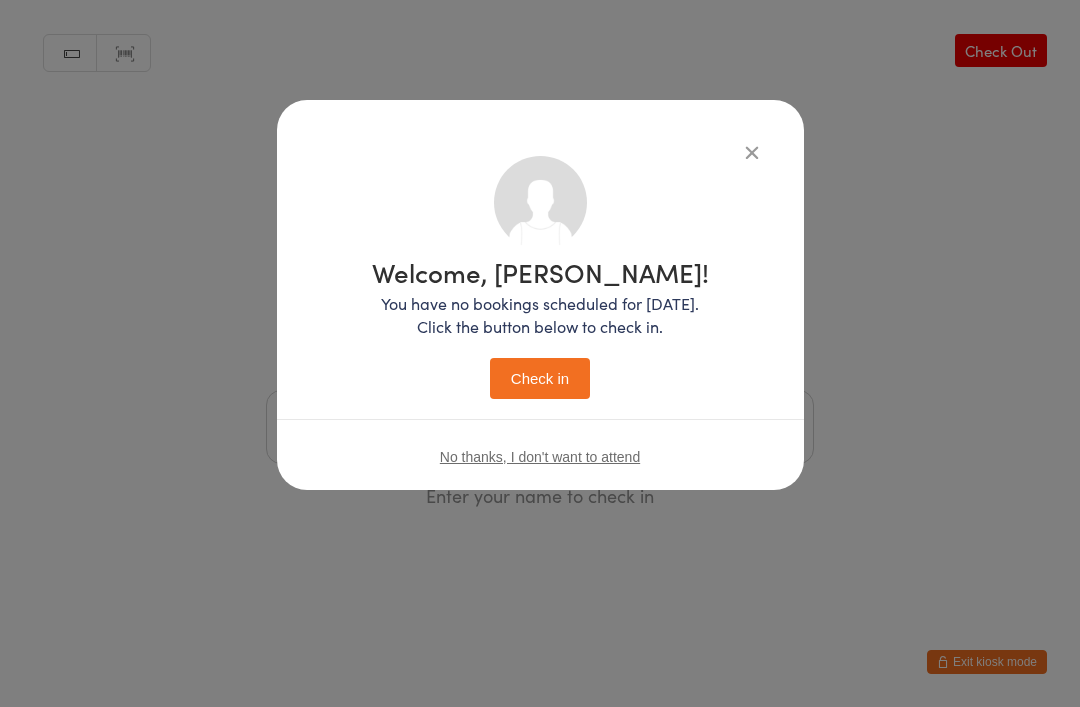 click on "Check in" at bounding box center (540, 378) 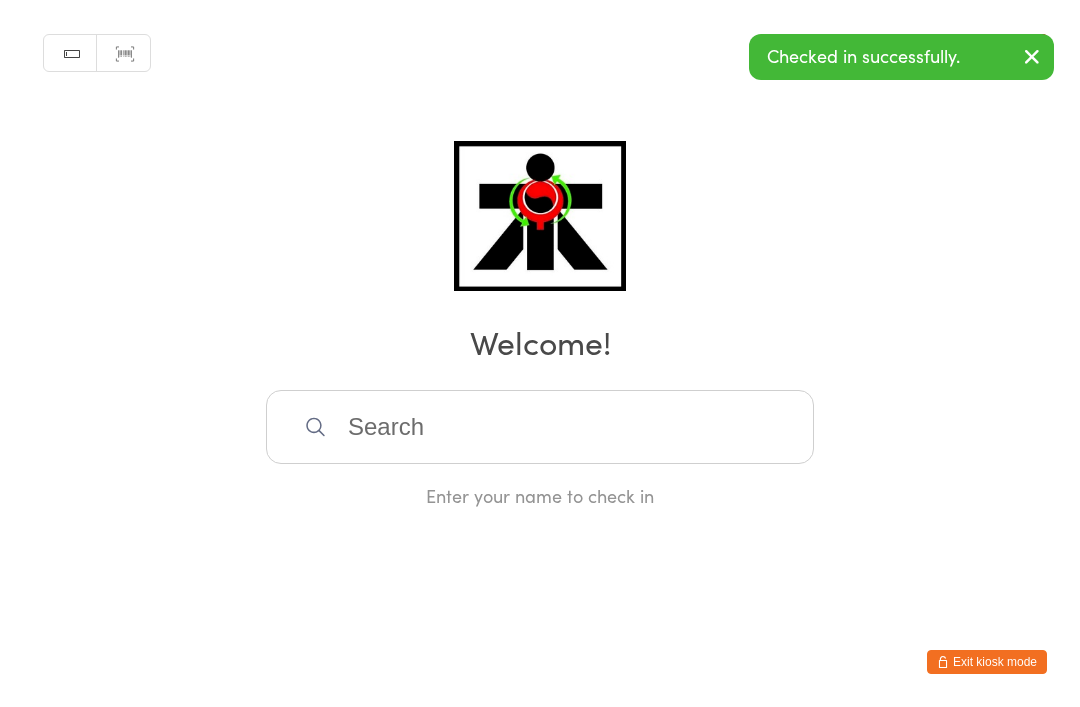 click at bounding box center [540, 427] 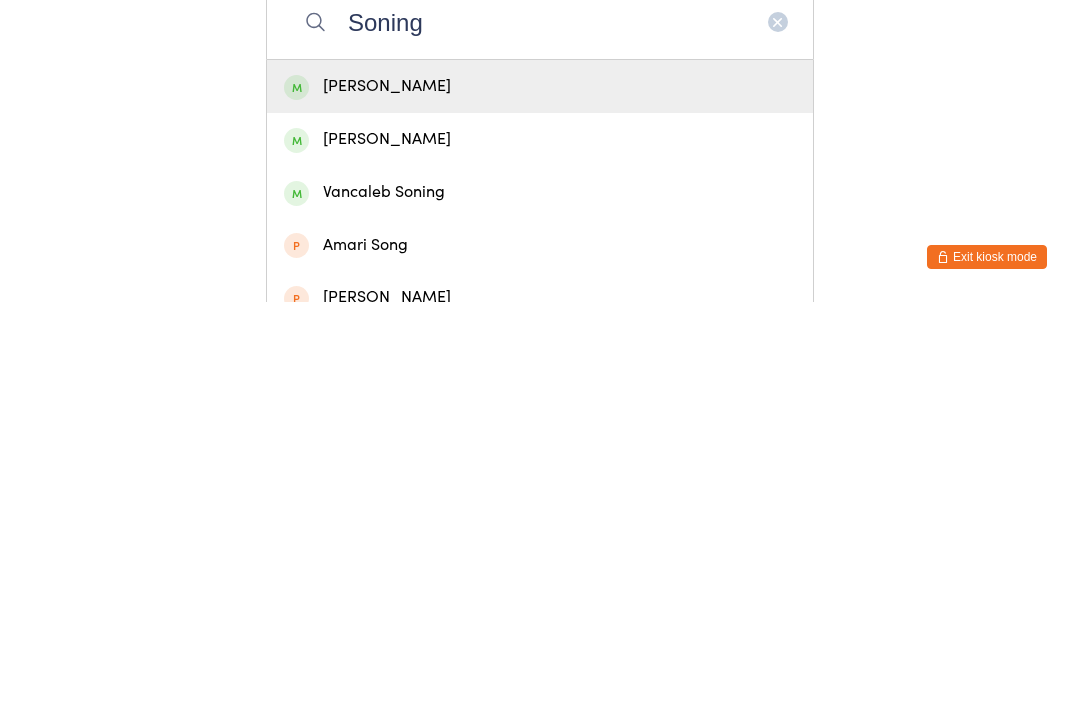 type on "Soning" 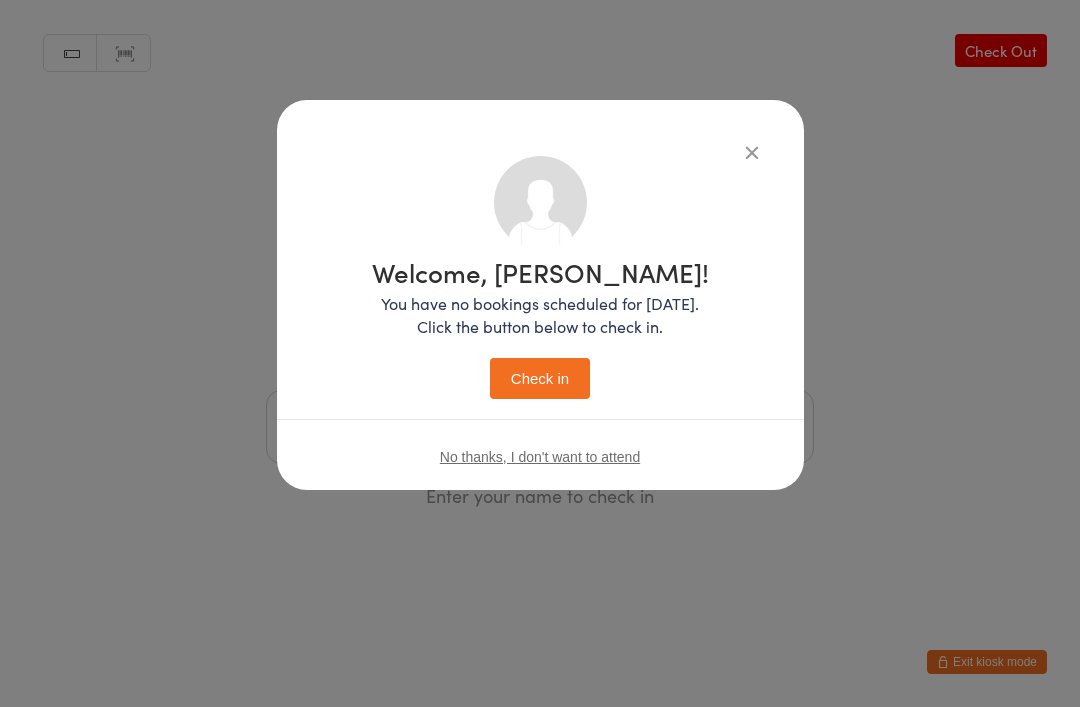 click on "Check in" at bounding box center [540, 378] 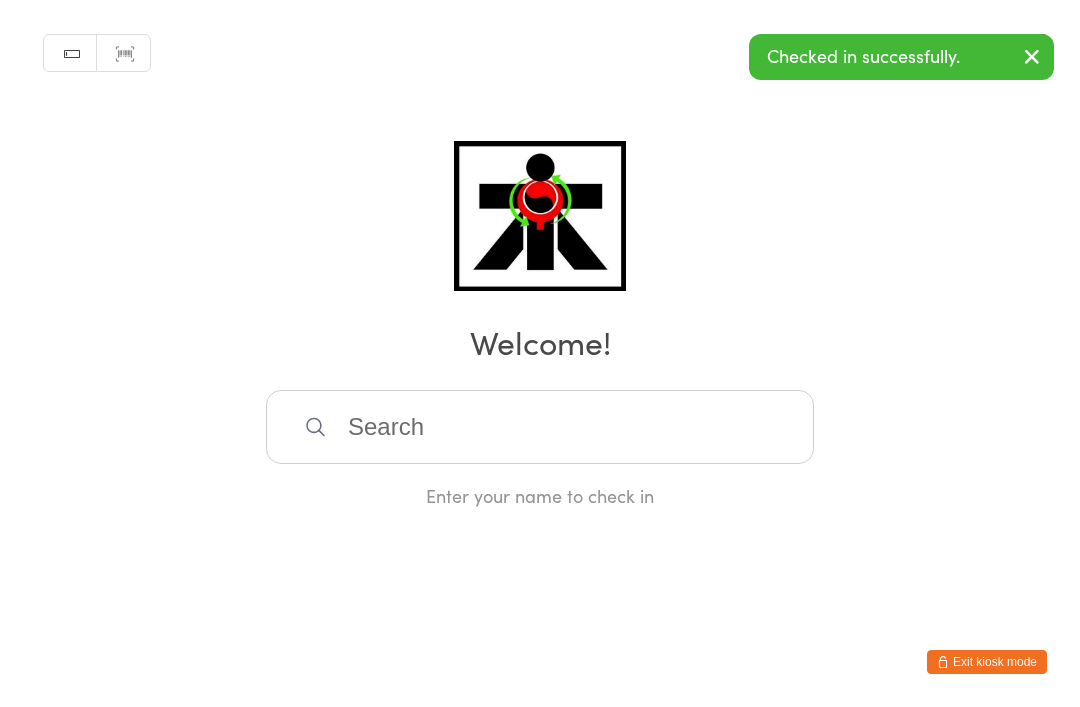 click at bounding box center (540, 427) 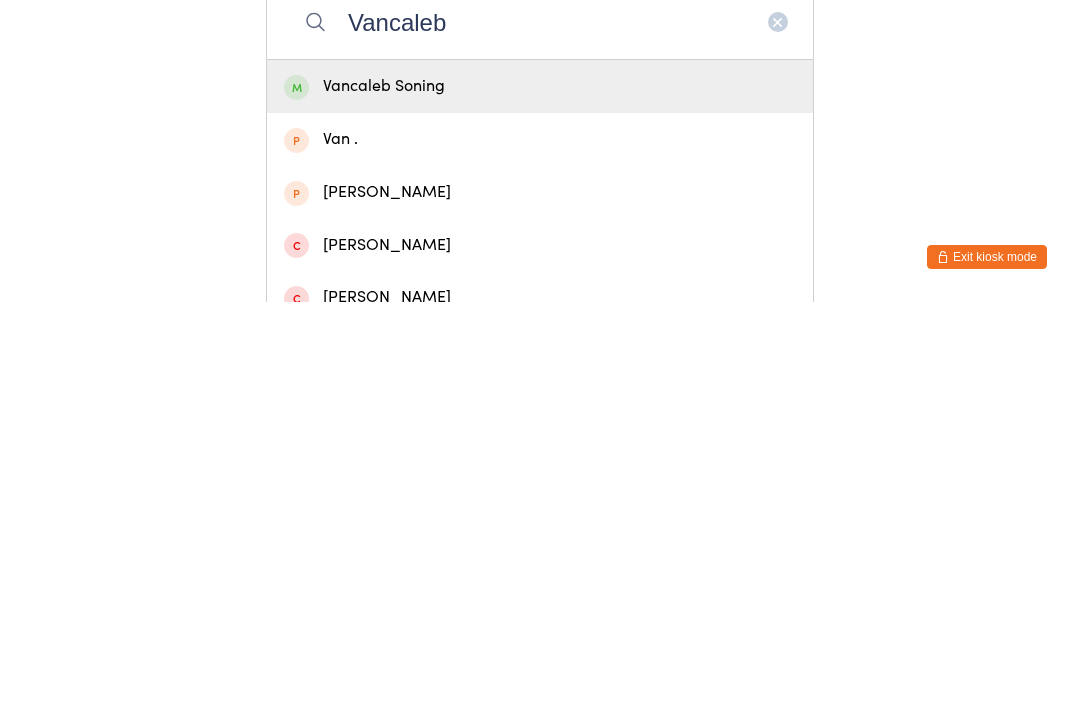 type on "Vancaleb" 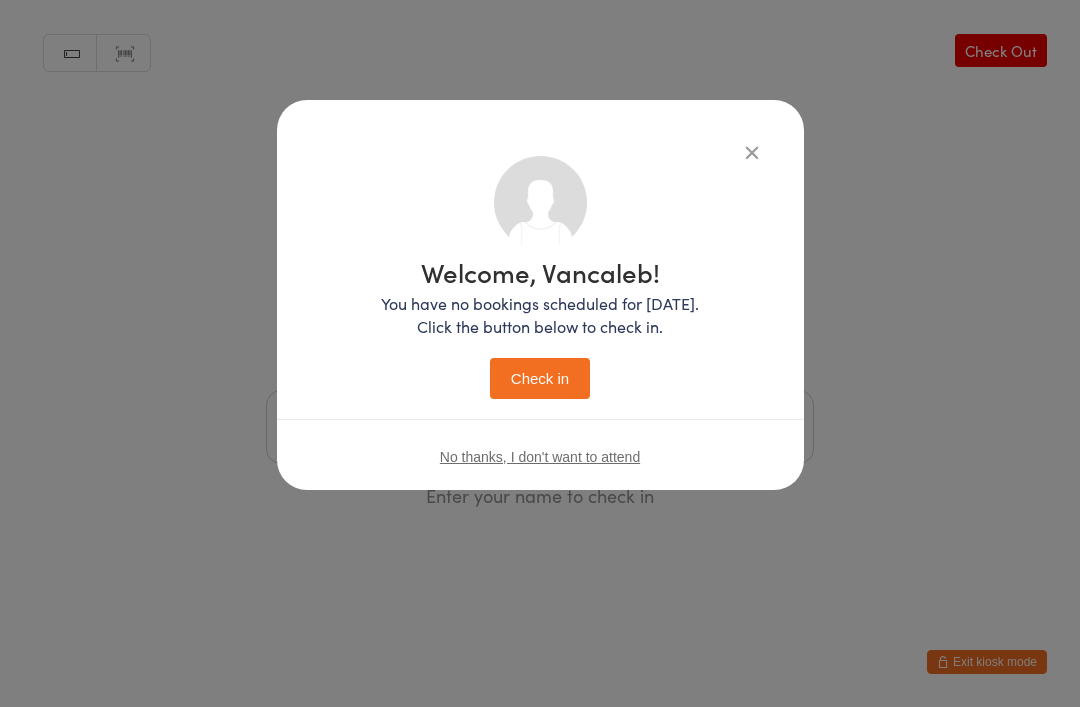 click on "Check in" at bounding box center [540, 378] 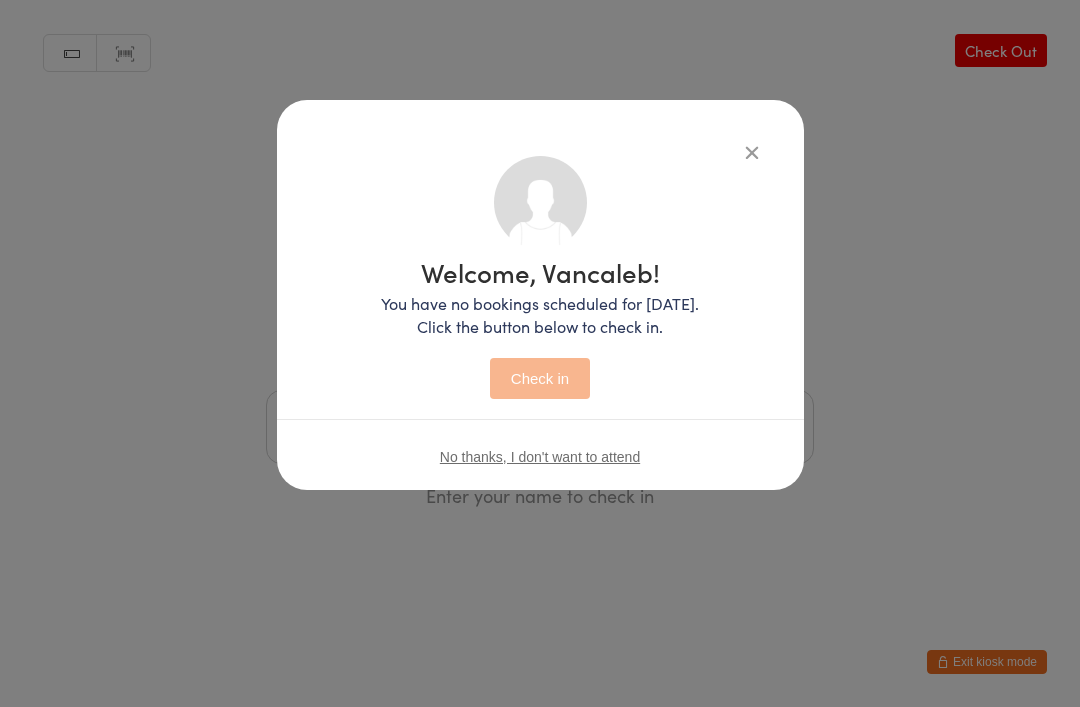 click on "Check in" at bounding box center [540, 378] 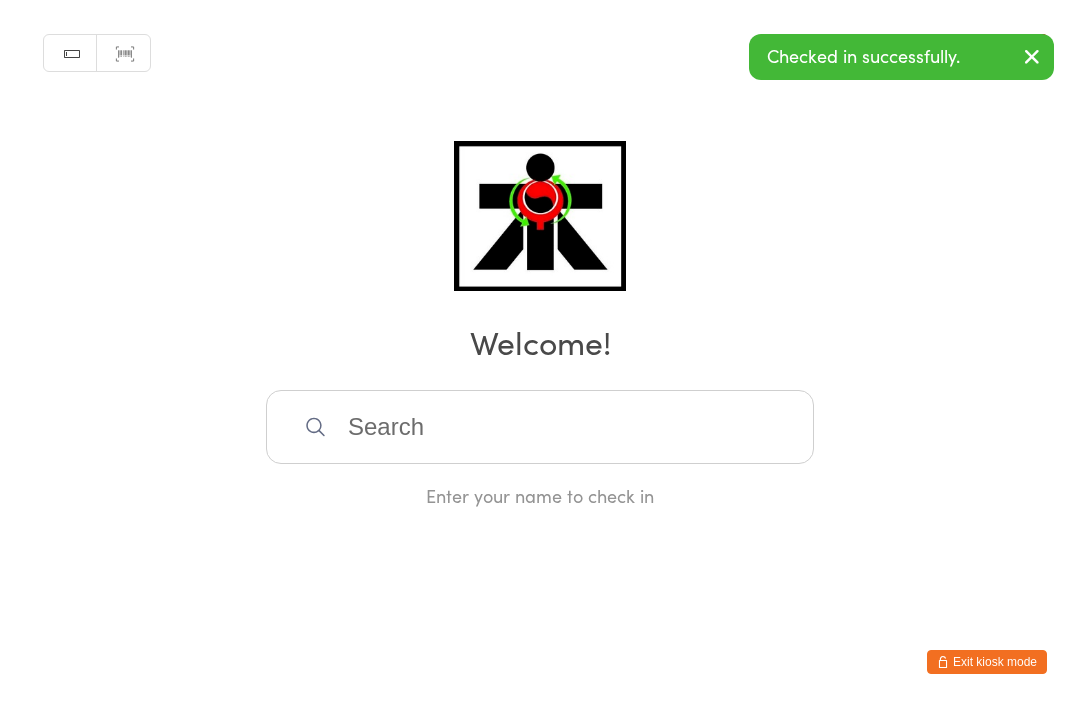 click at bounding box center [540, 427] 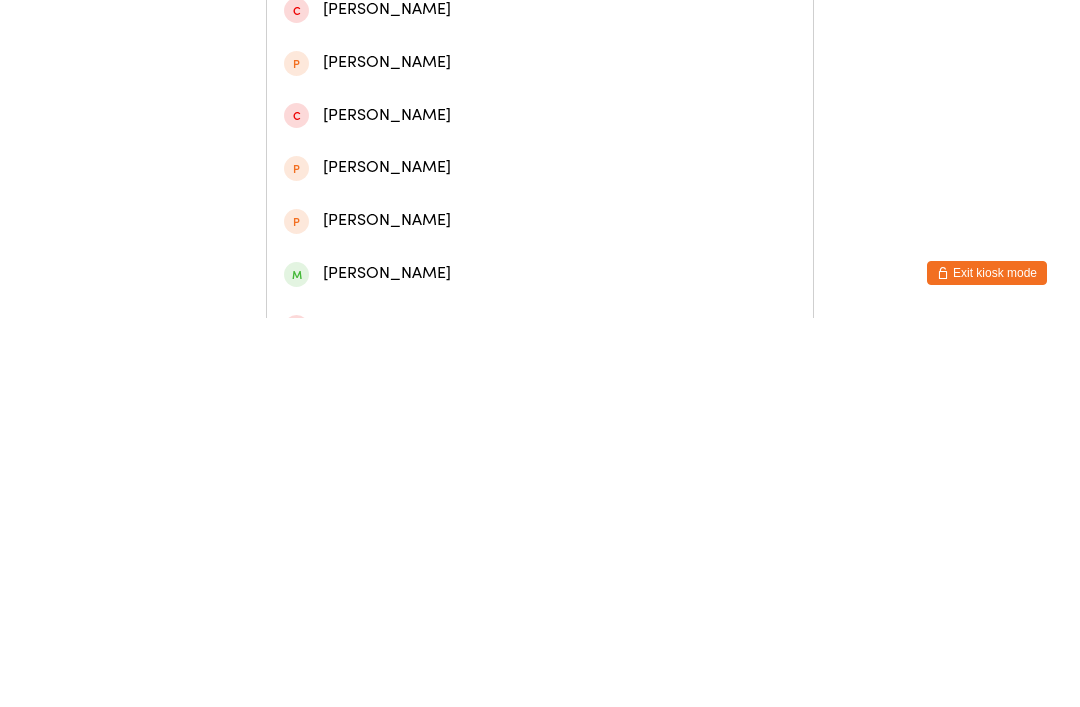 scroll, scrollTop: 176, scrollLeft: 0, axis: vertical 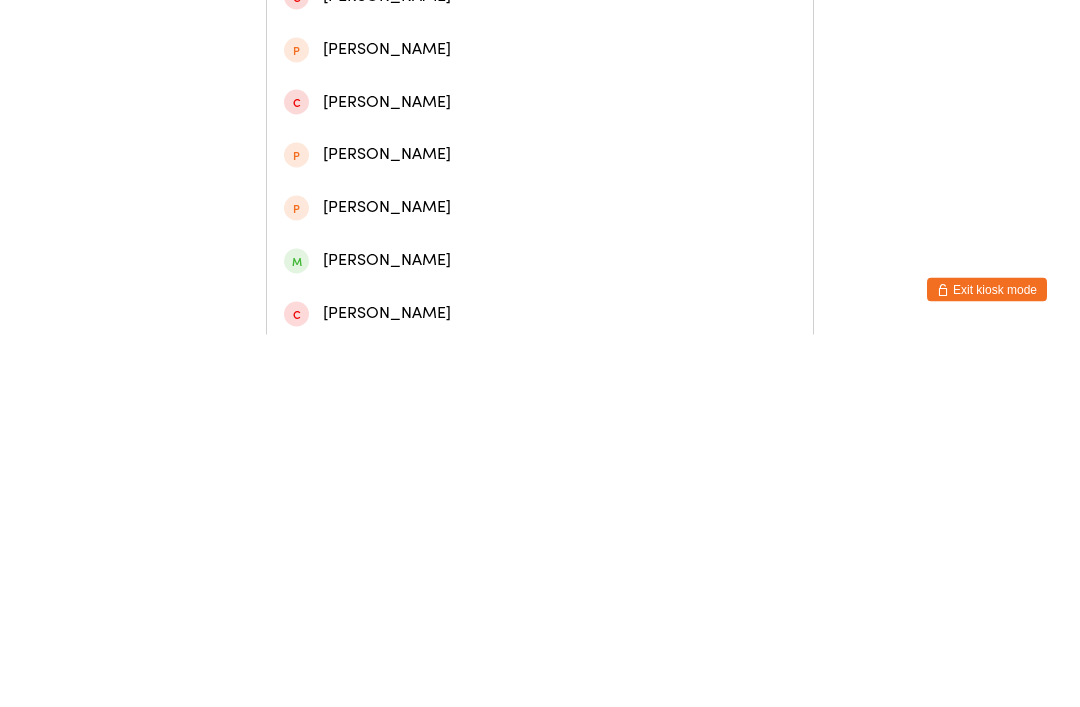 type on "Hdnry" 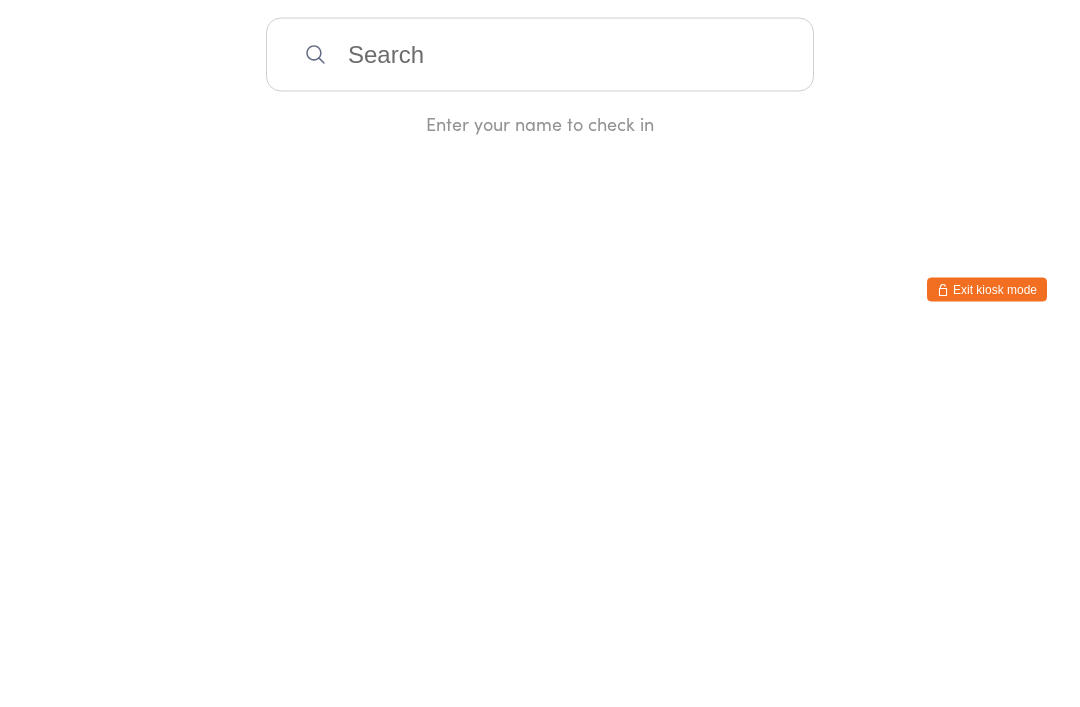 scroll, scrollTop: 0, scrollLeft: 0, axis: both 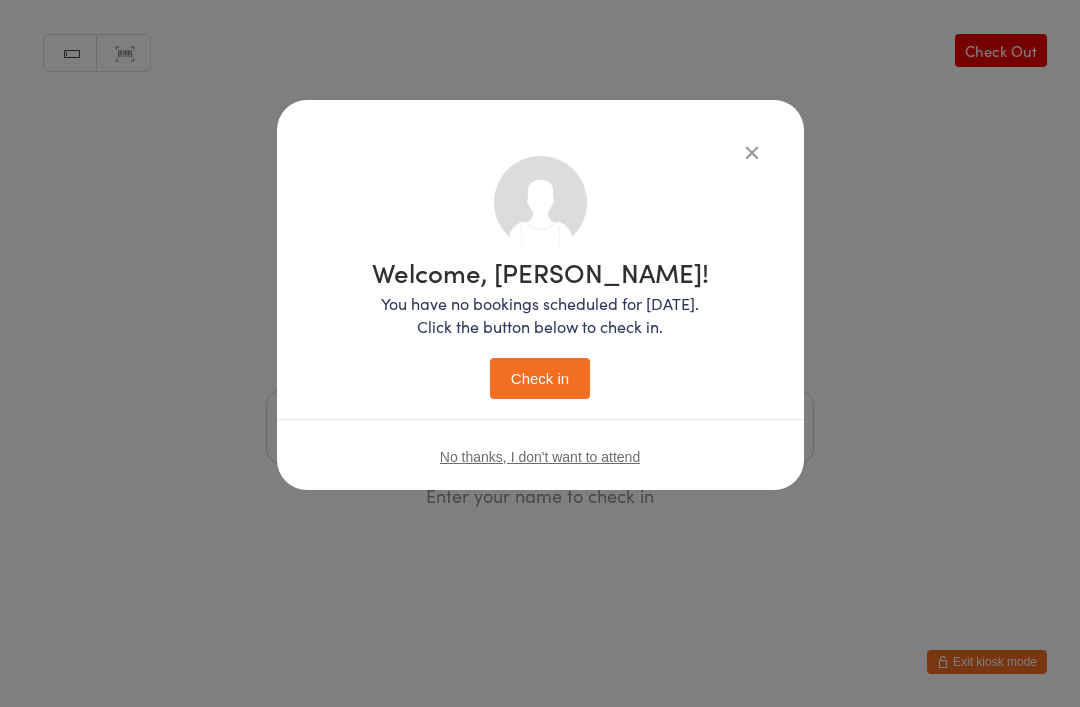 click on "Check in" at bounding box center (540, 378) 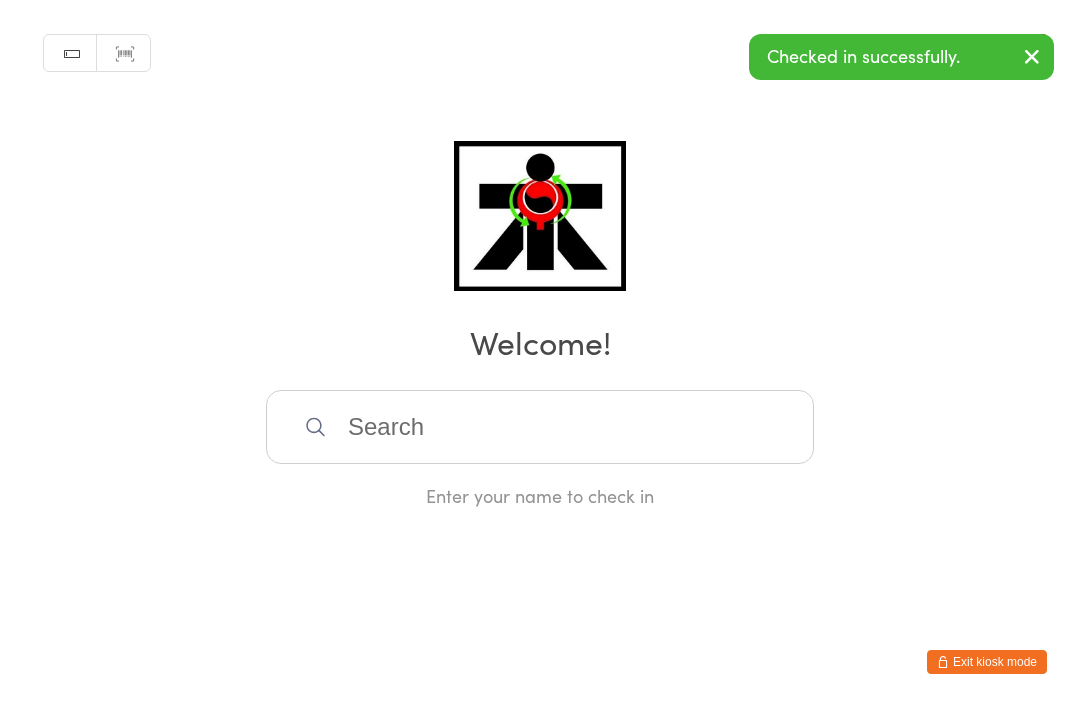 click at bounding box center [540, 427] 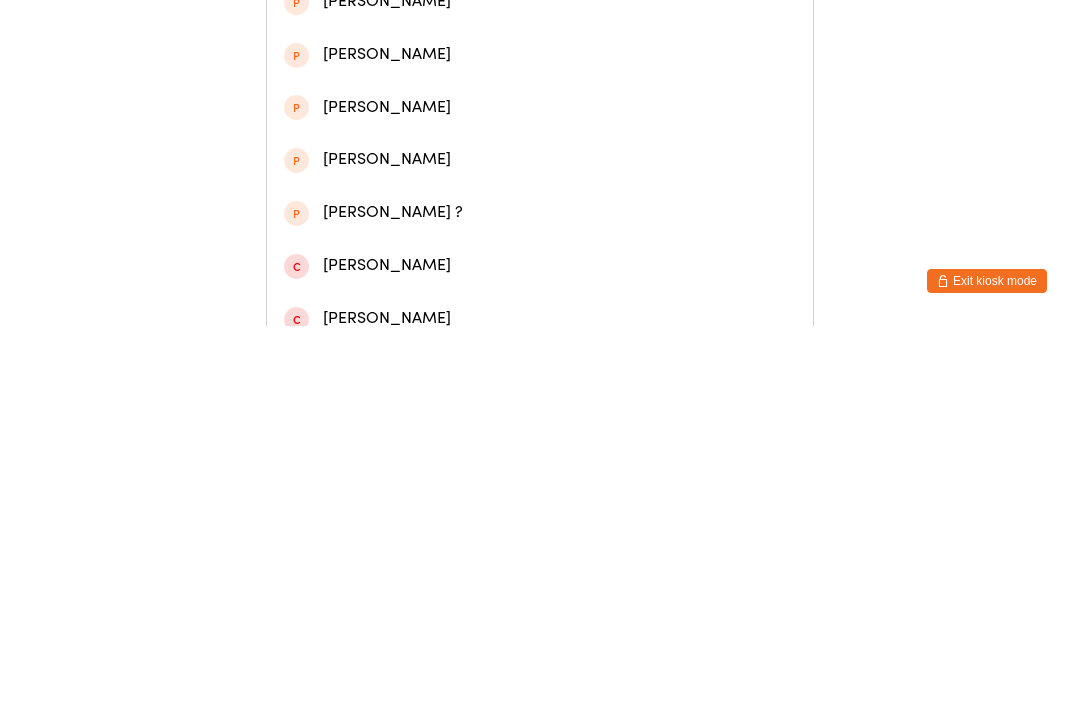 scroll, scrollTop: 169, scrollLeft: 0, axis: vertical 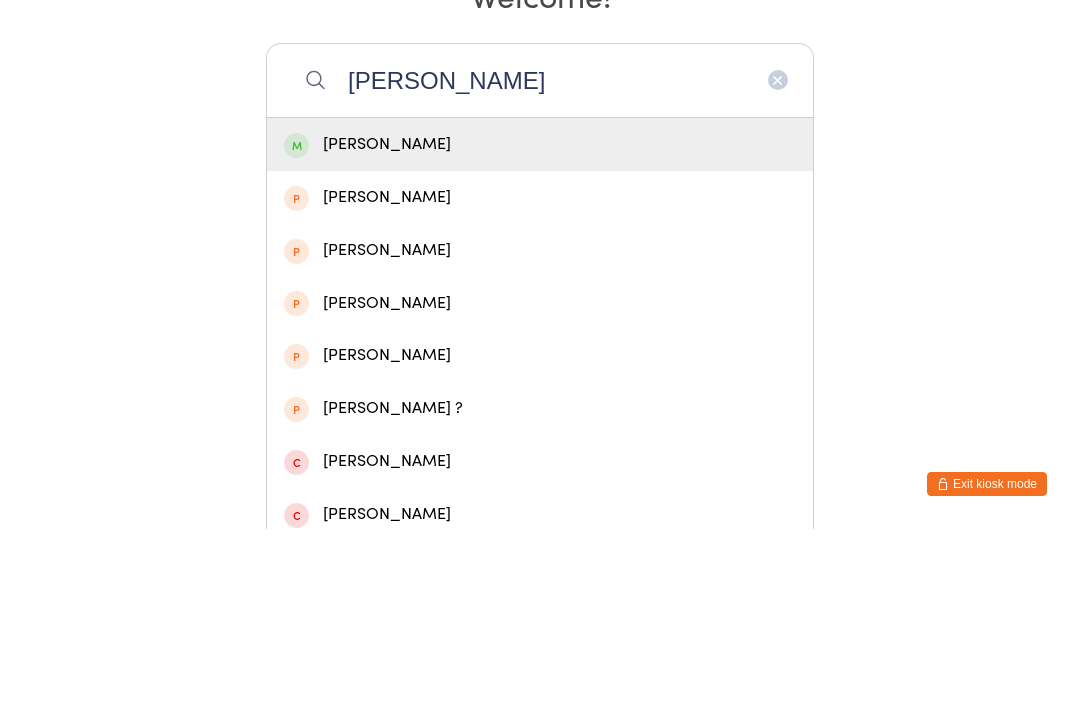 type on "[PERSON_NAME]" 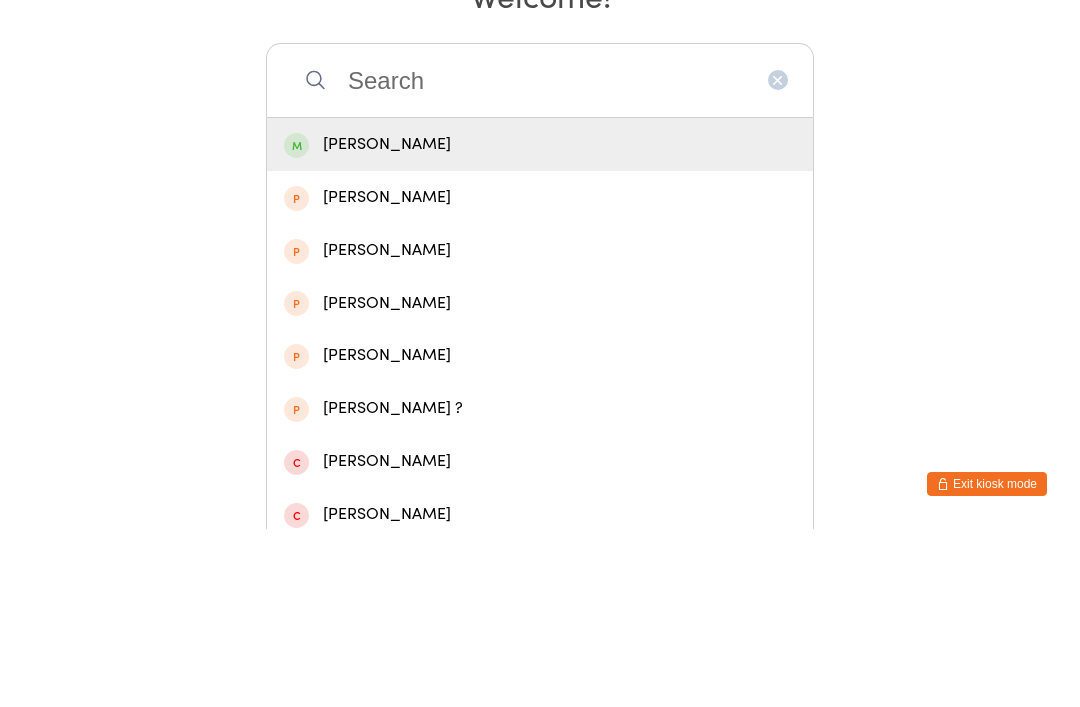 scroll, scrollTop: 0, scrollLeft: 0, axis: both 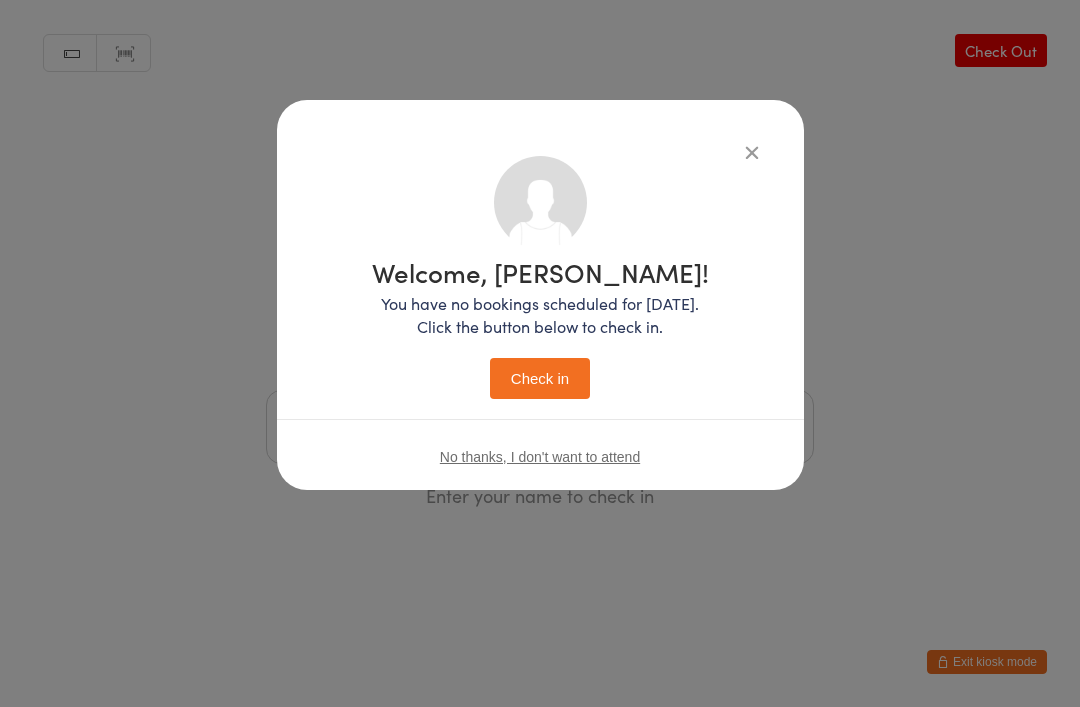click on "Check in" at bounding box center (540, 378) 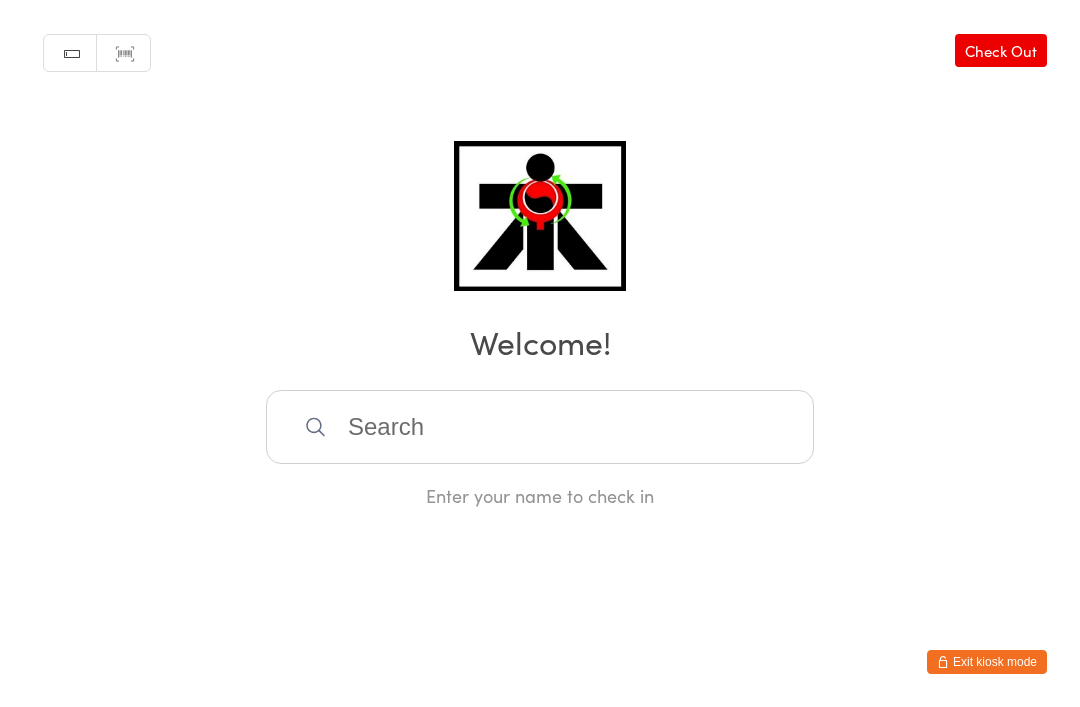 click on "You have now entered Kiosk Mode. Members will be able to check themselves in using the search field below. Click "Exit kiosk mode" below to exit Kiosk Mode at any time. Checked in successfully. Manual search Scanner input Check Out Welcome! Enter your name to check in Exit kiosk mode" at bounding box center (540, 353) 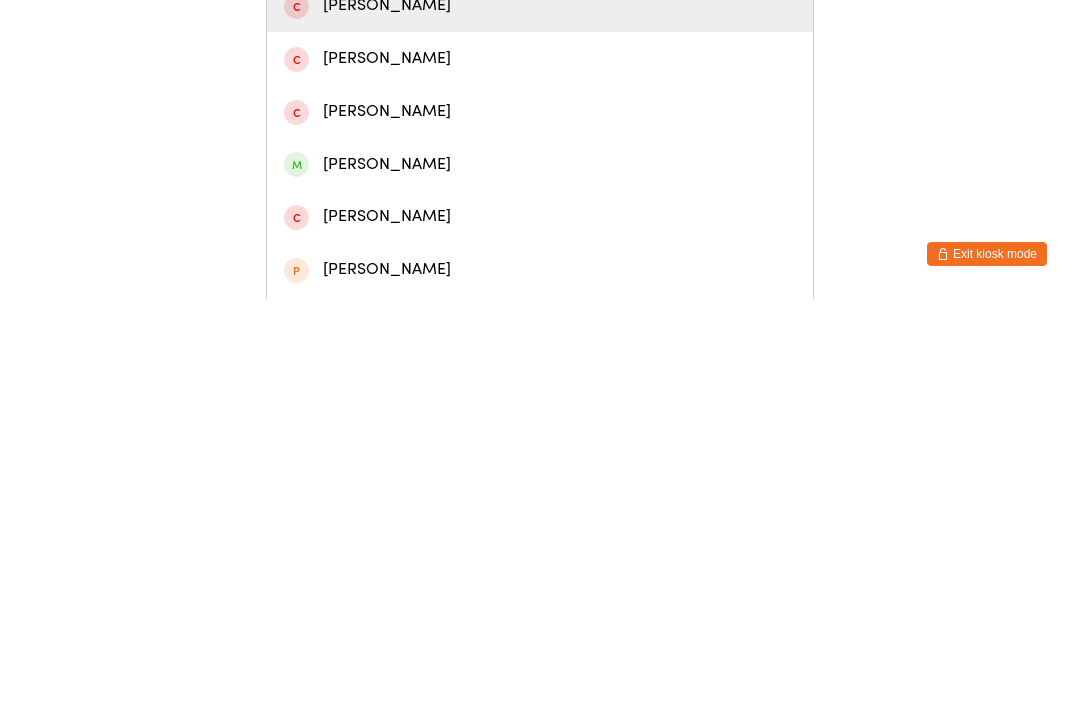 scroll, scrollTop: 405, scrollLeft: 0, axis: vertical 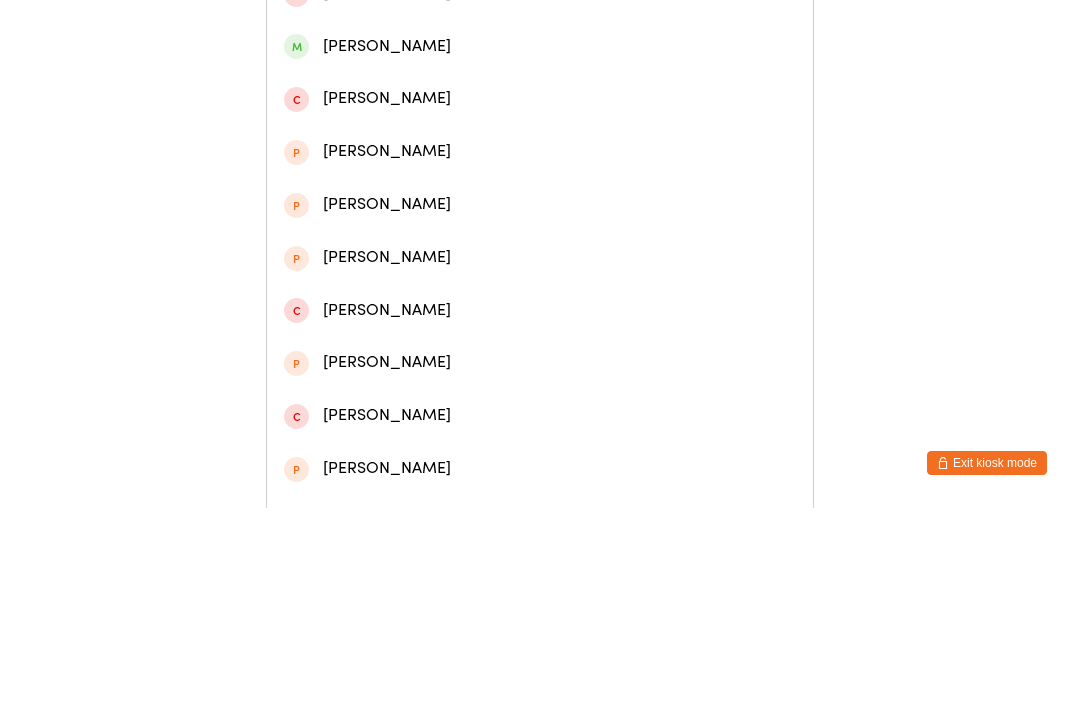 type on "[PERSON_NAME]" 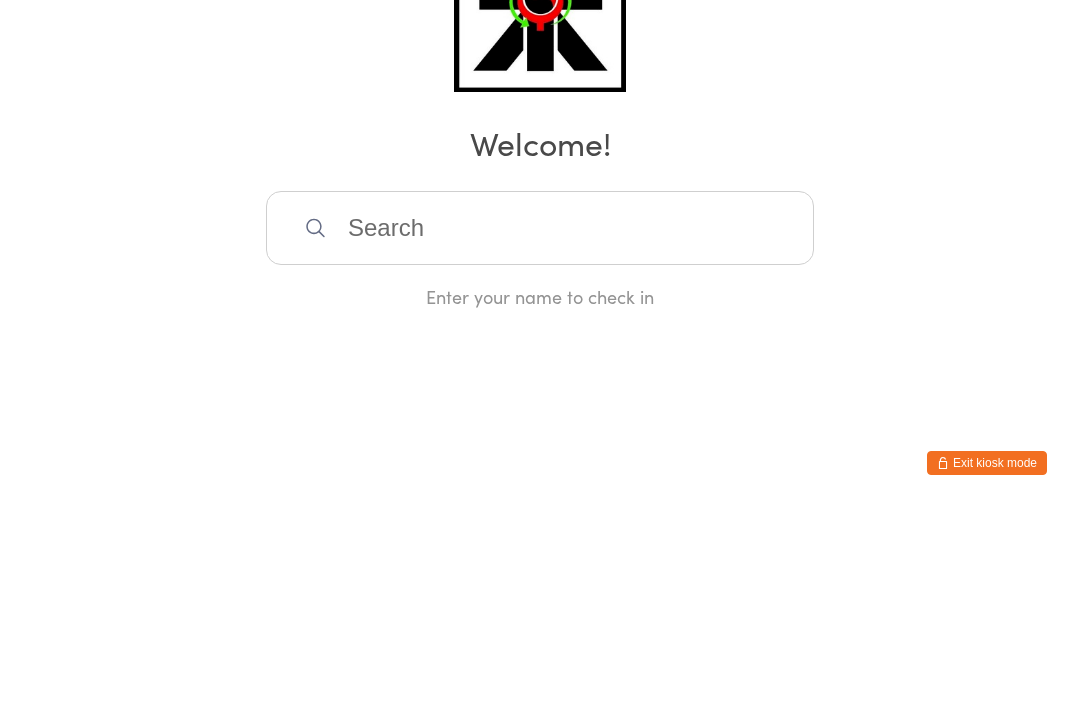 scroll, scrollTop: 0, scrollLeft: 0, axis: both 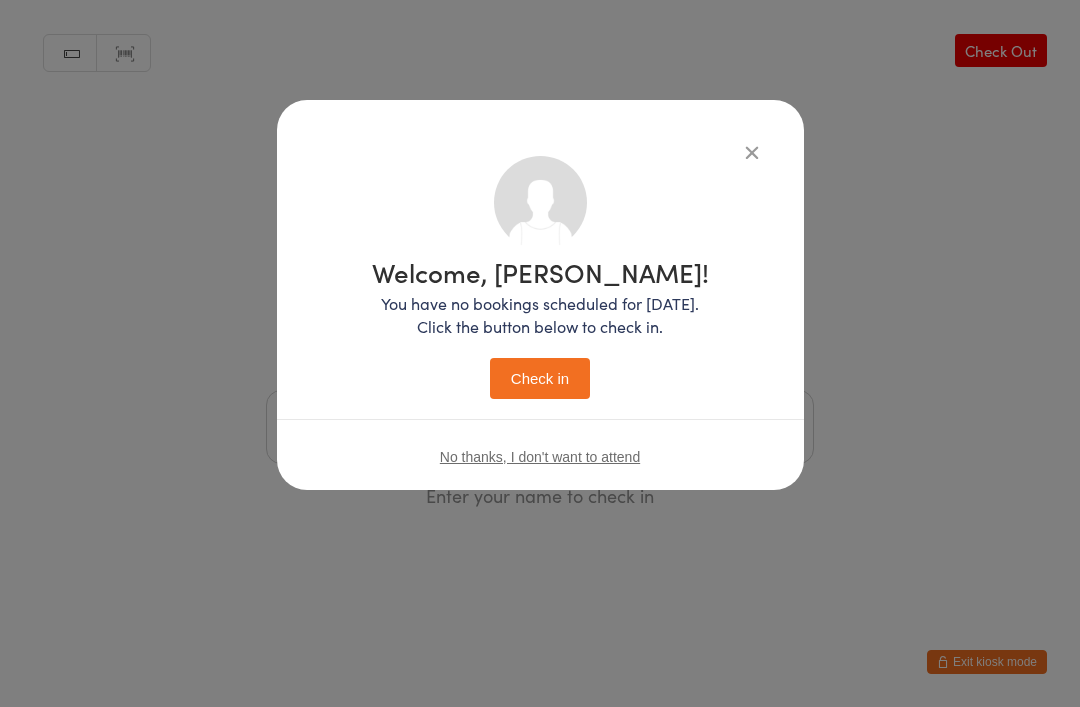 click on "Check in" at bounding box center [540, 378] 